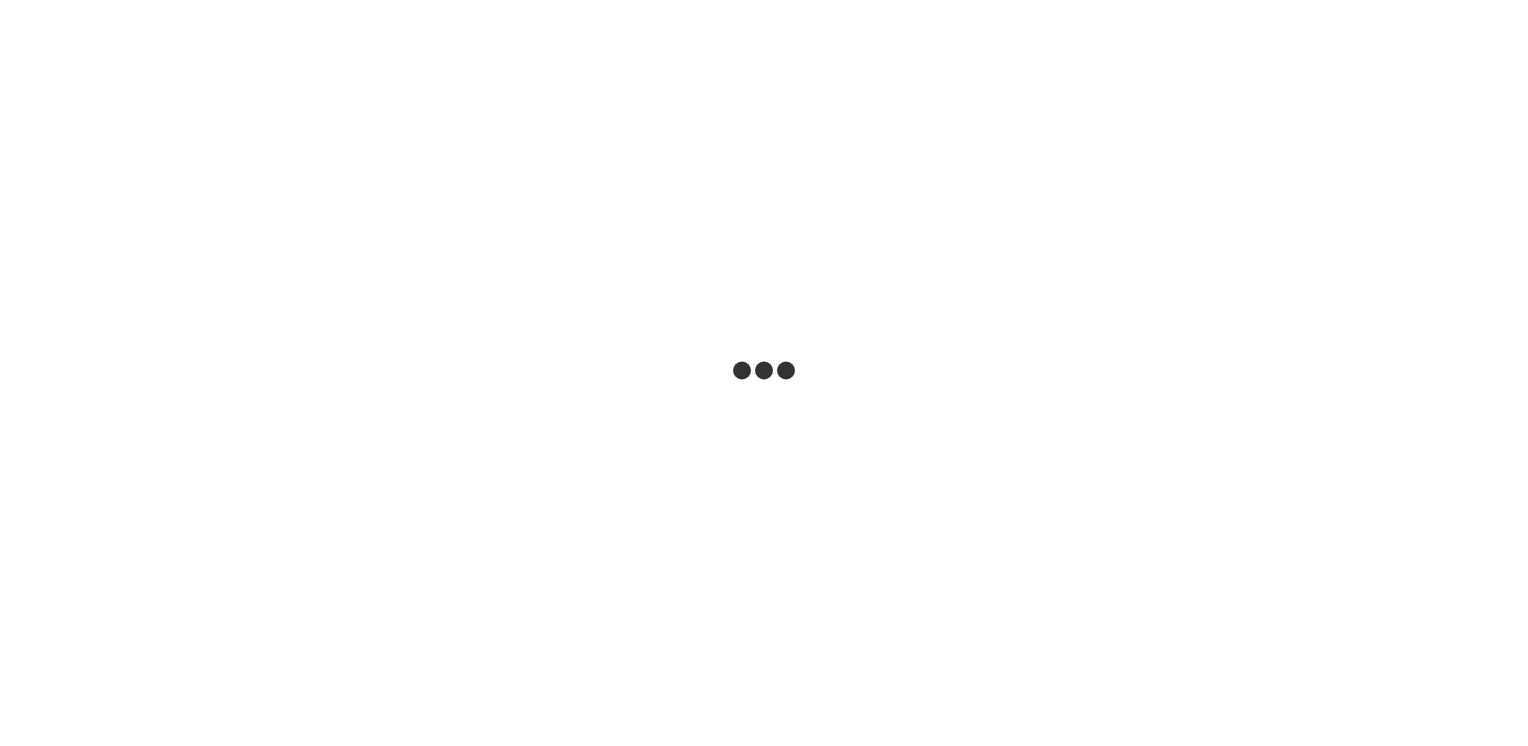 scroll, scrollTop: 0, scrollLeft: 0, axis: both 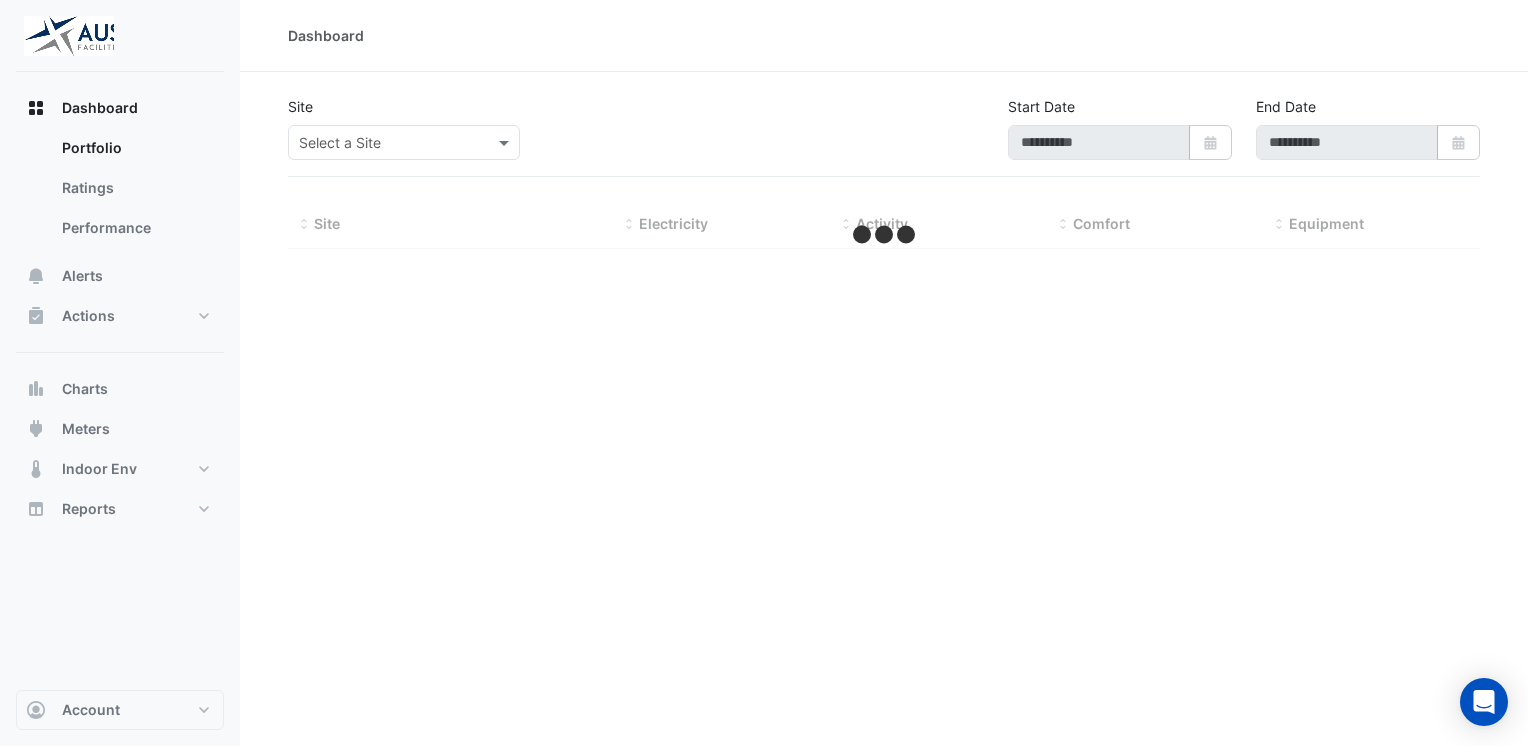 type on "**********" 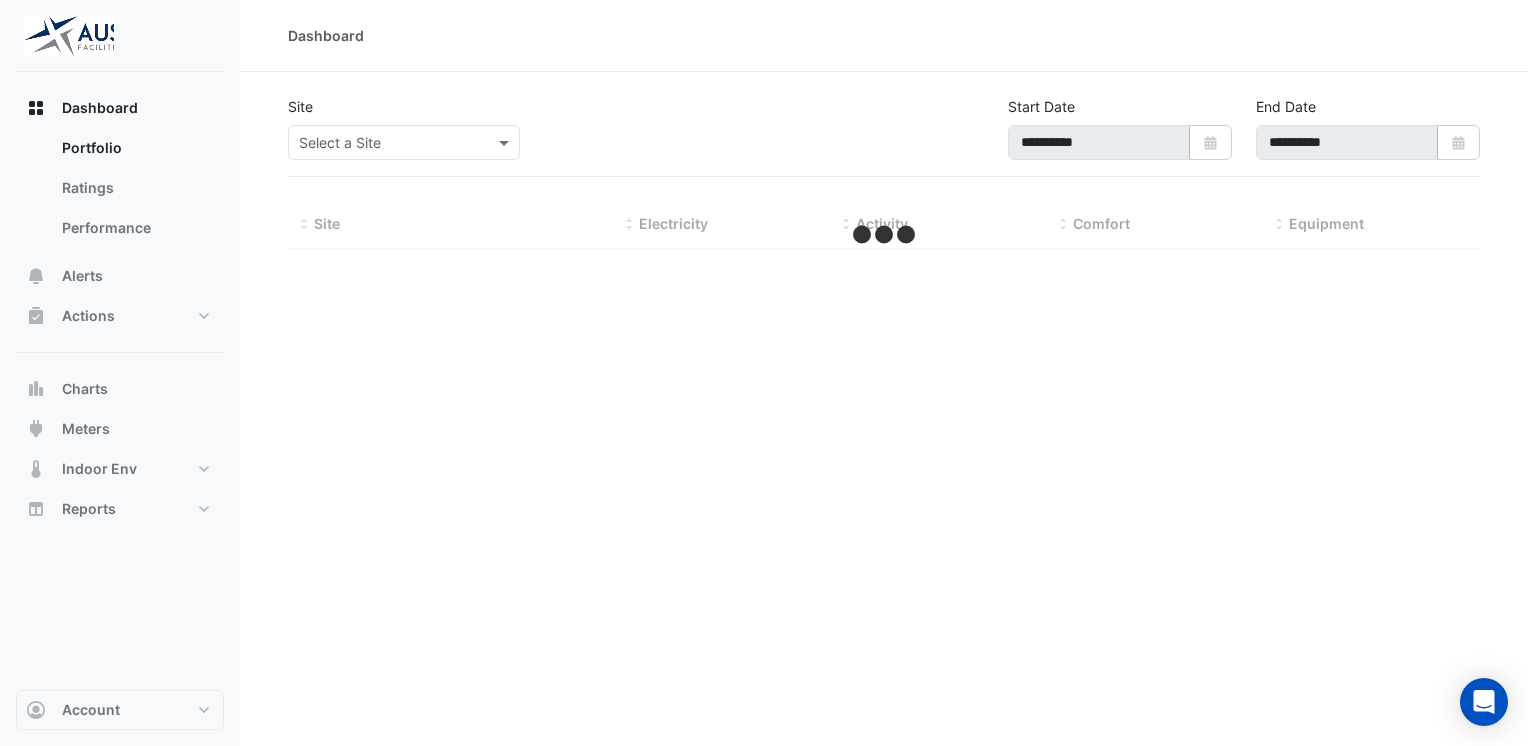 select on "**" 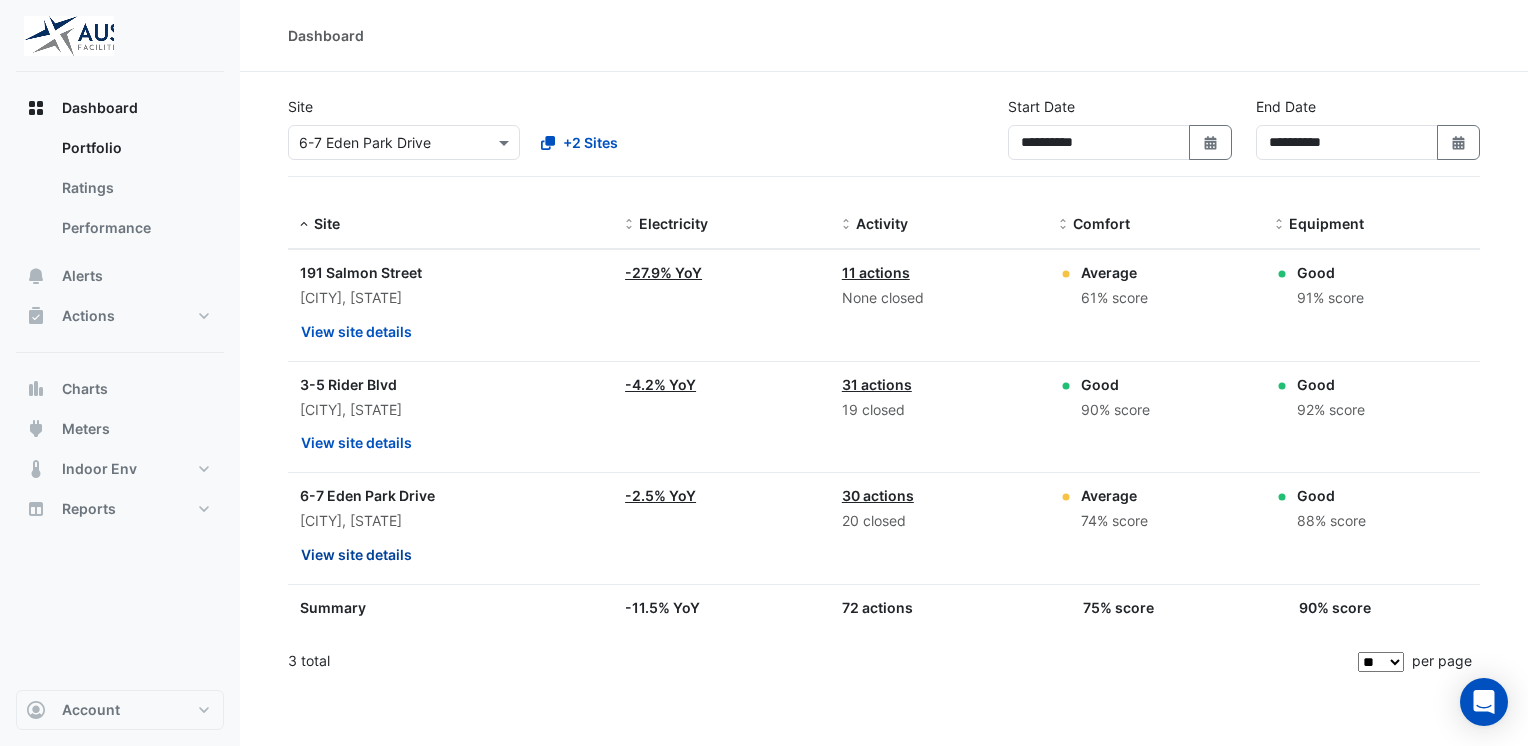 click on "View site details" 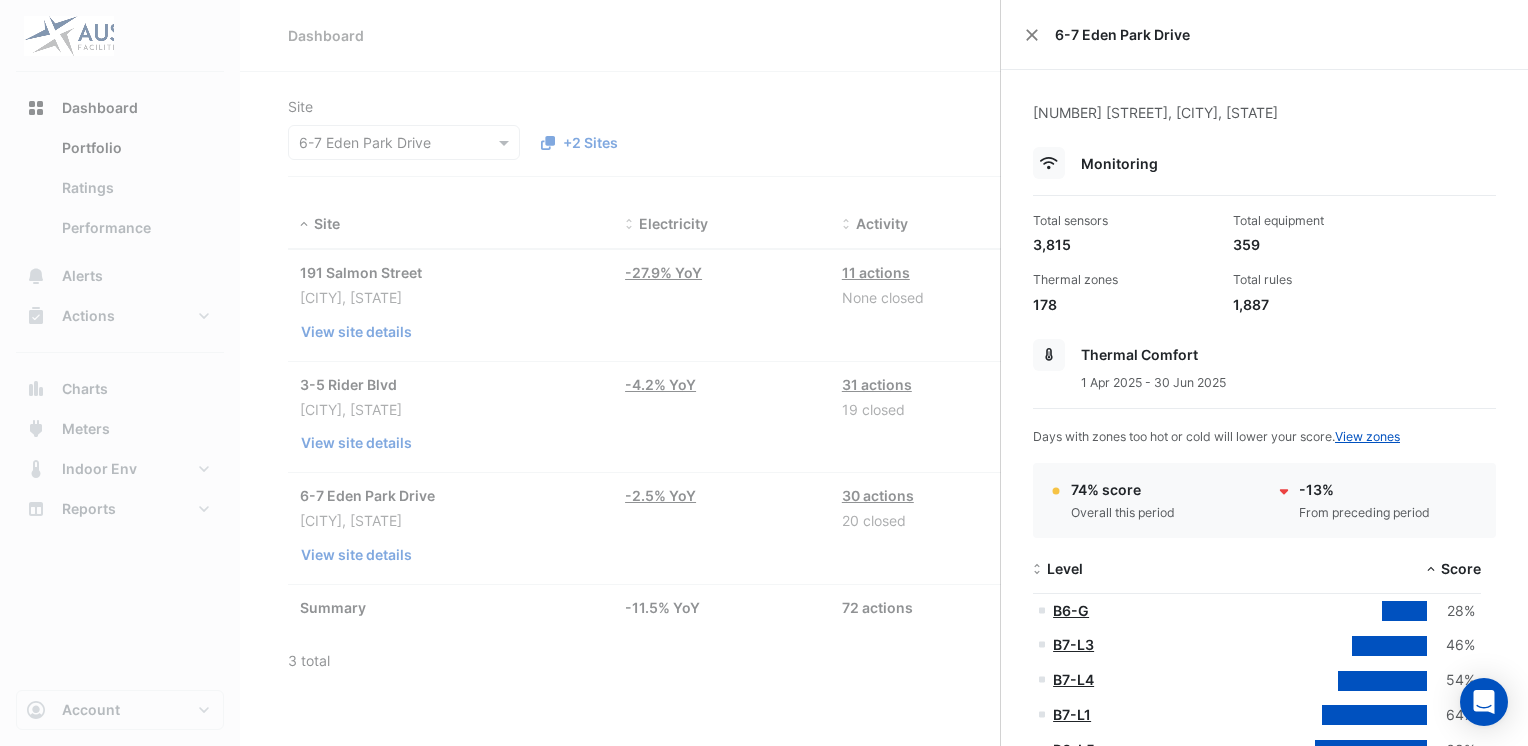 type 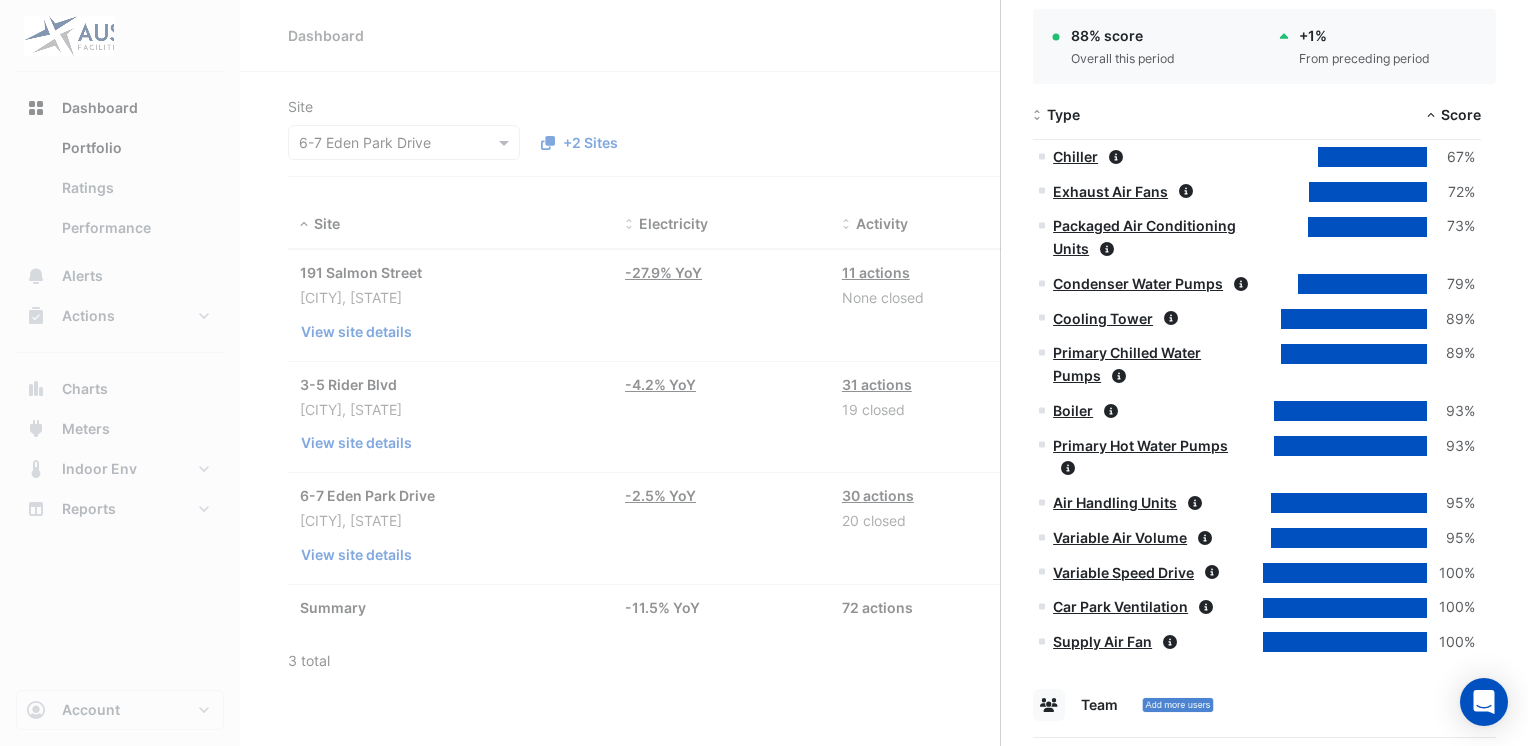 scroll, scrollTop: 1100, scrollLeft: 0, axis: vertical 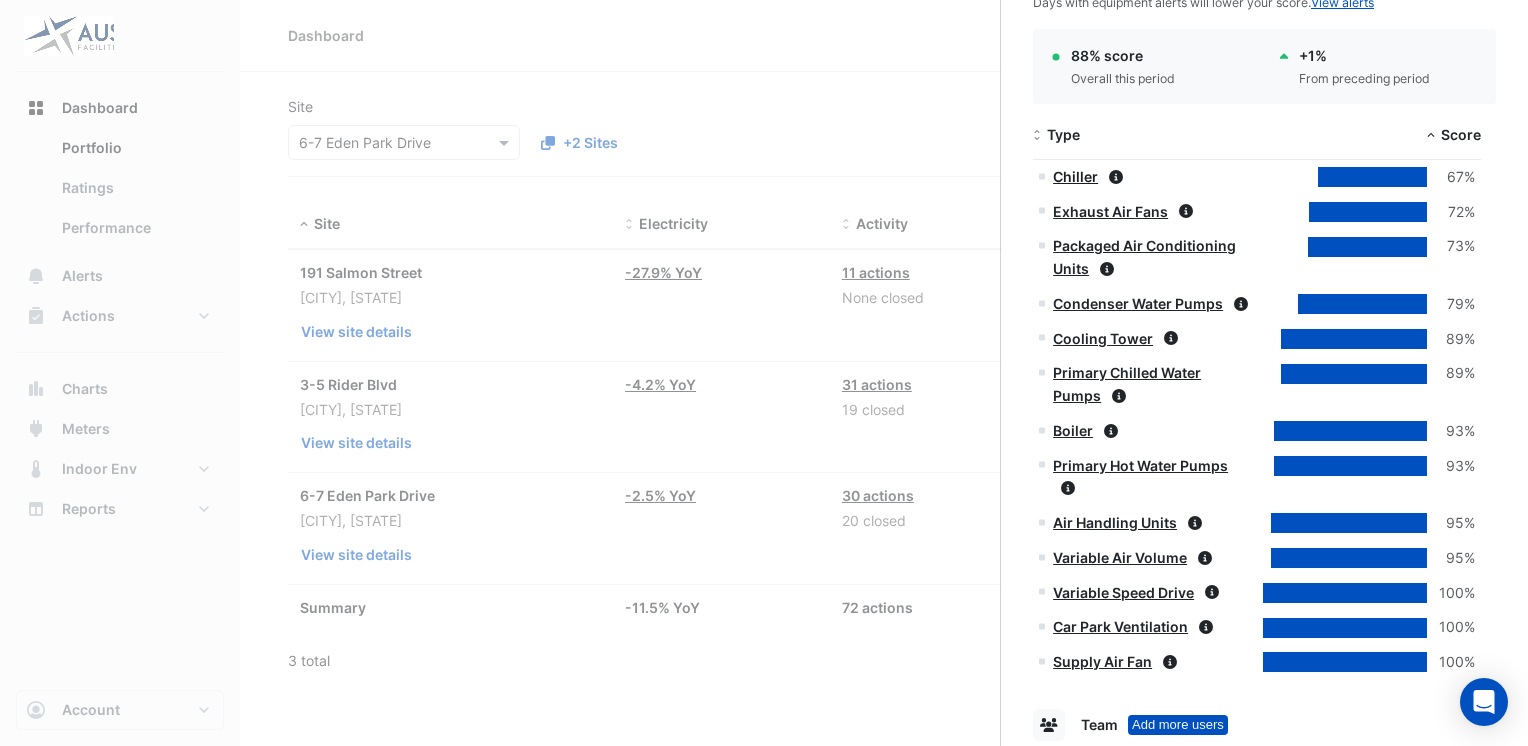 click on "Chiller" 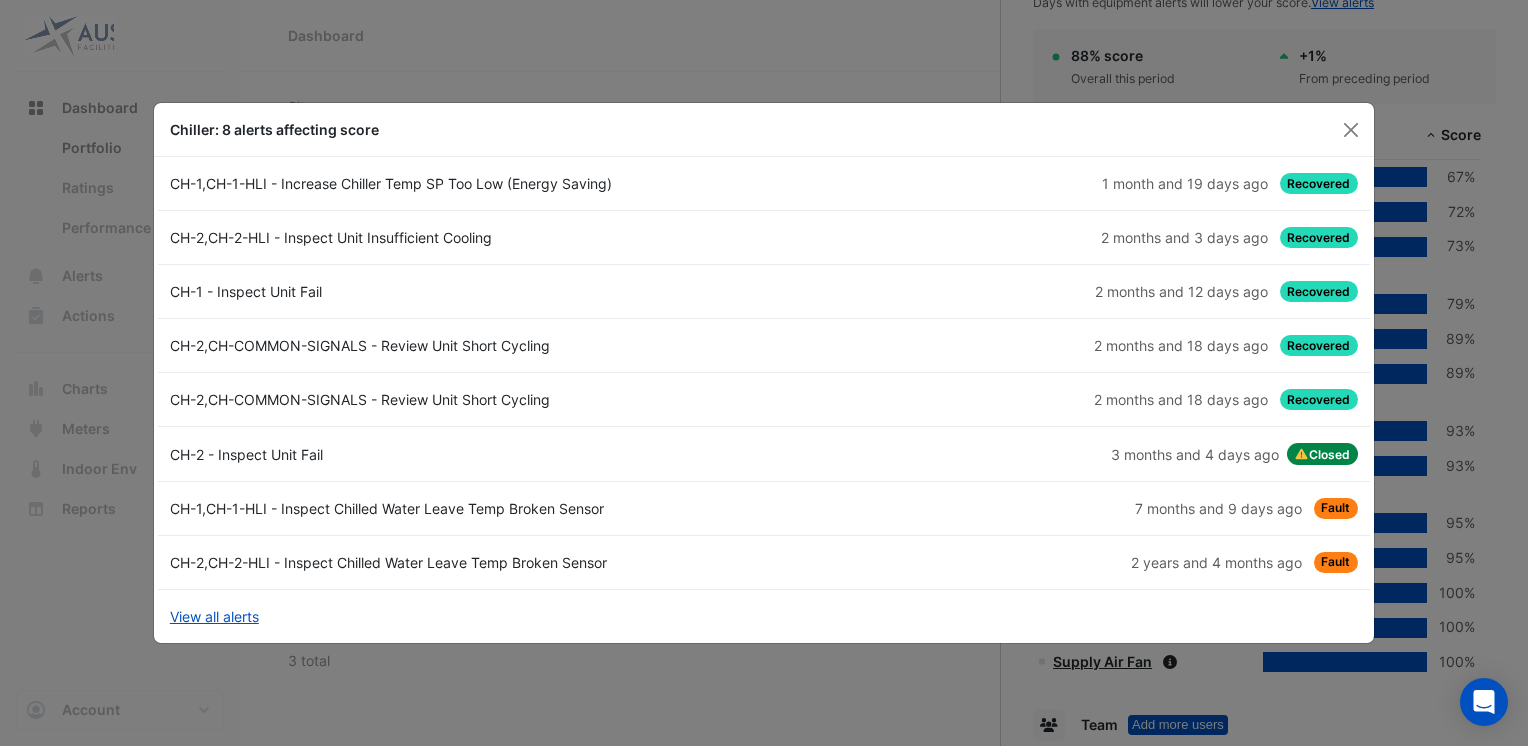 drag, startPoint x: 1085, startPoint y: 134, endPoint x: 1128, endPoint y: 124, distance: 44.14748 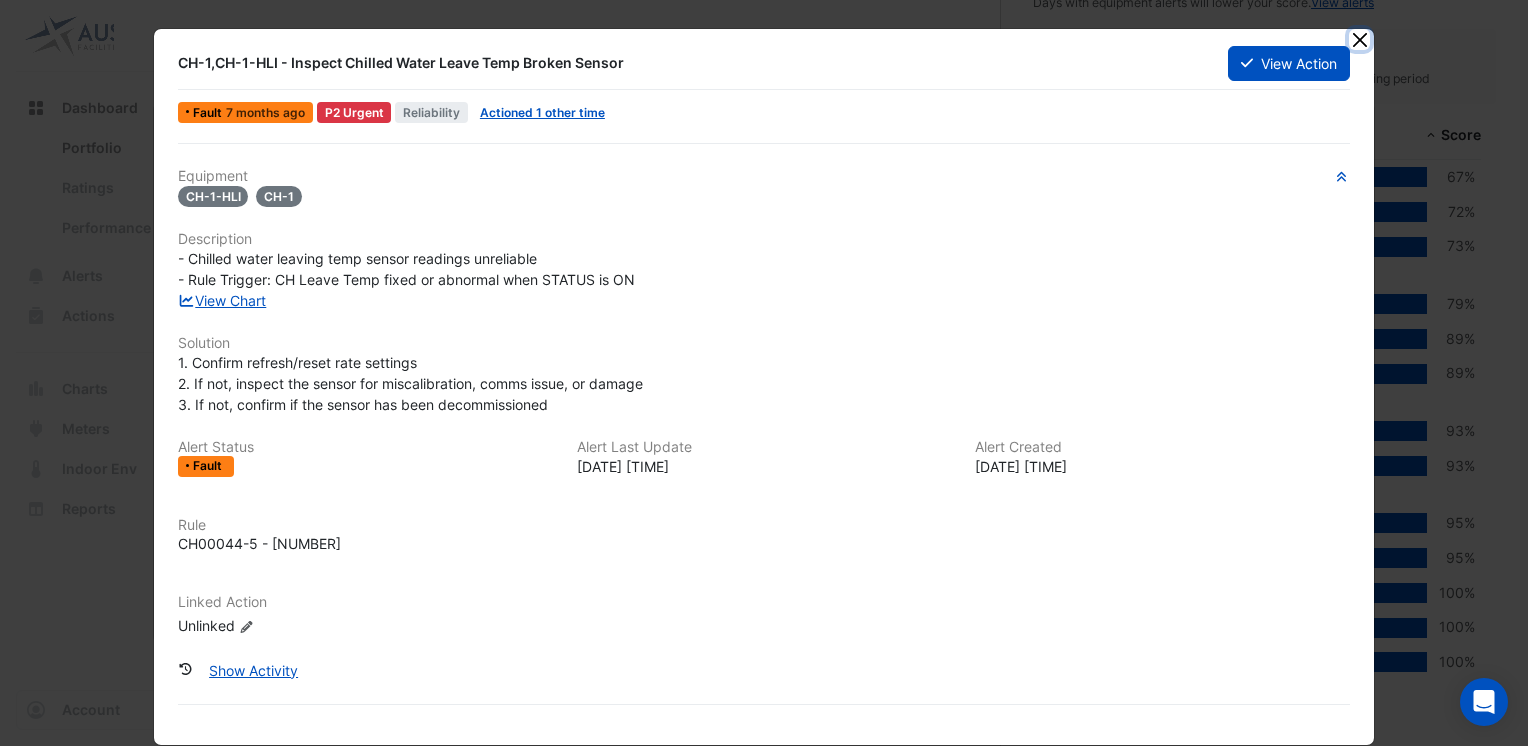 click 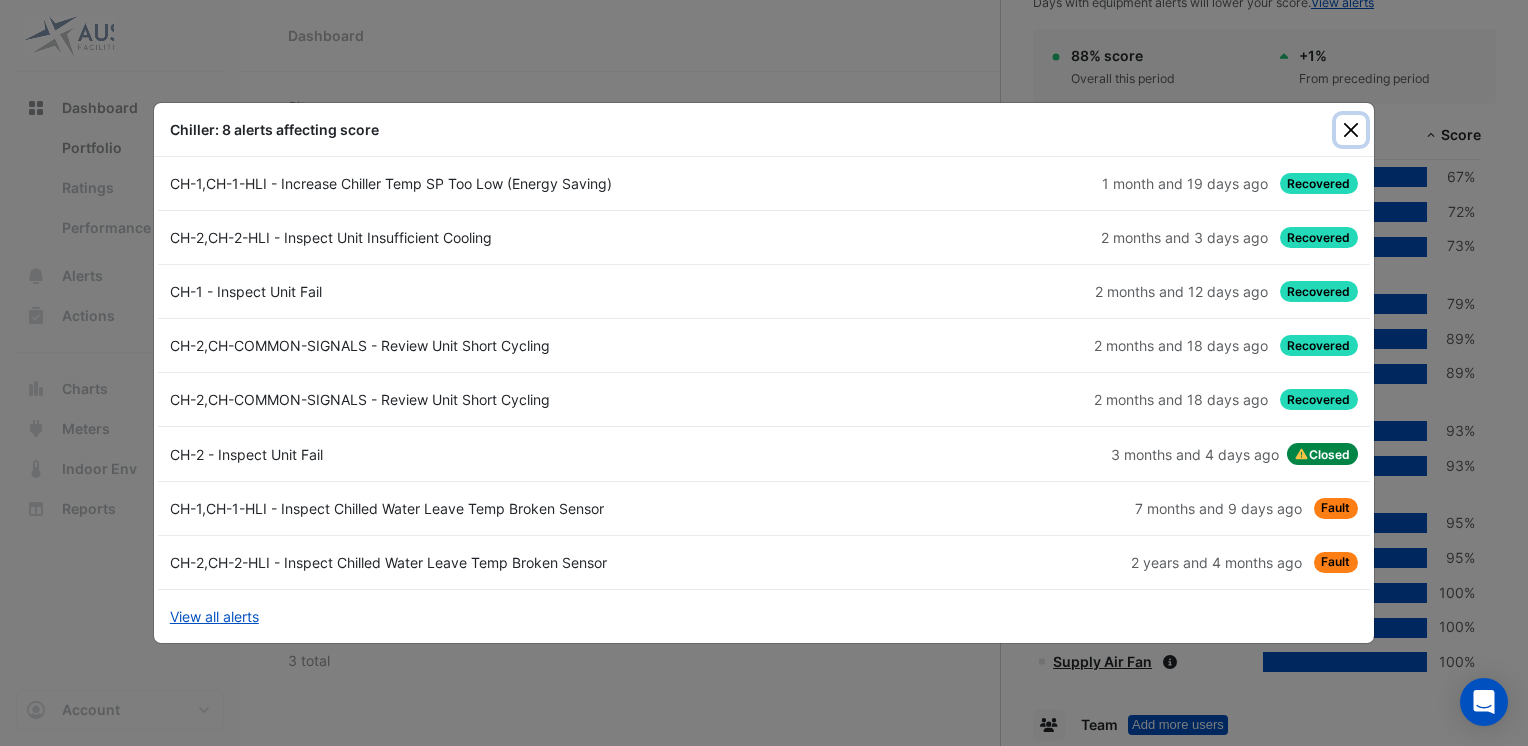 click 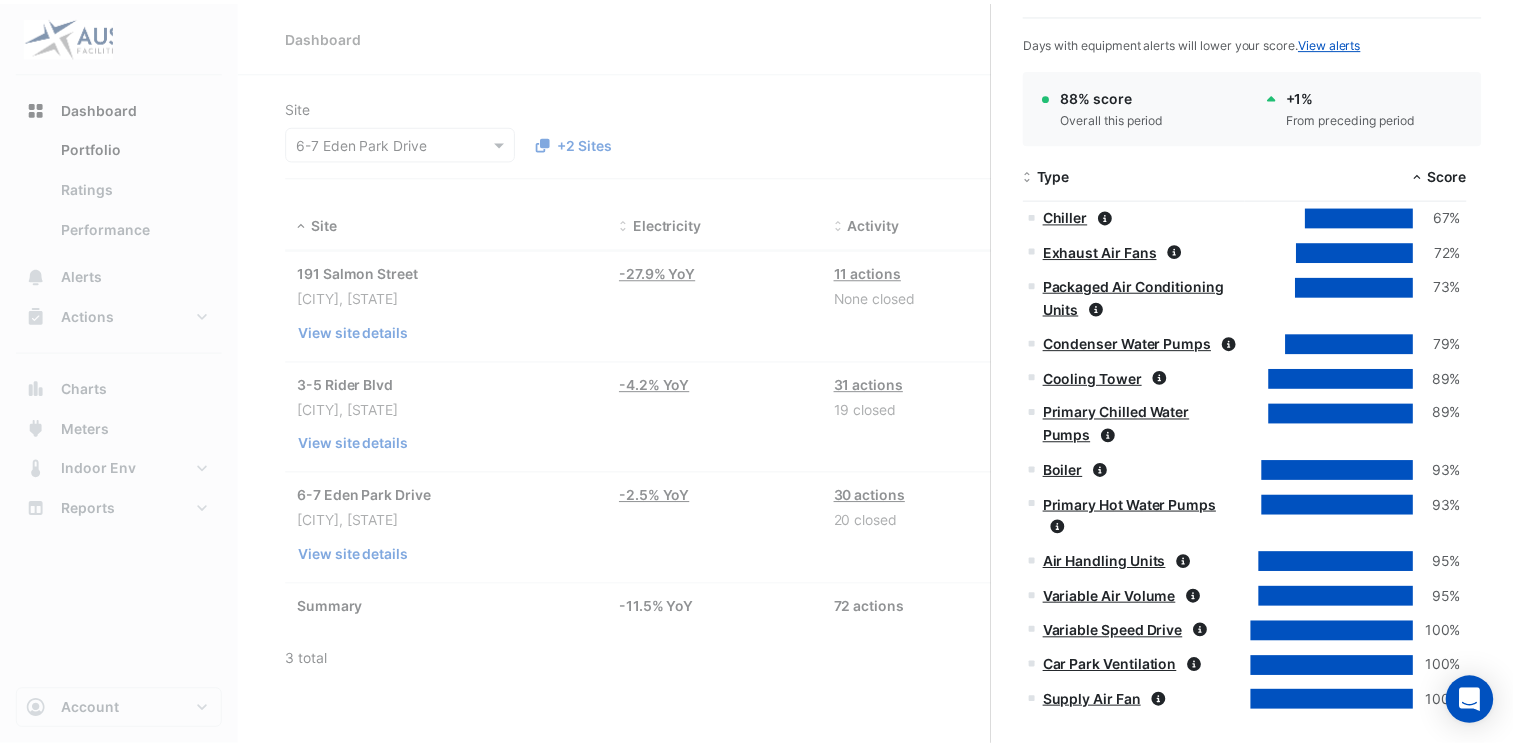 scroll, scrollTop: 1055, scrollLeft: 0, axis: vertical 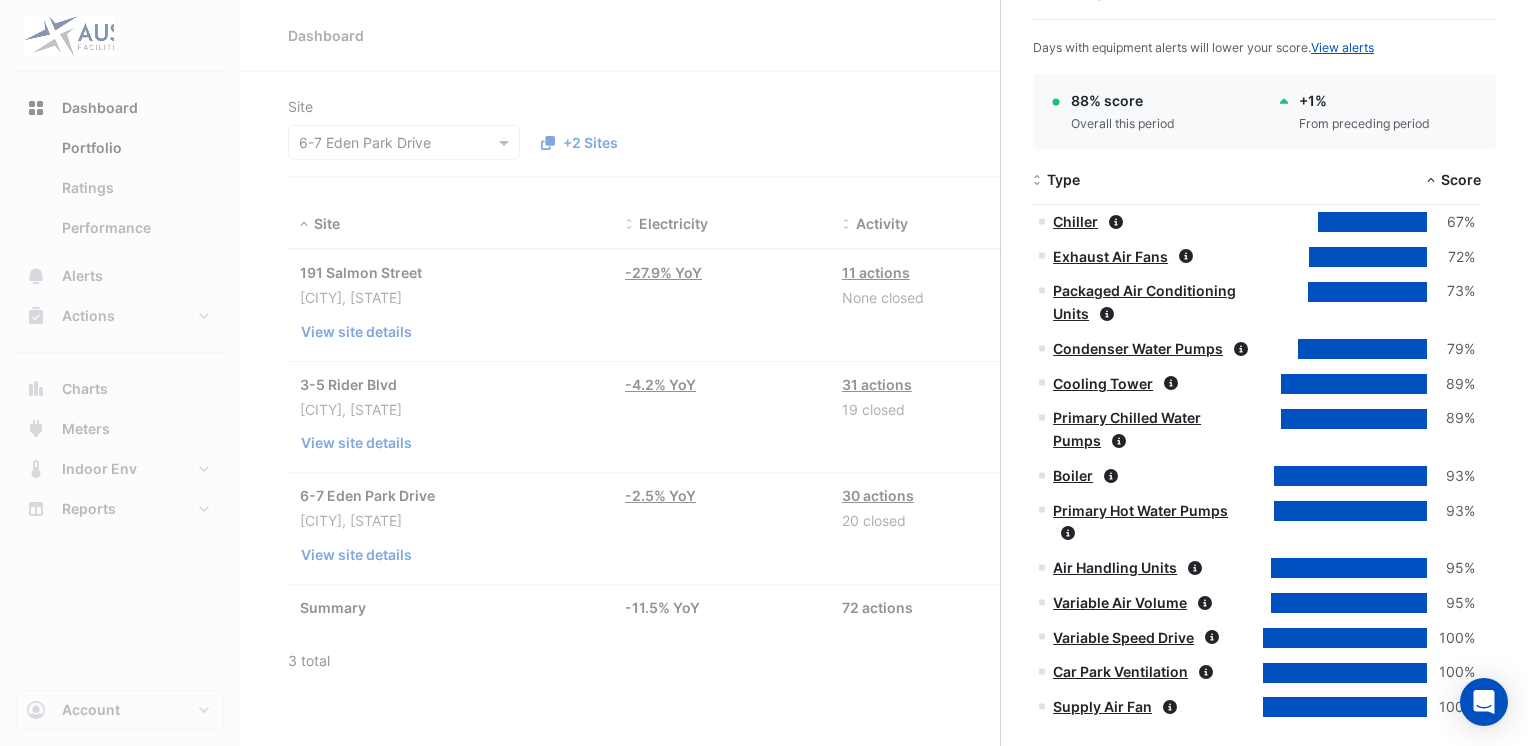 drag, startPoint x: 890, startPoint y: 63, endPoint x: 632, endPoint y: 60, distance: 258.01746 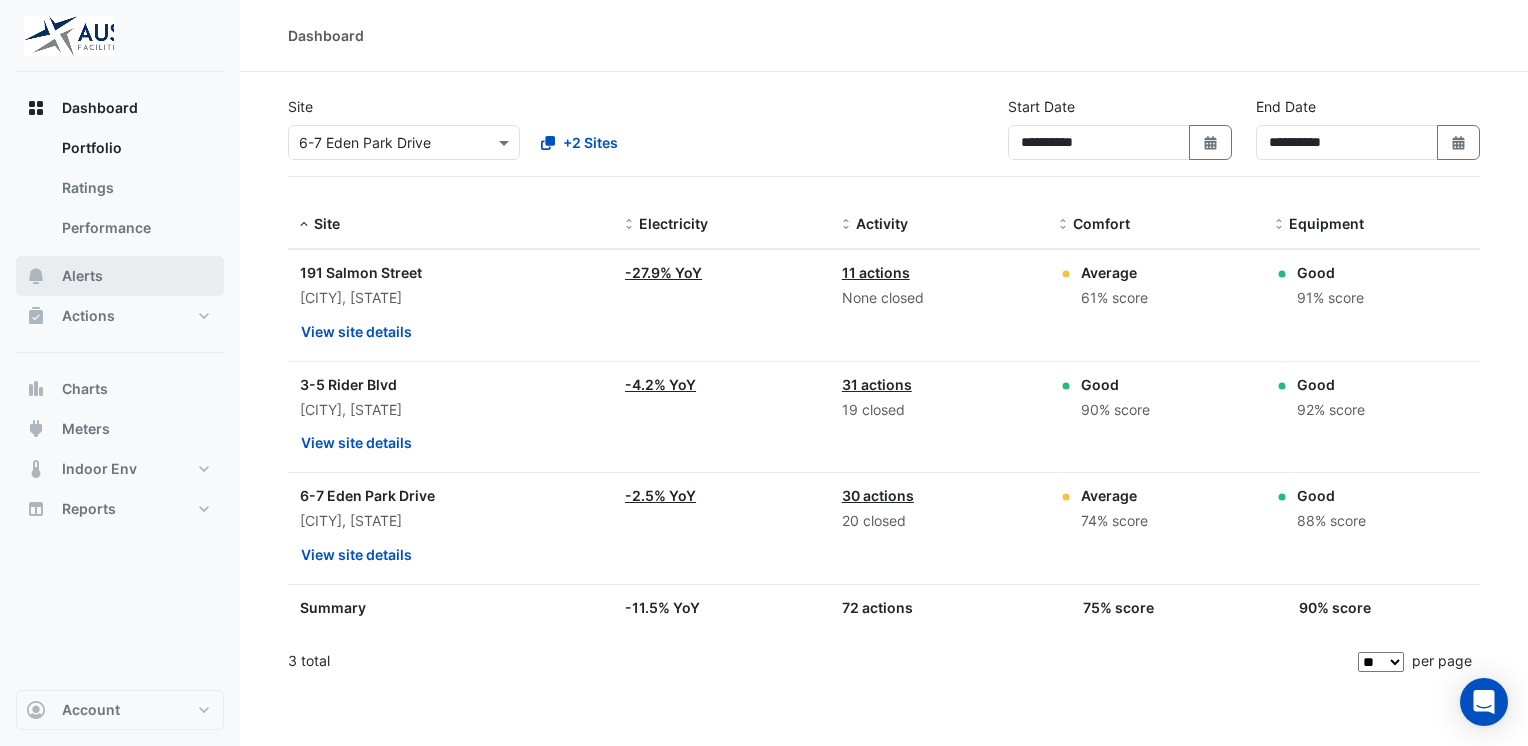 click on "Alerts" at bounding box center (82, 276) 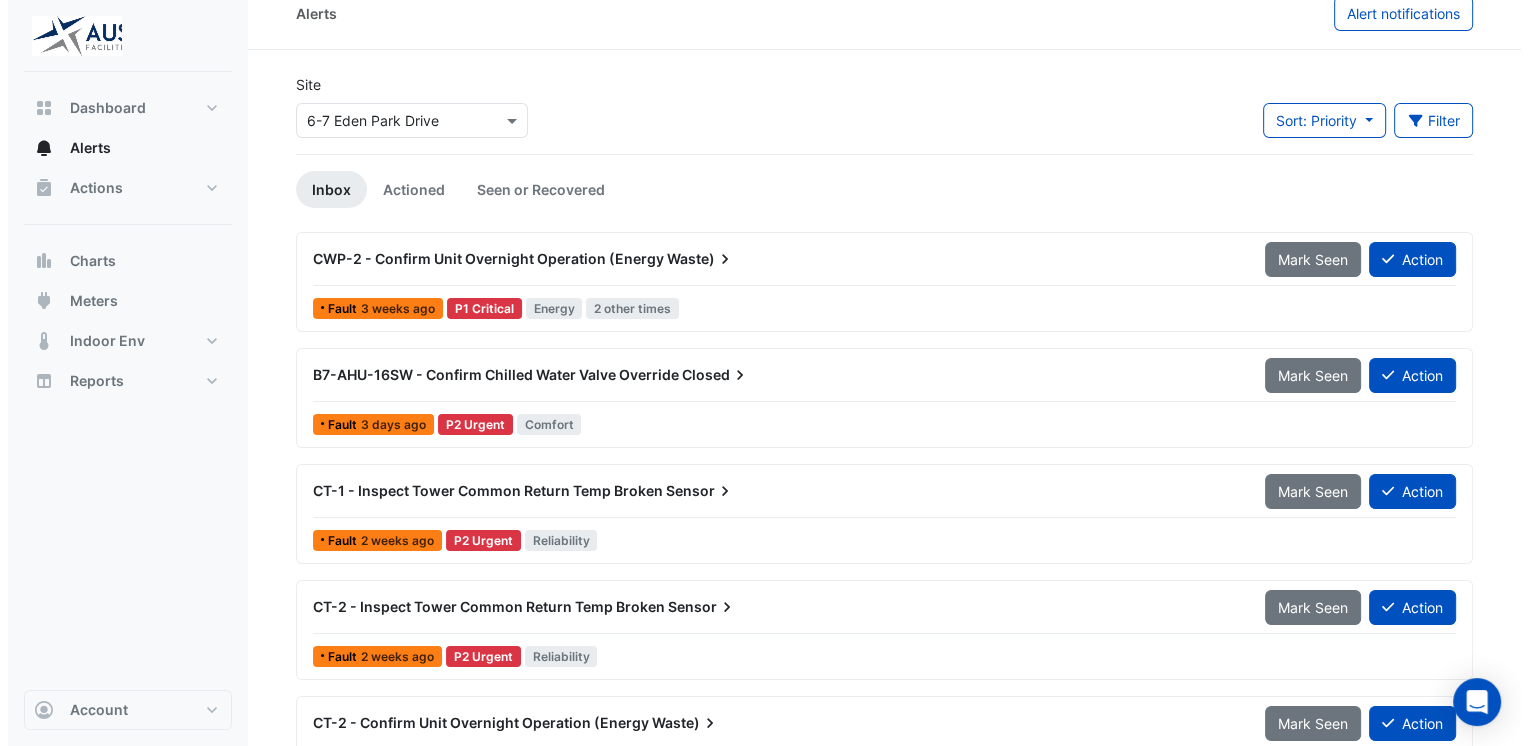 scroll, scrollTop: 0, scrollLeft: 0, axis: both 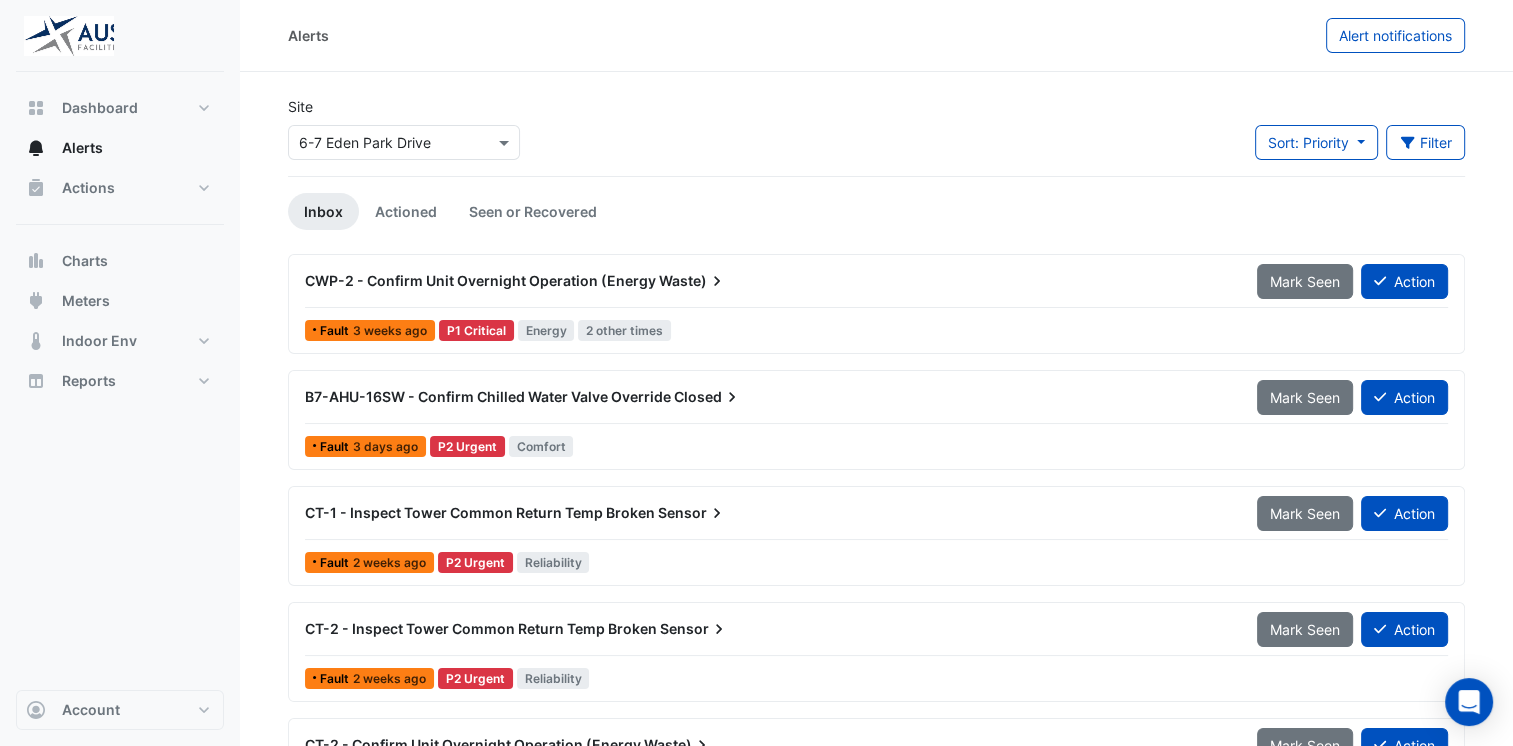click on "3 weeks ago" 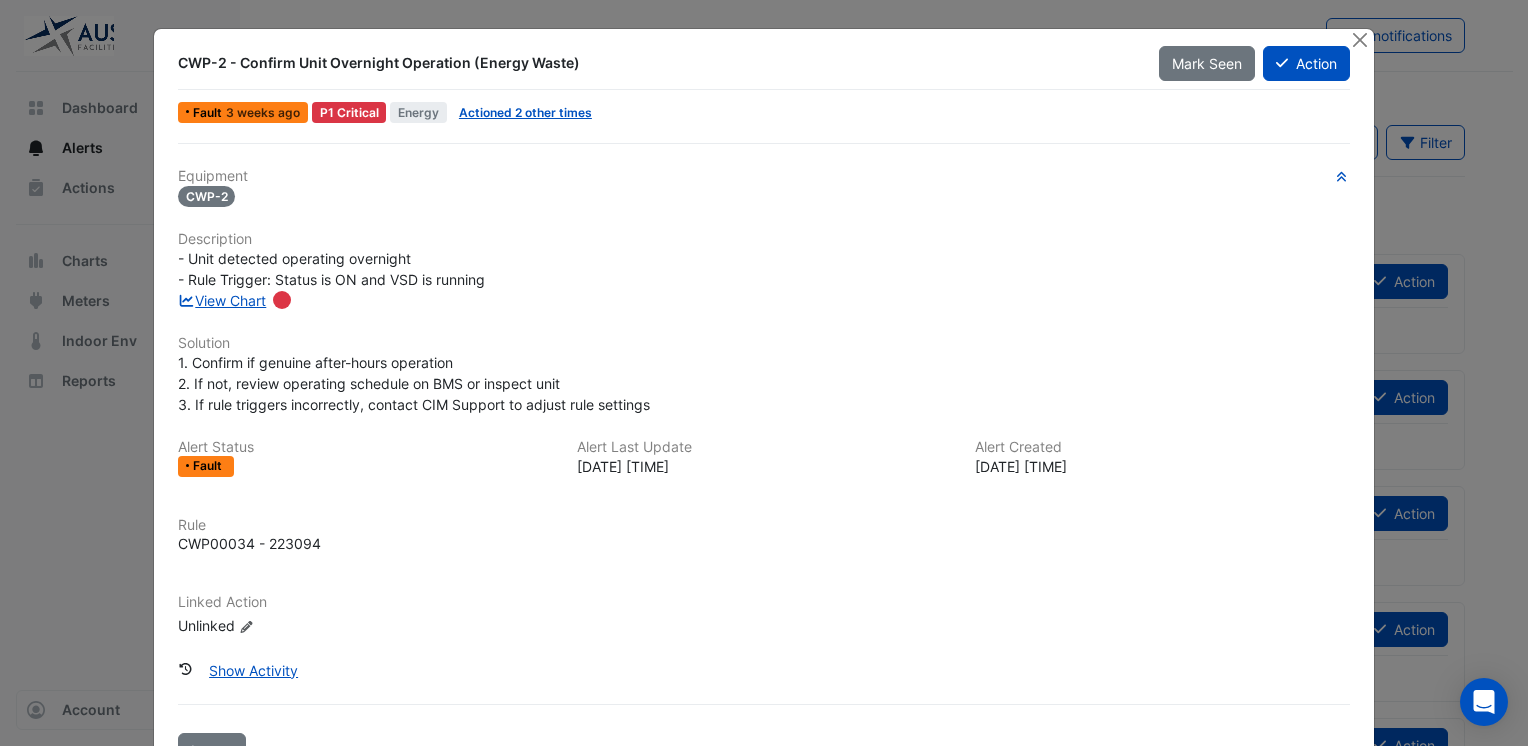 drag, startPoint x: 705, startPoint y: 57, endPoint x: 722, endPoint y: 54, distance: 17.262676 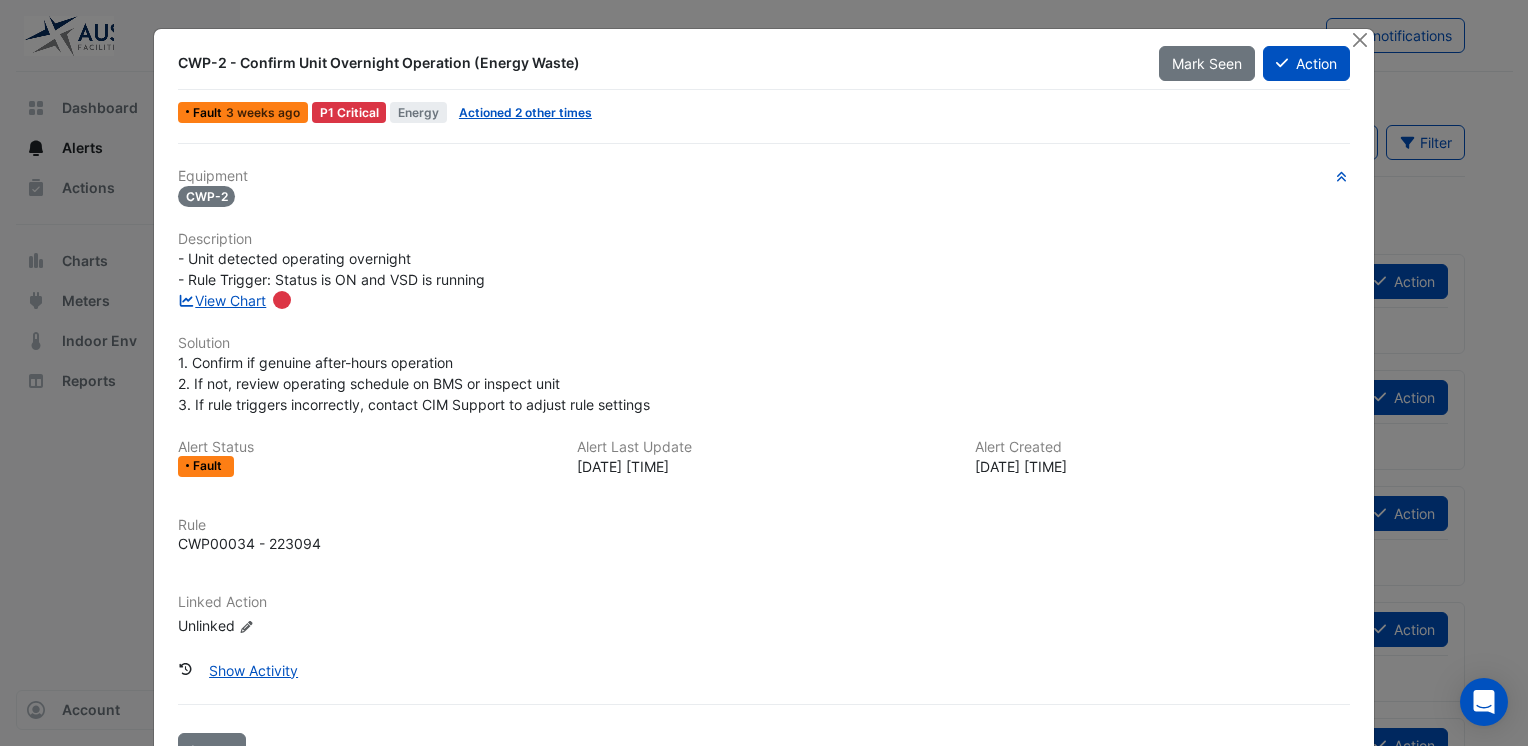 scroll, scrollTop: 63, scrollLeft: 0, axis: vertical 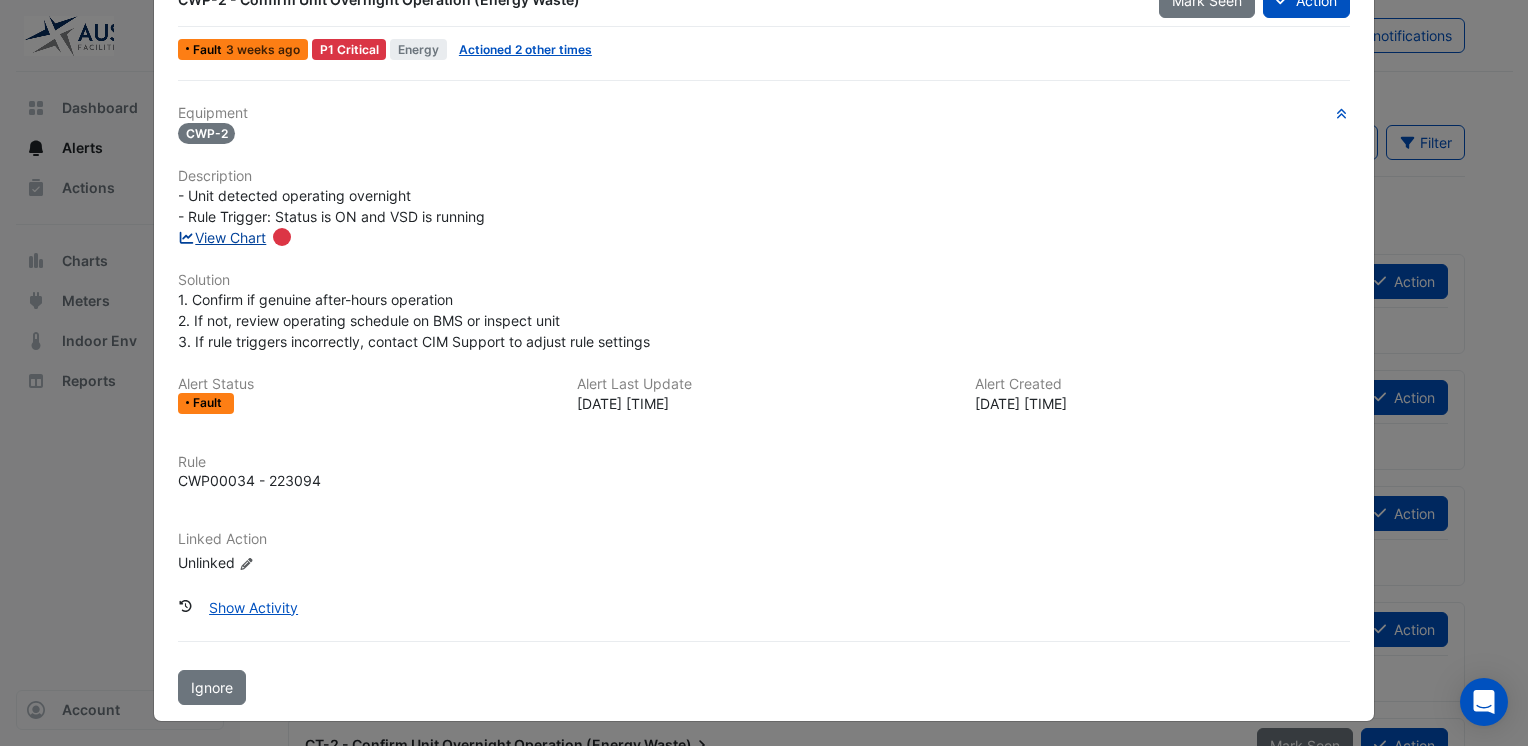click on "View Chart" 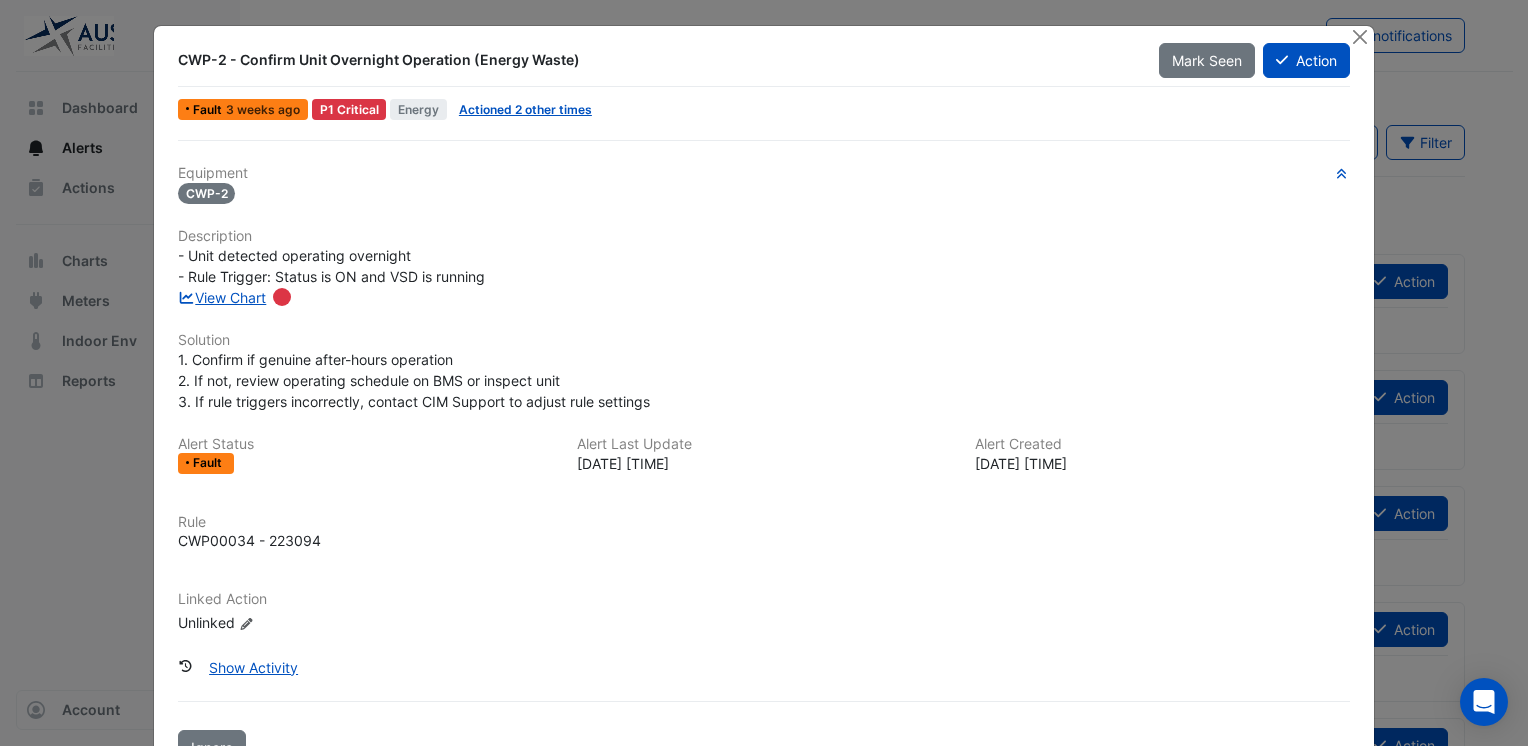 scroll, scrollTop: 0, scrollLeft: 0, axis: both 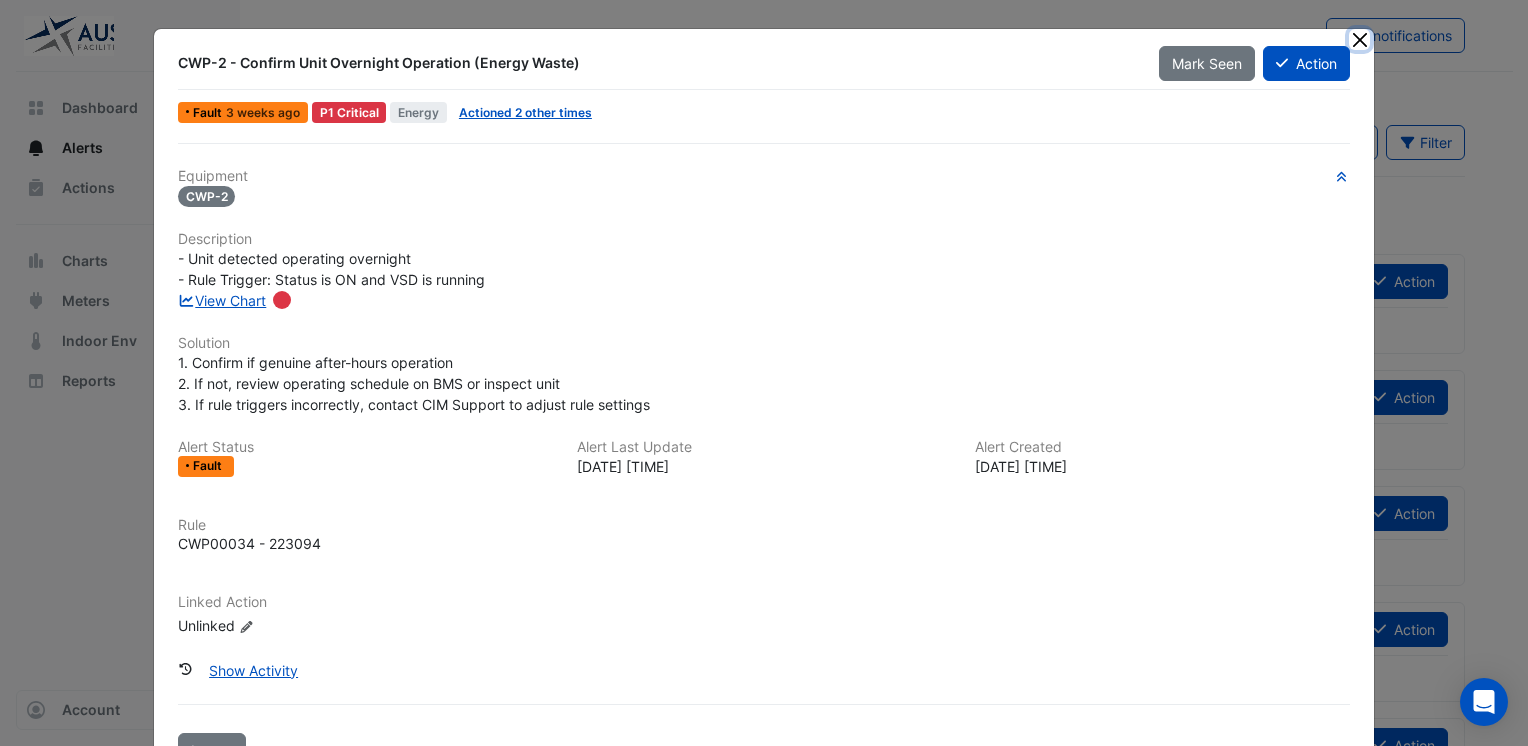 click 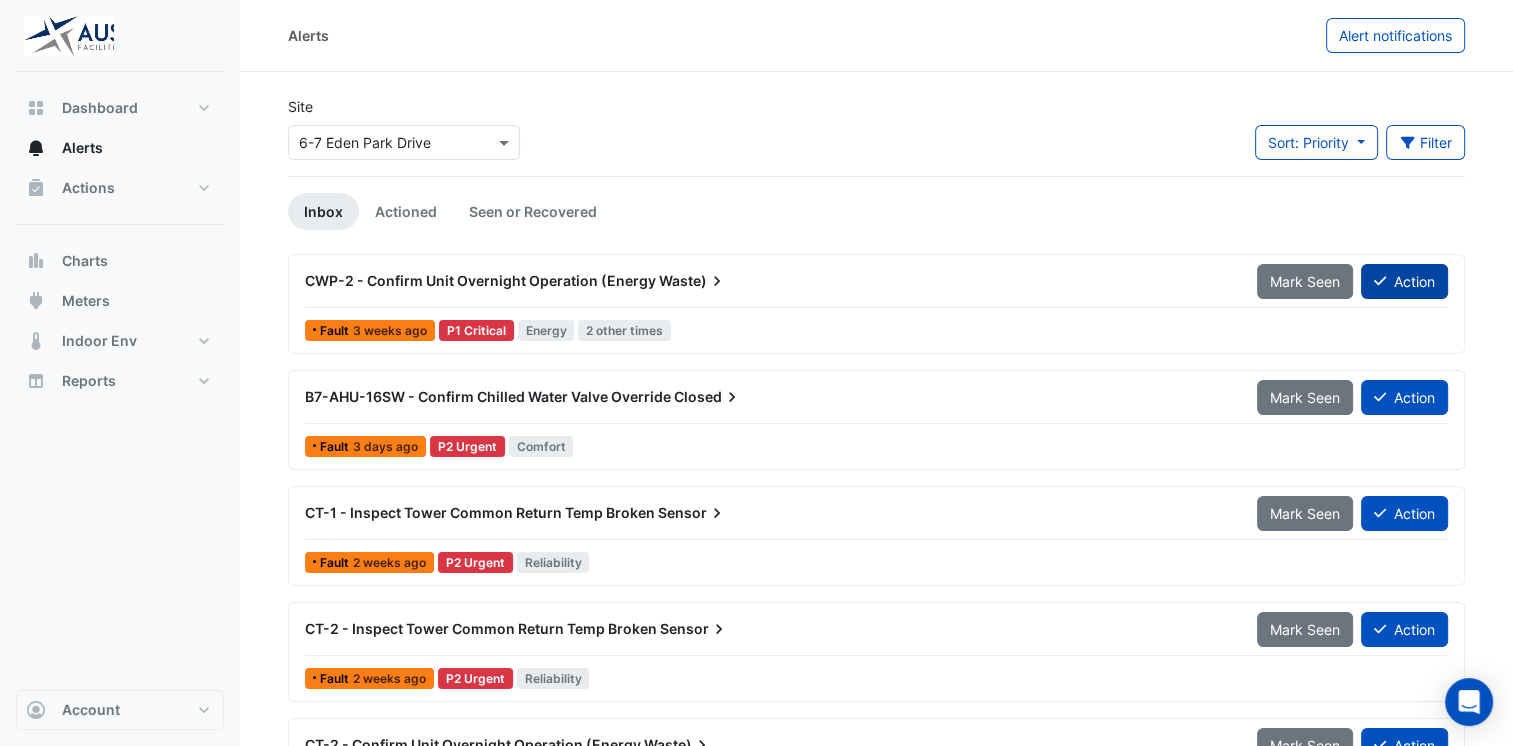 click 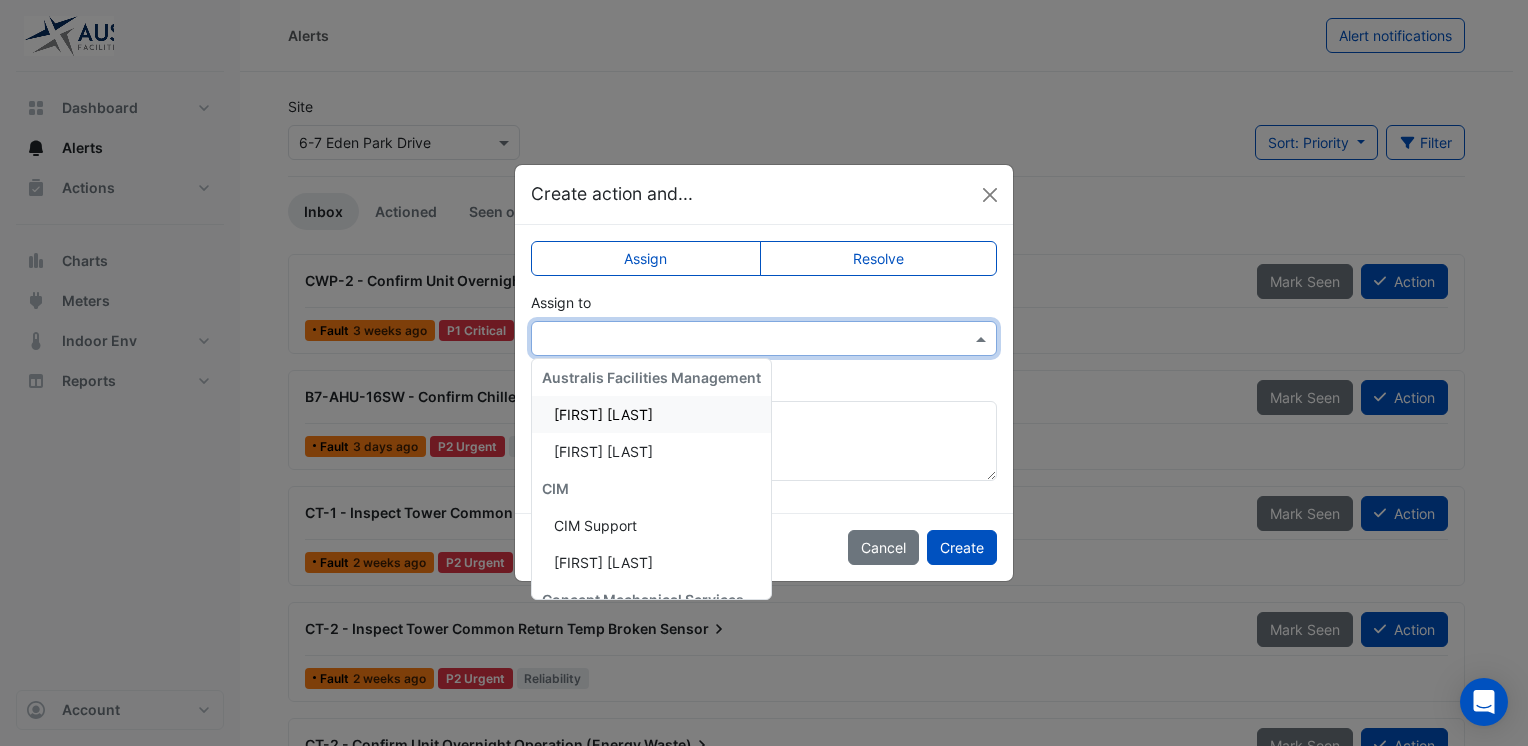 click at bounding box center (983, 338) 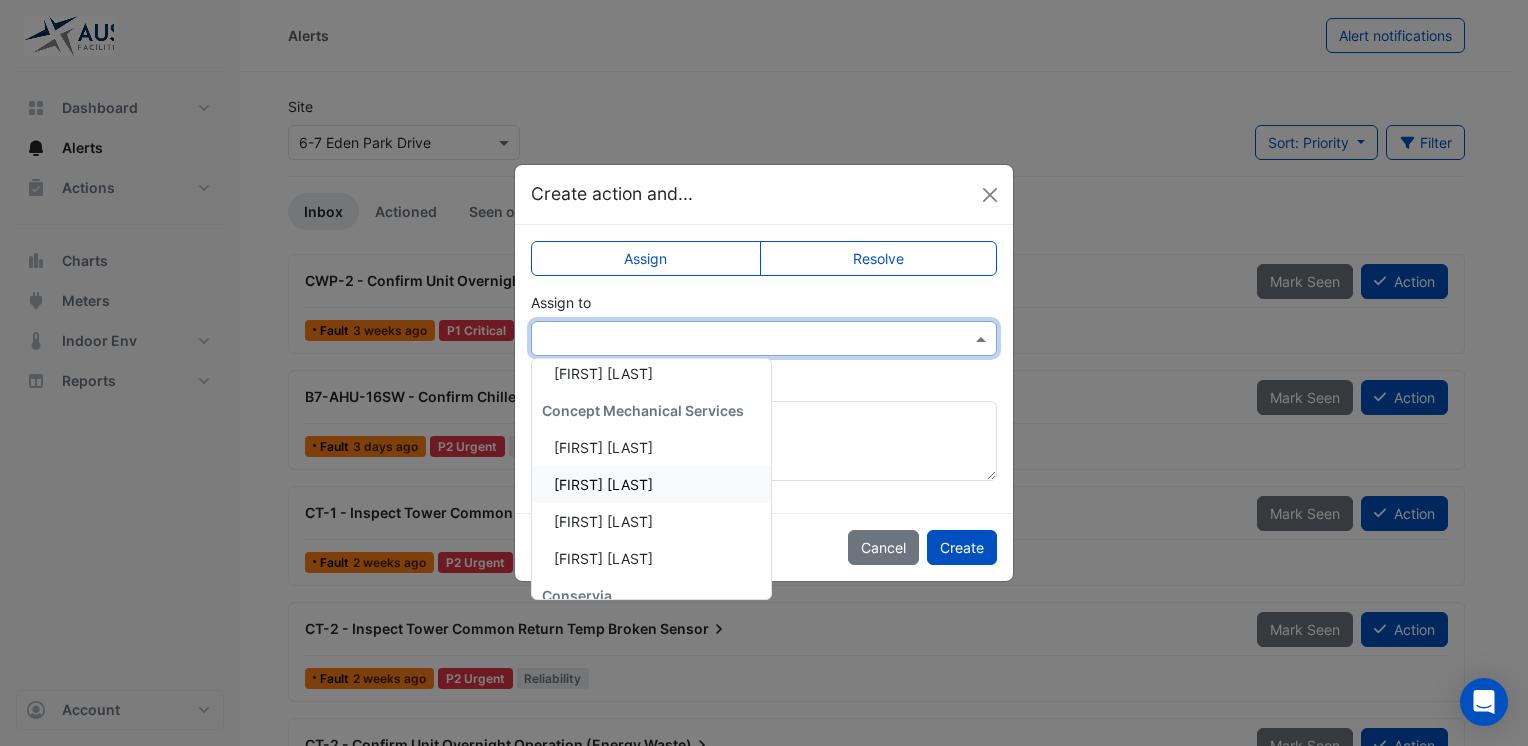 scroll, scrollTop: 89, scrollLeft: 0, axis: vertical 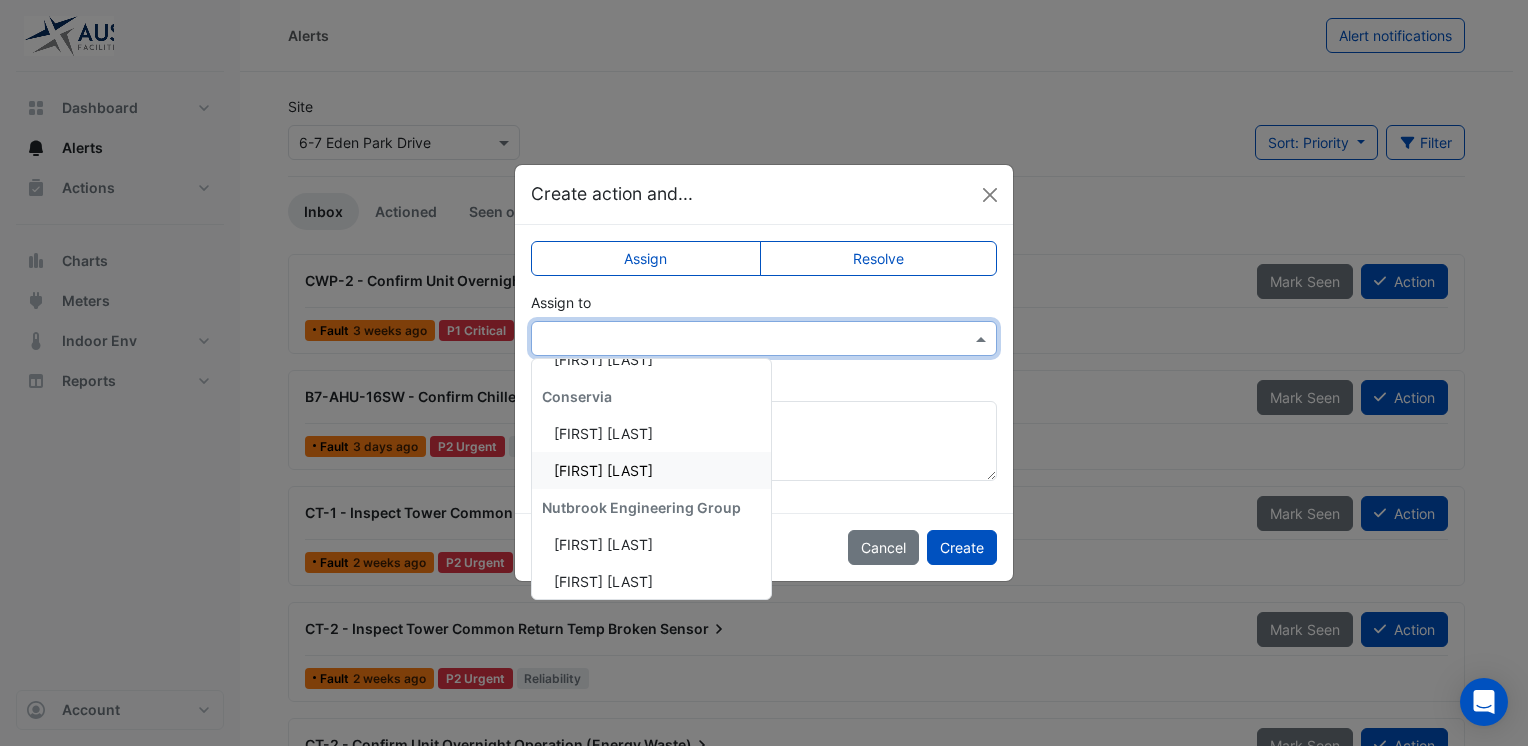 click on "[FIRST] [LAST]" at bounding box center [603, 470] 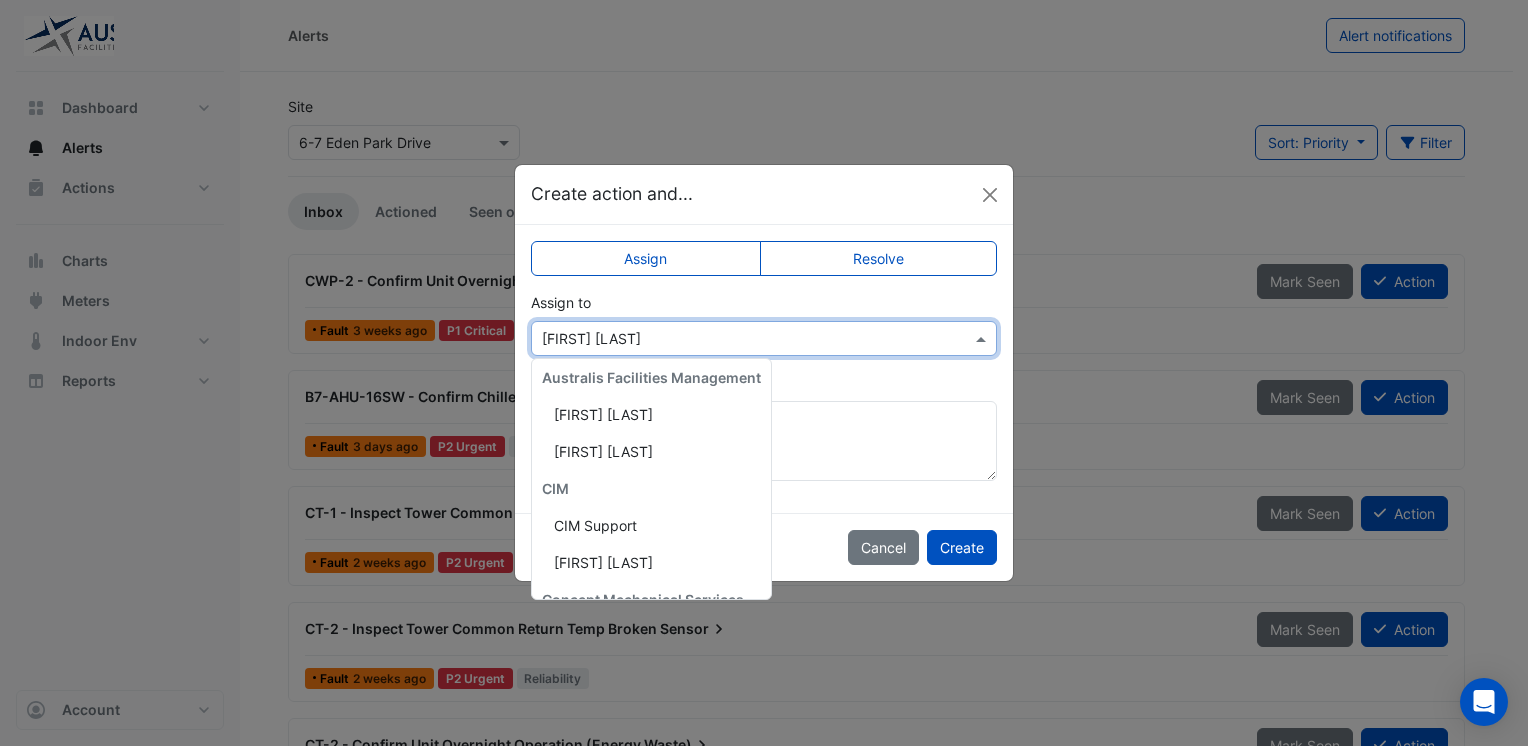 click at bounding box center [983, 338] 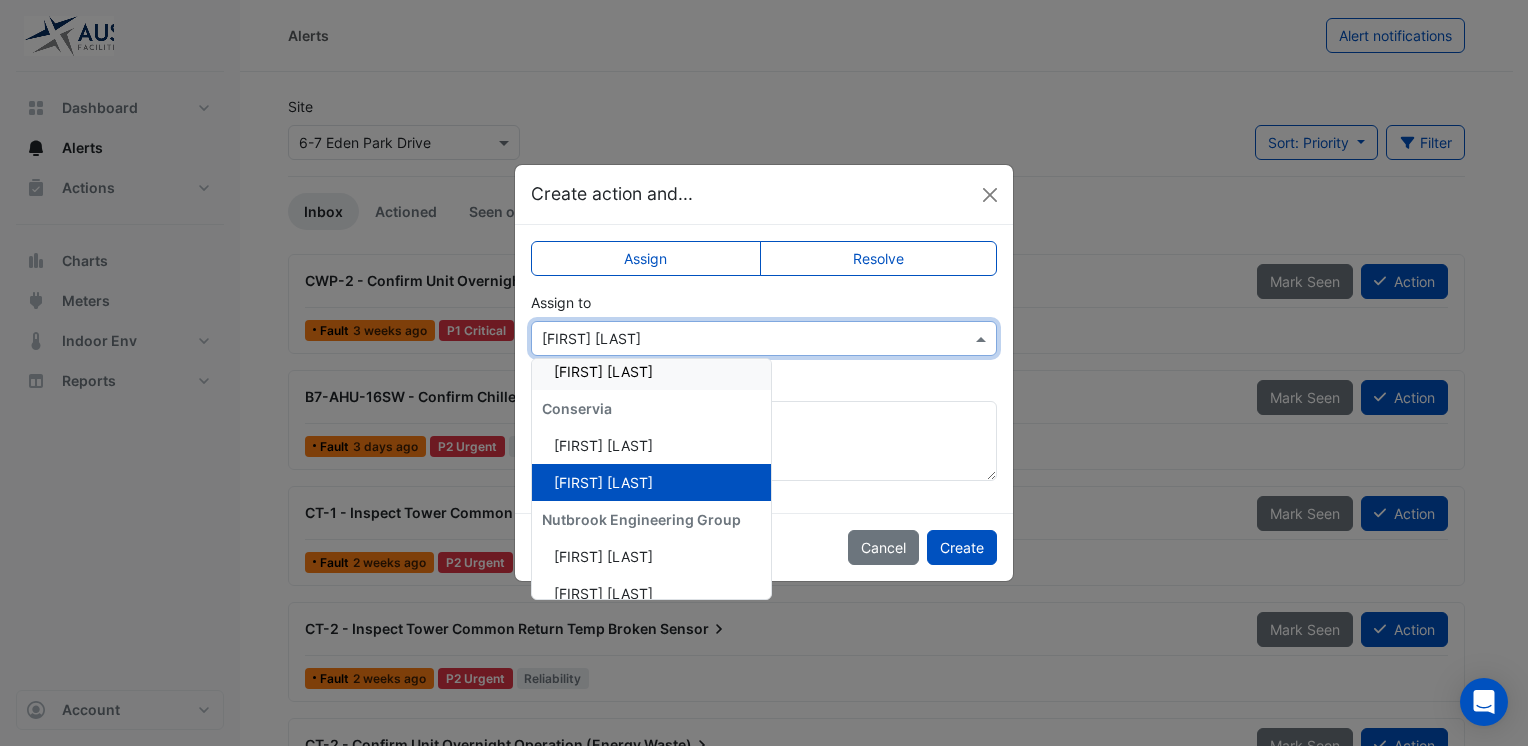 scroll, scrollTop: 388, scrollLeft: 0, axis: vertical 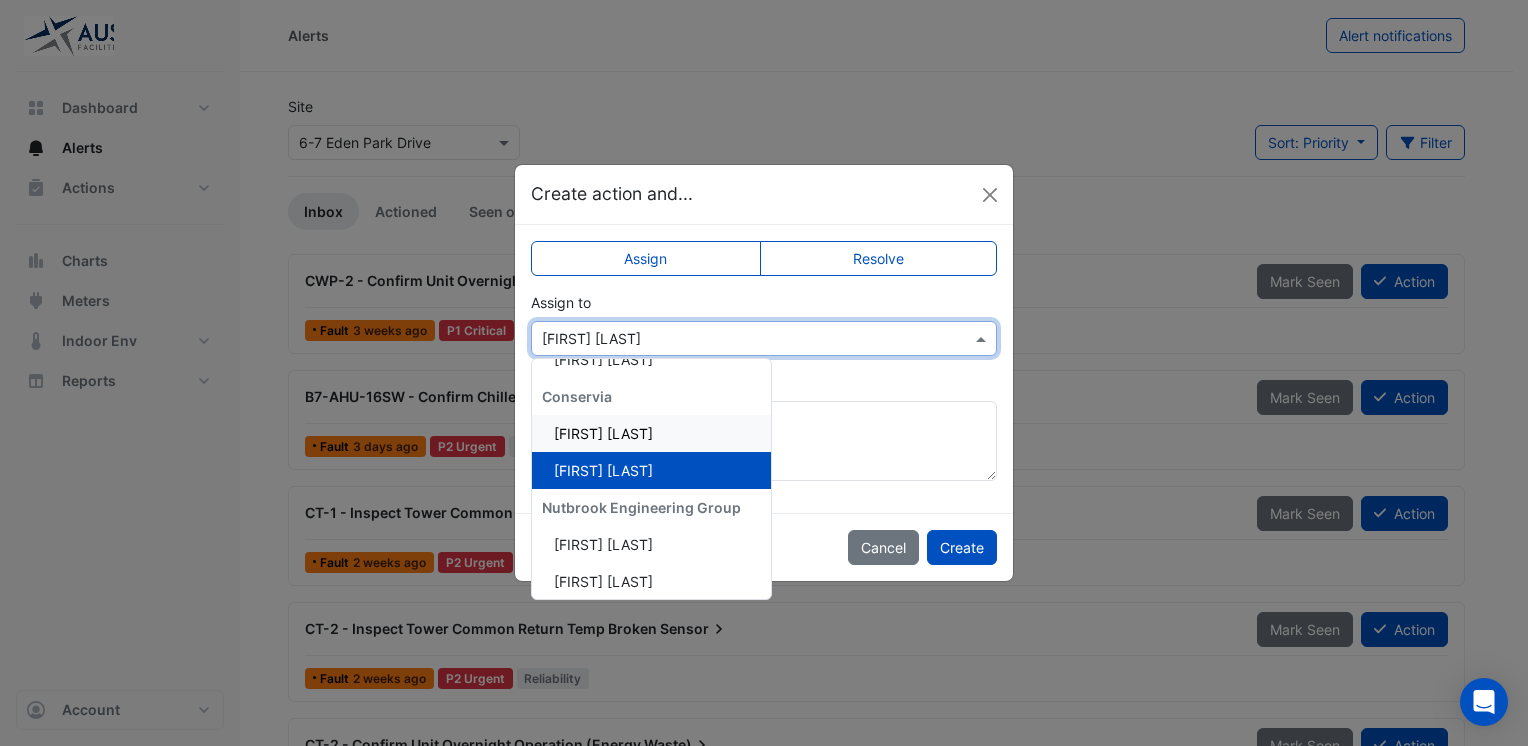 click on "Create action and...
Assign
Resolve
Assign to
× Shervin Esmaeilpour Australis Facilities Management Aurelio Tiani Stephen Bishenden CIM CIM Support Manuel Margelis Concept Mechanical Services Brett  McLoughlin Chris Karavatakis Daniel Whitbread Max Karavatakis Conservia Saufi Baharudin Shervin Esmaeilpour Nutbrook Engineering Group James Vorlow Kenneth Ung
Add comment (optional)
Cancel
Create" 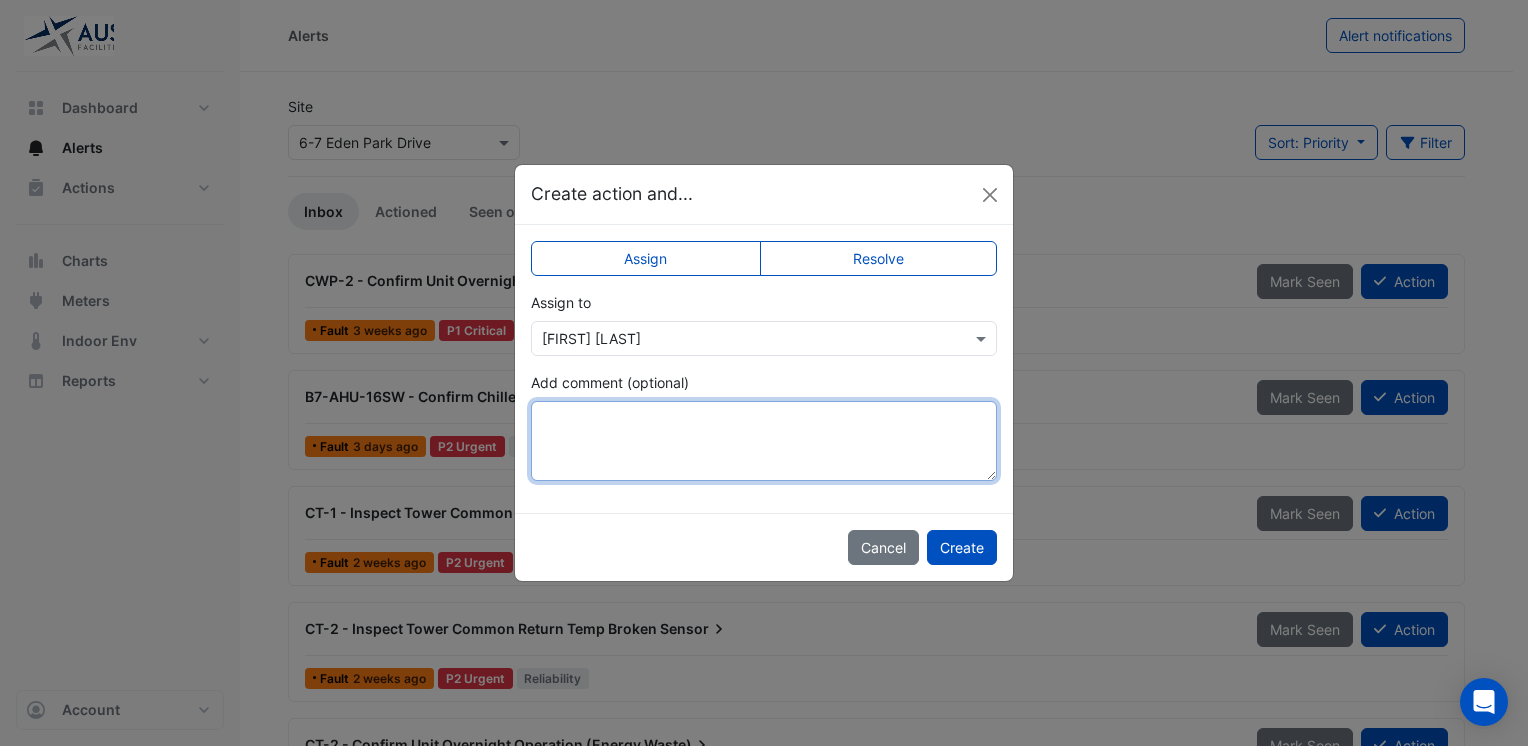 click on "Add comment (optional)" at bounding box center [764, 441] 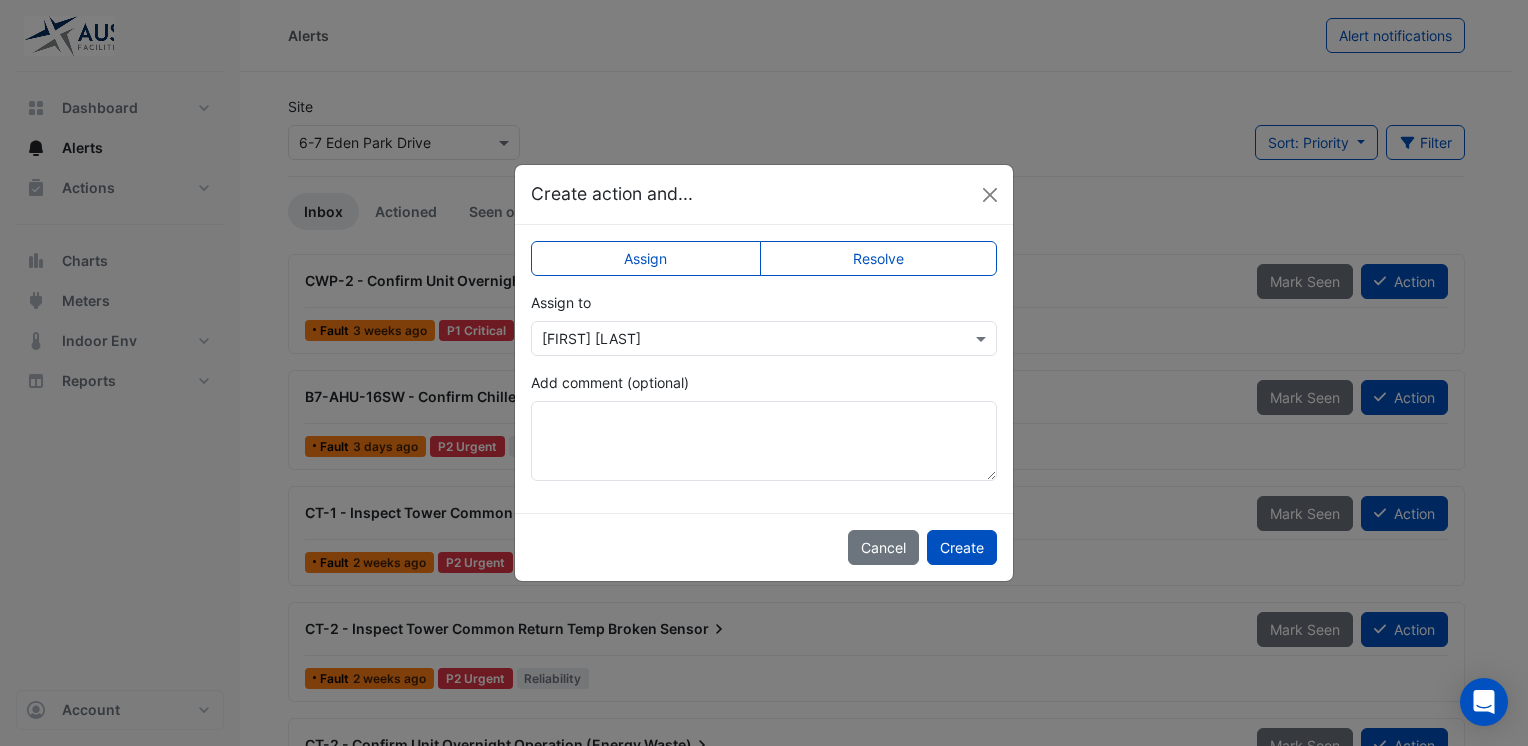 drag, startPoint x: 831, startPoint y: 198, endPoint x: 852, endPoint y: 167, distance: 37.44329 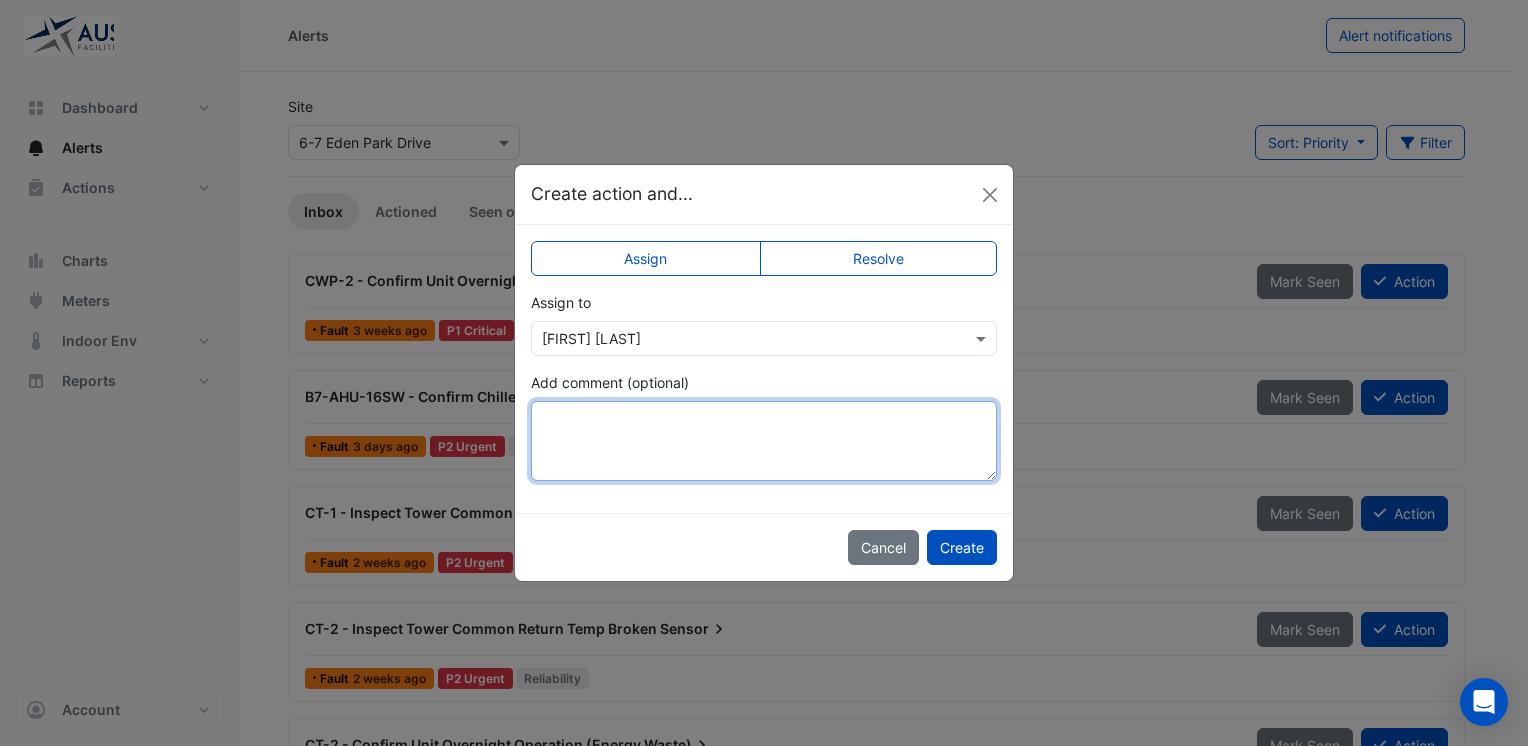 click on "Add comment (optional)" at bounding box center [764, 441] 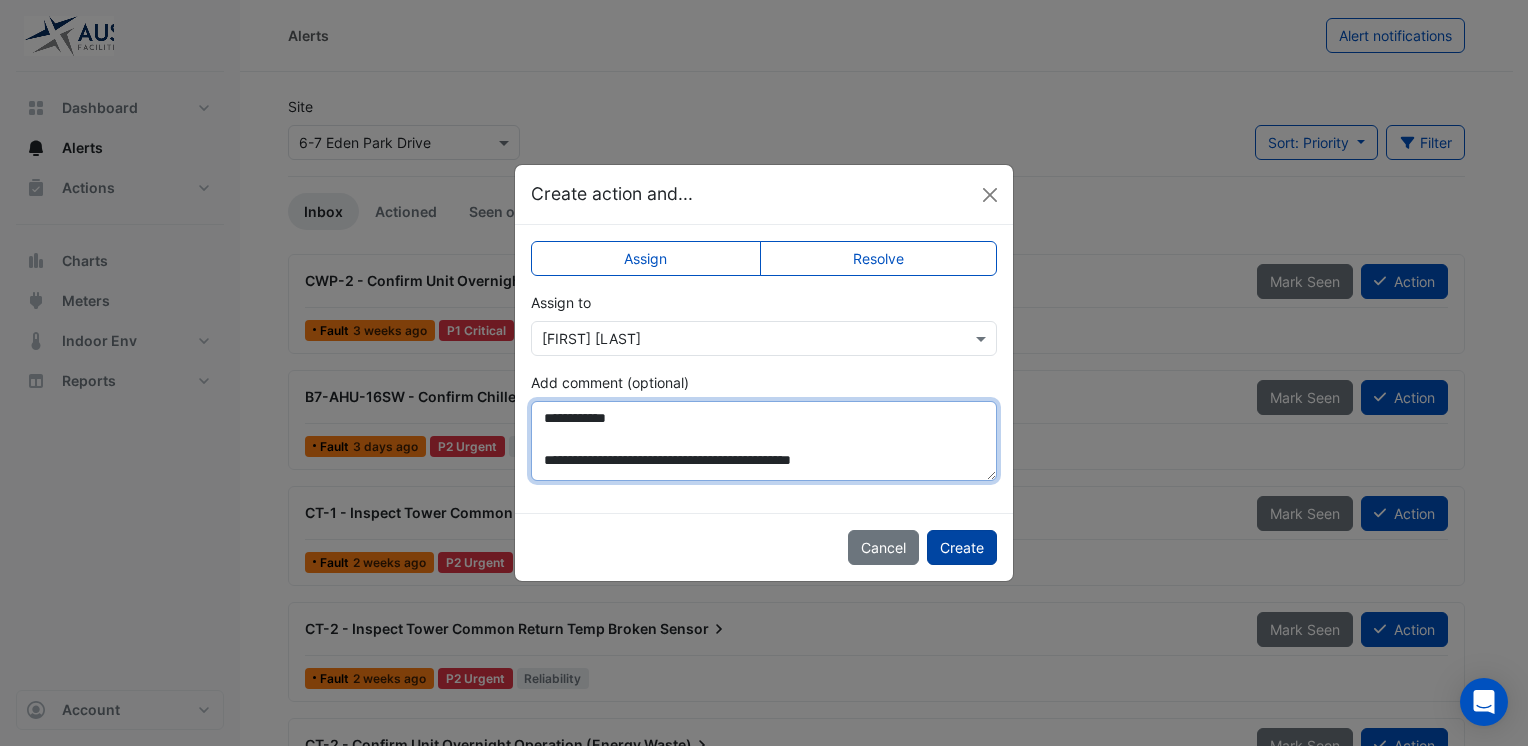 type on "**********" 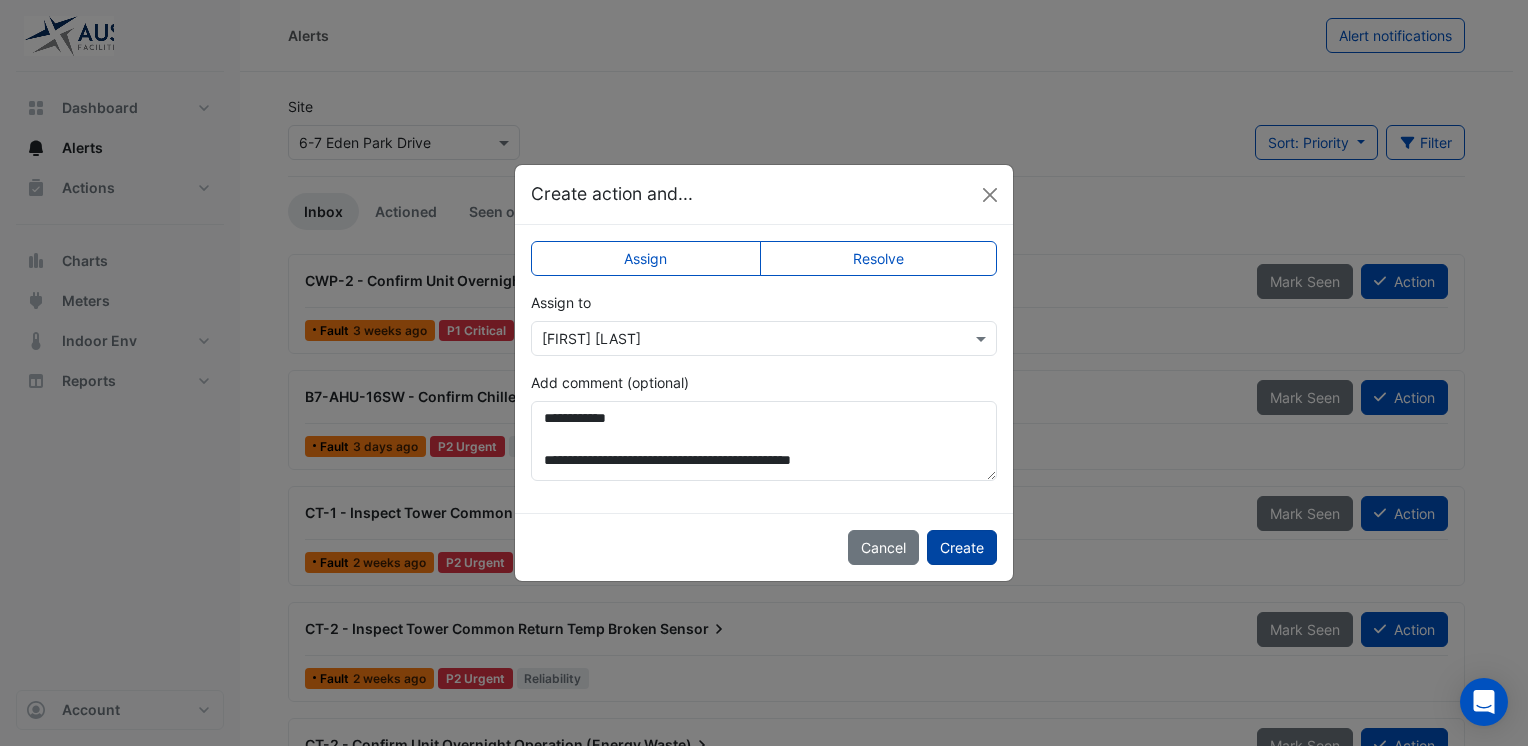 click on "Create" 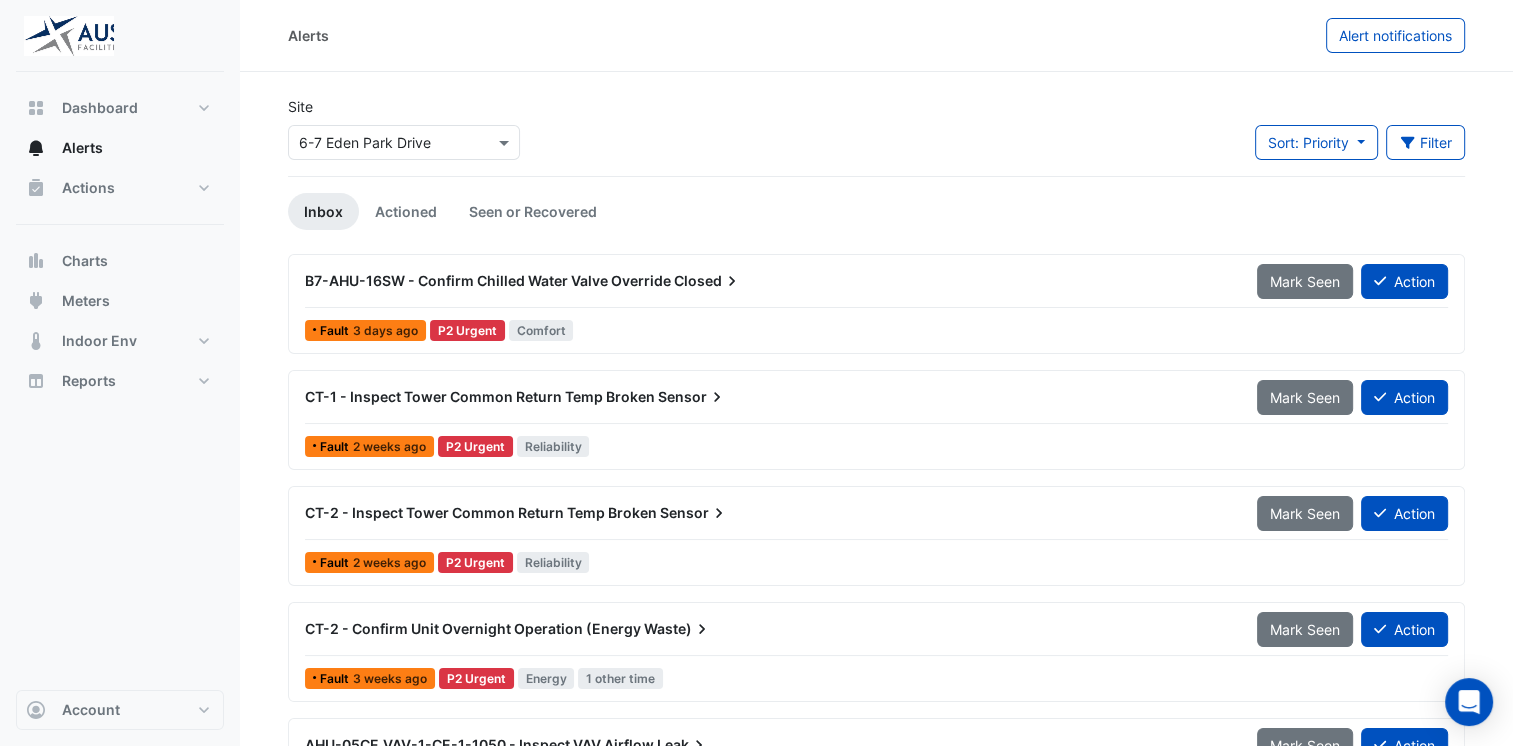 click on "B7-AHU-16SW - Confirm Chilled Water Valve Override" at bounding box center [488, 280] 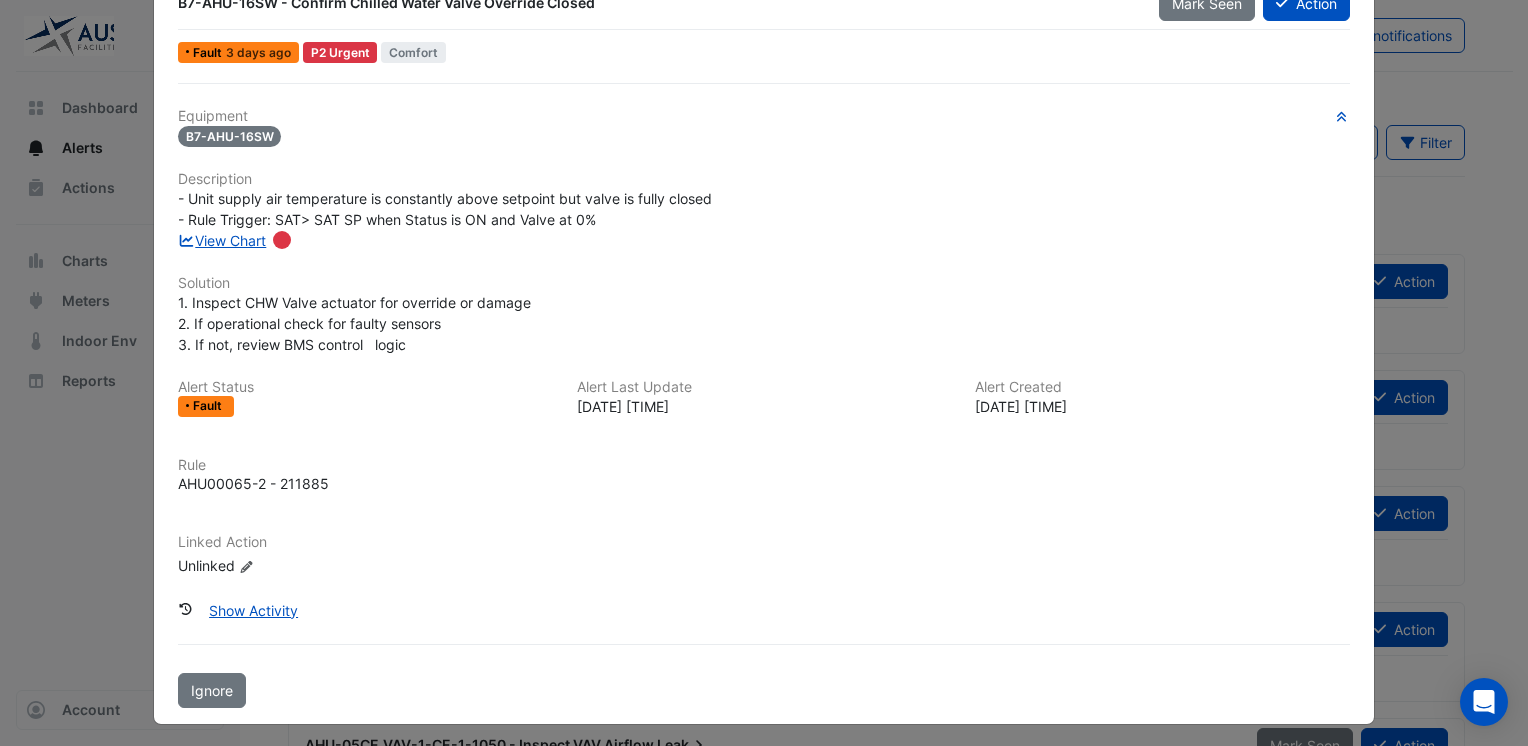scroll, scrollTop: 63, scrollLeft: 0, axis: vertical 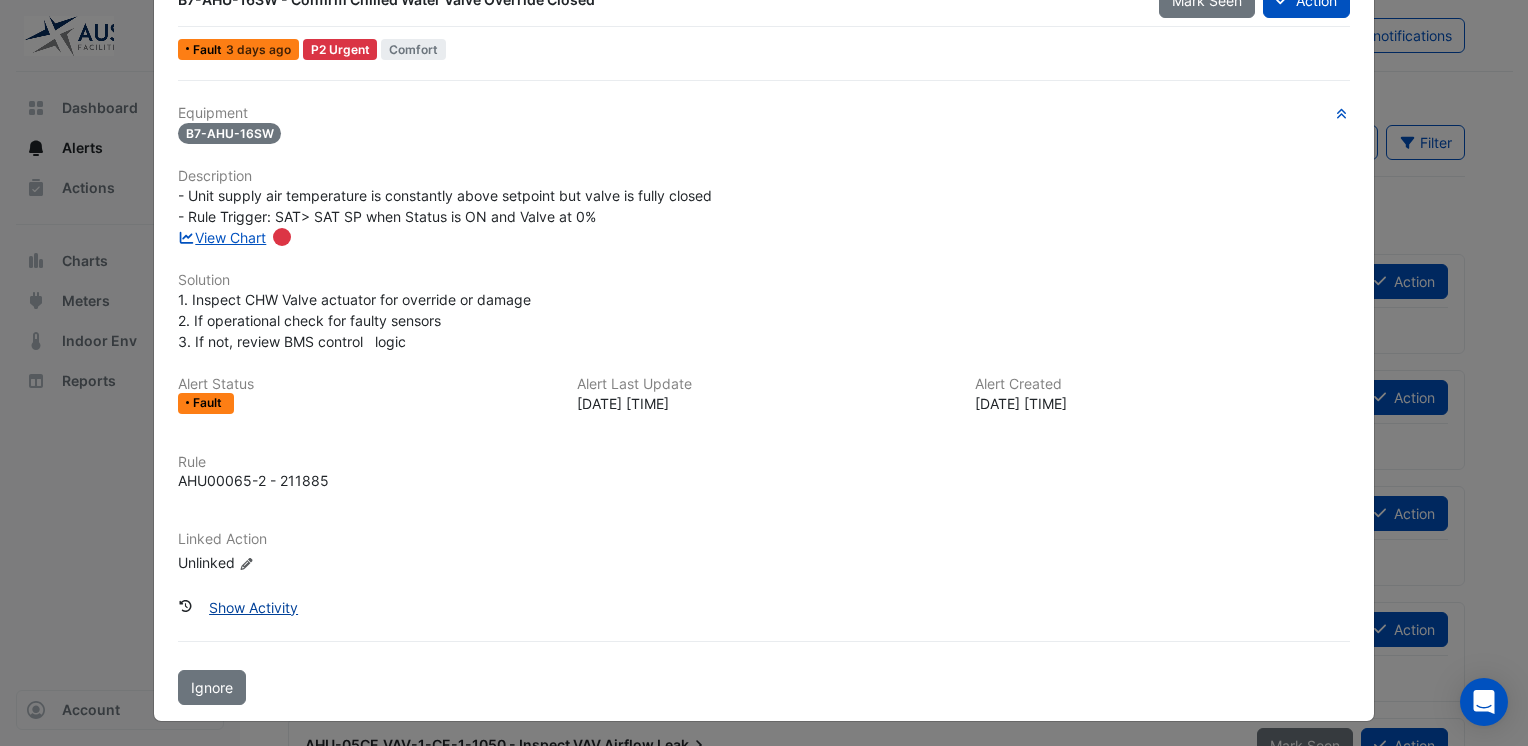 click on "Show Activity" 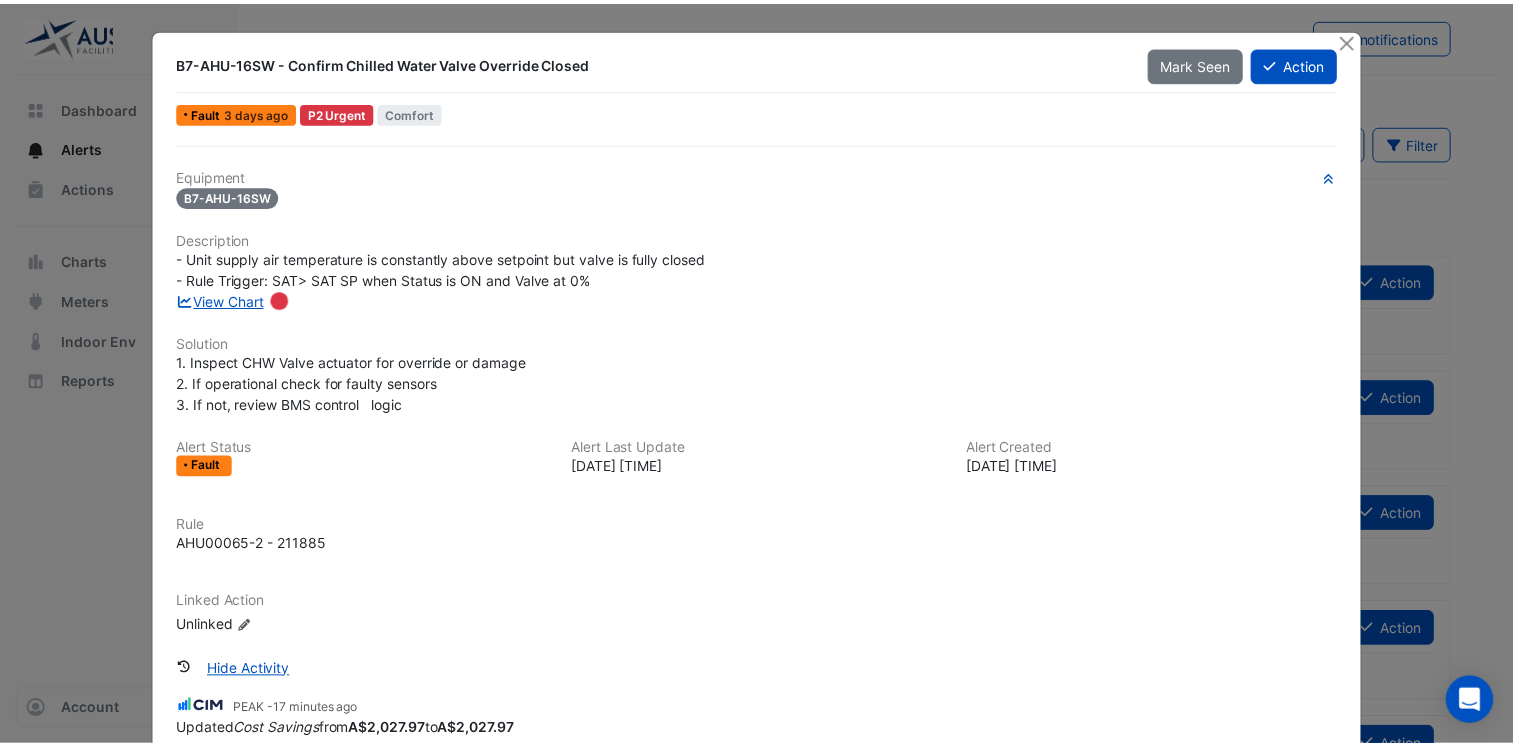 scroll, scrollTop: 0, scrollLeft: 0, axis: both 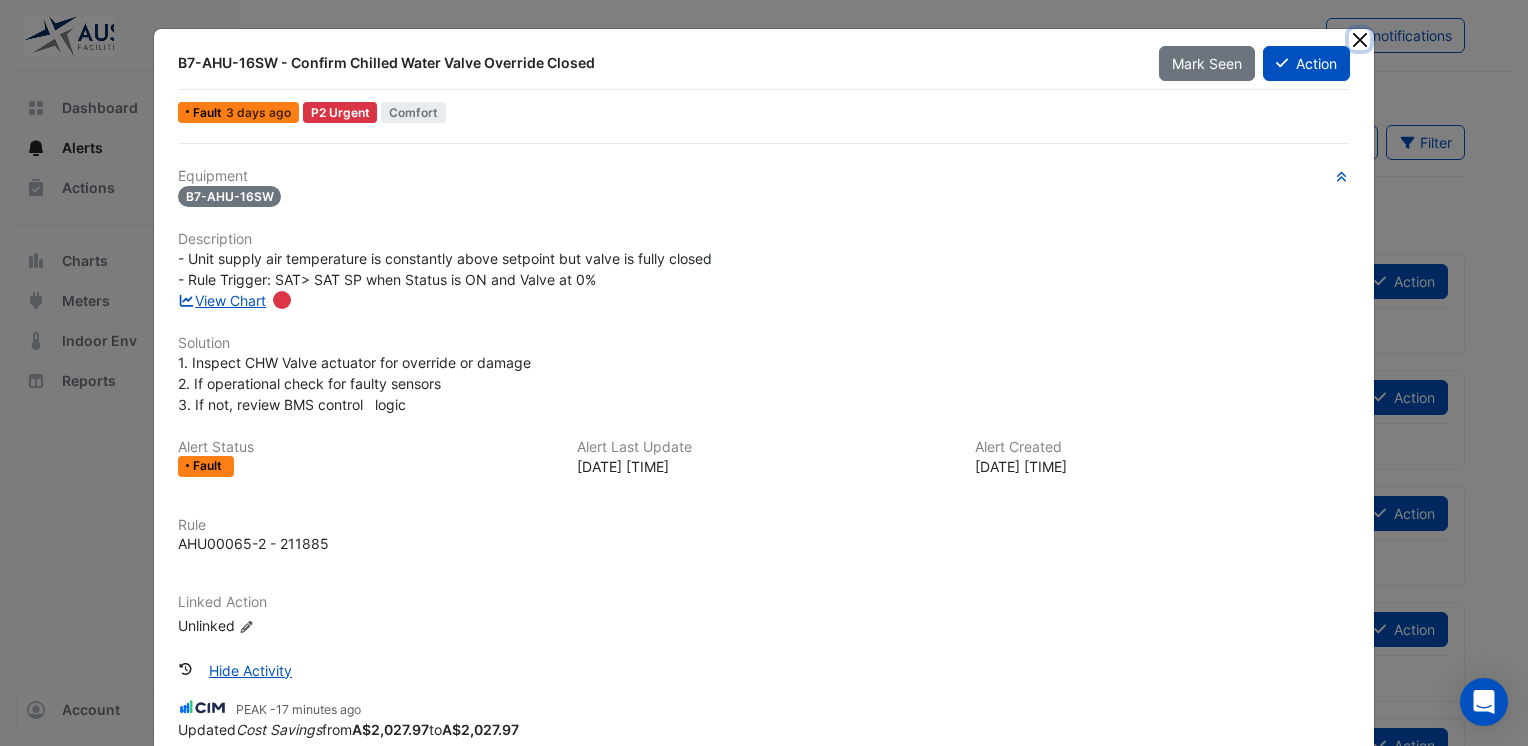 click 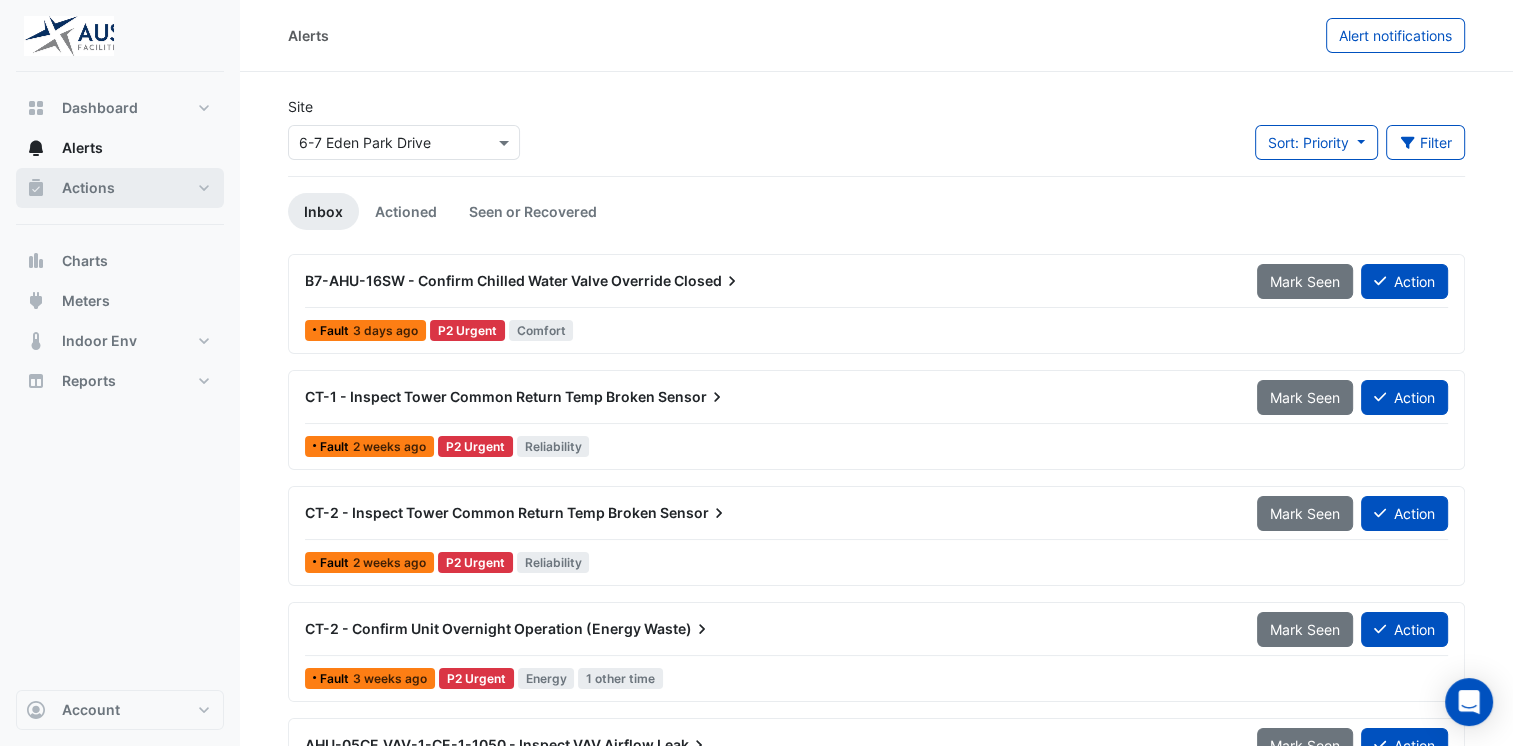 click on "Actions" at bounding box center (120, 188) 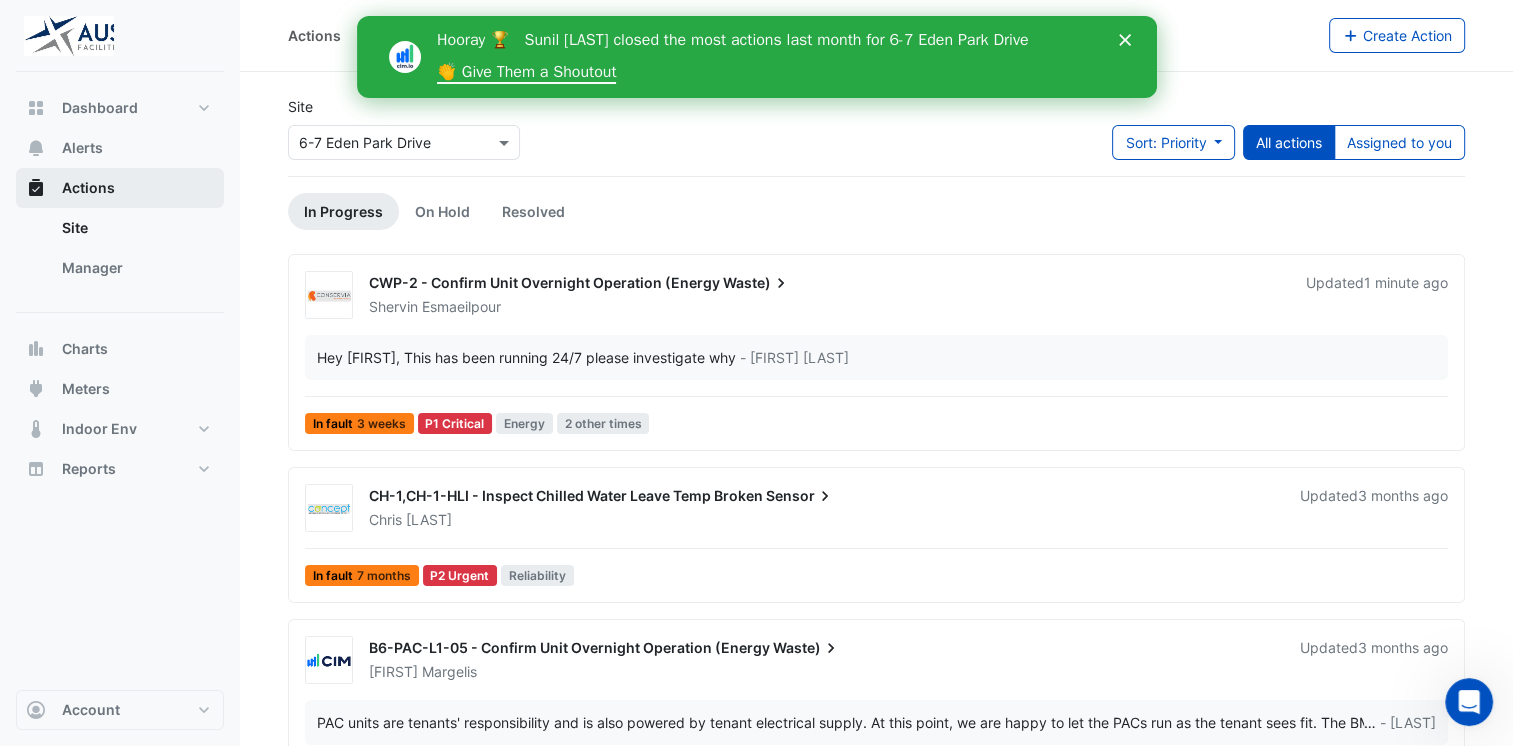 scroll, scrollTop: 0, scrollLeft: 0, axis: both 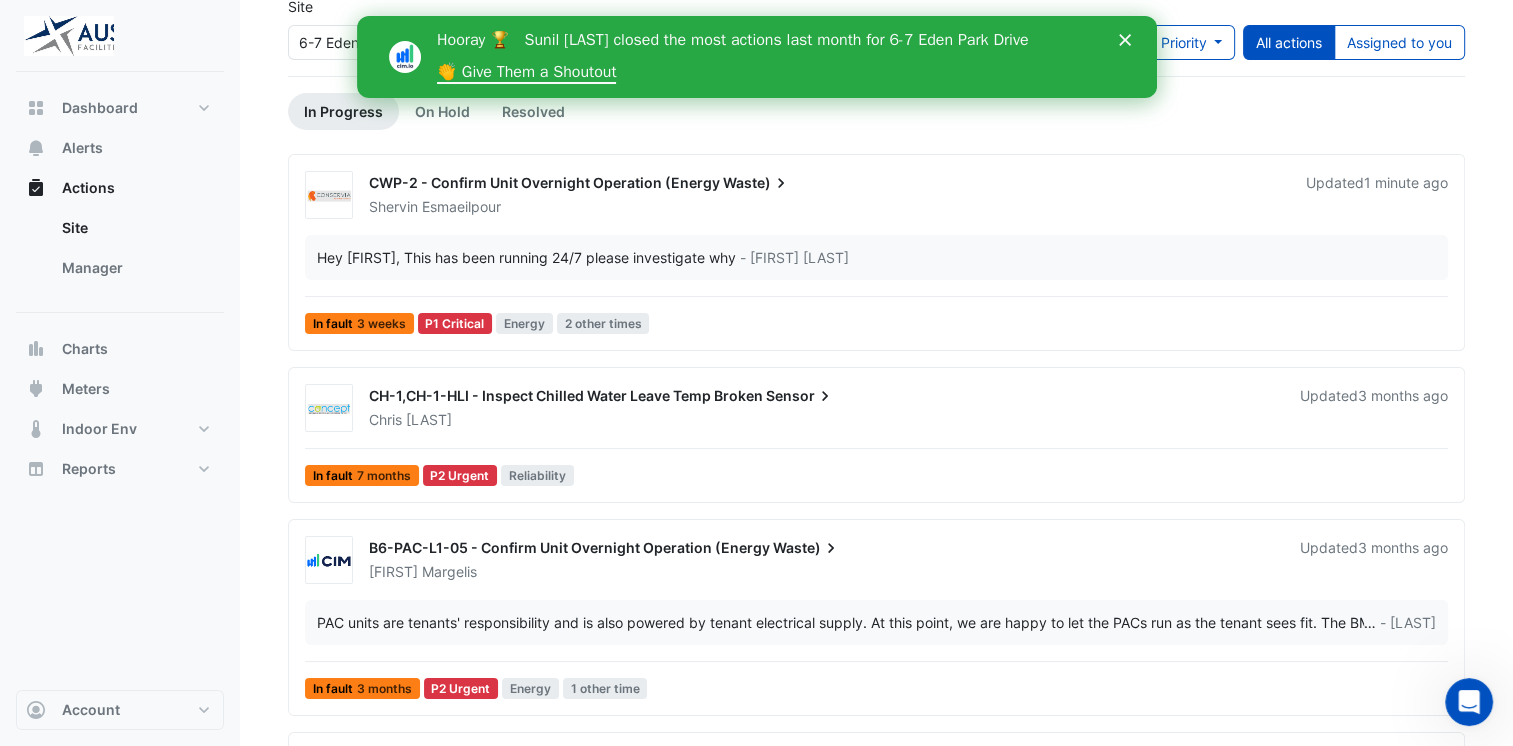 click 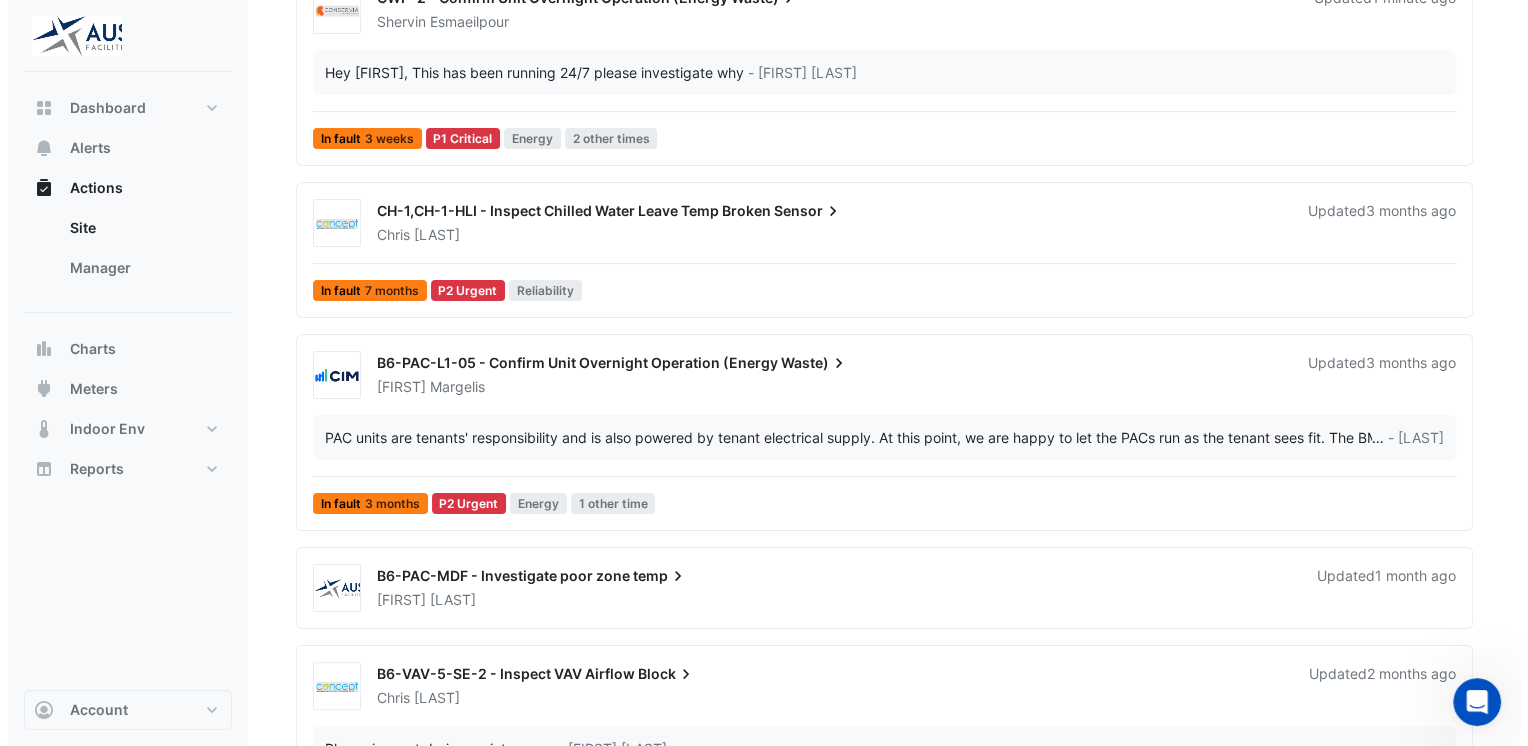 scroll, scrollTop: 300, scrollLeft: 0, axis: vertical 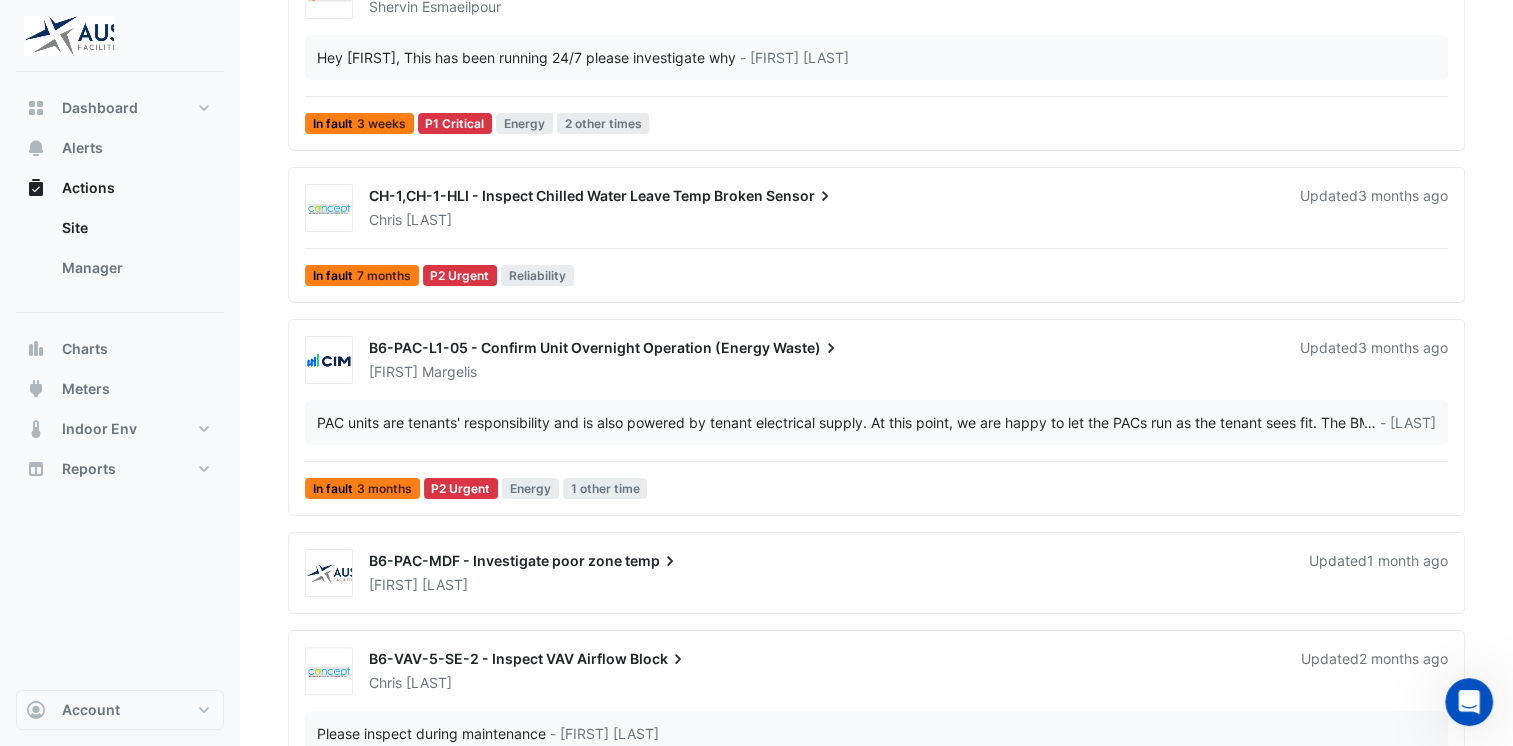click on "B6-PAC-MDF - Investigate poor zone" at bounding box center (495, 560) 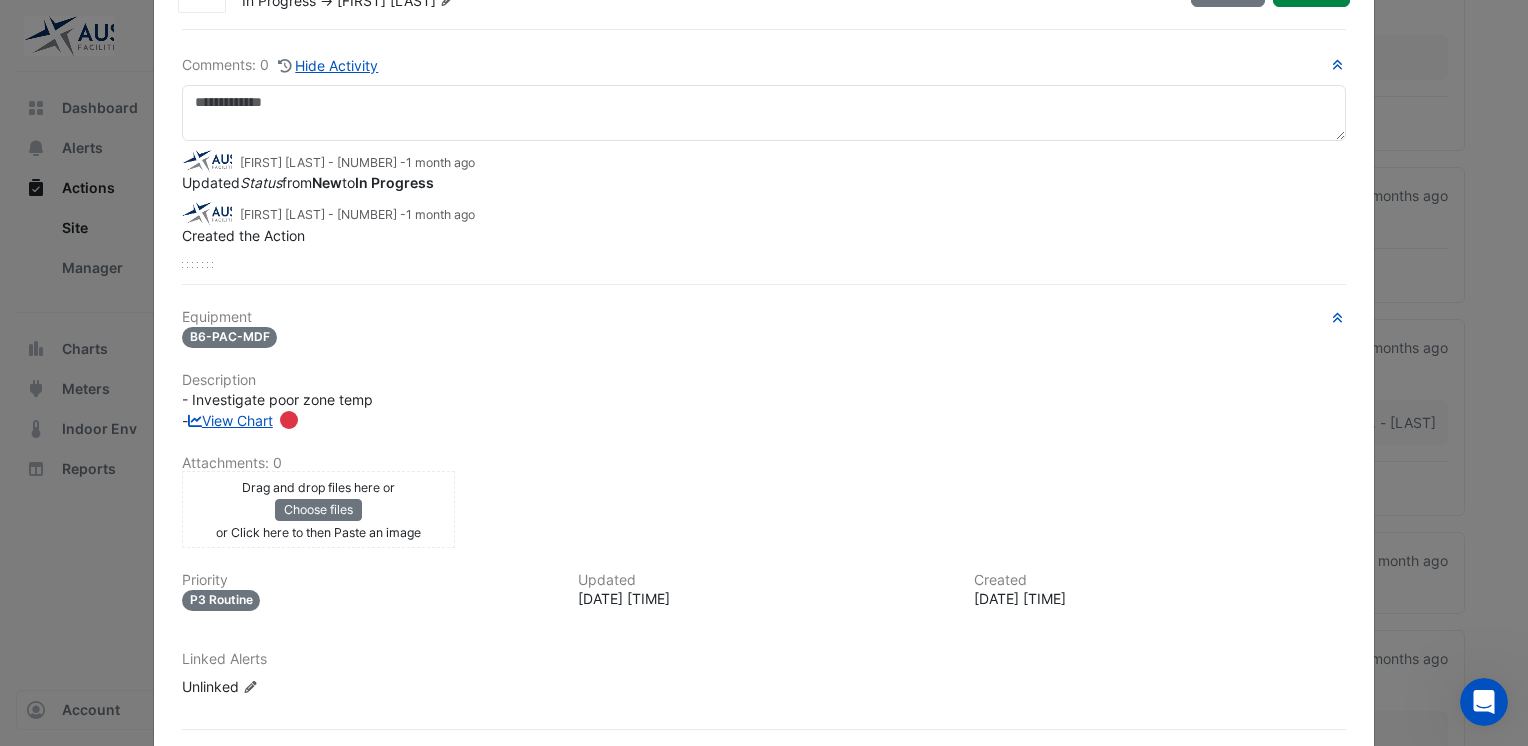 scroll, scrollTop: 67, scrollLeft: 0, axis: vertical 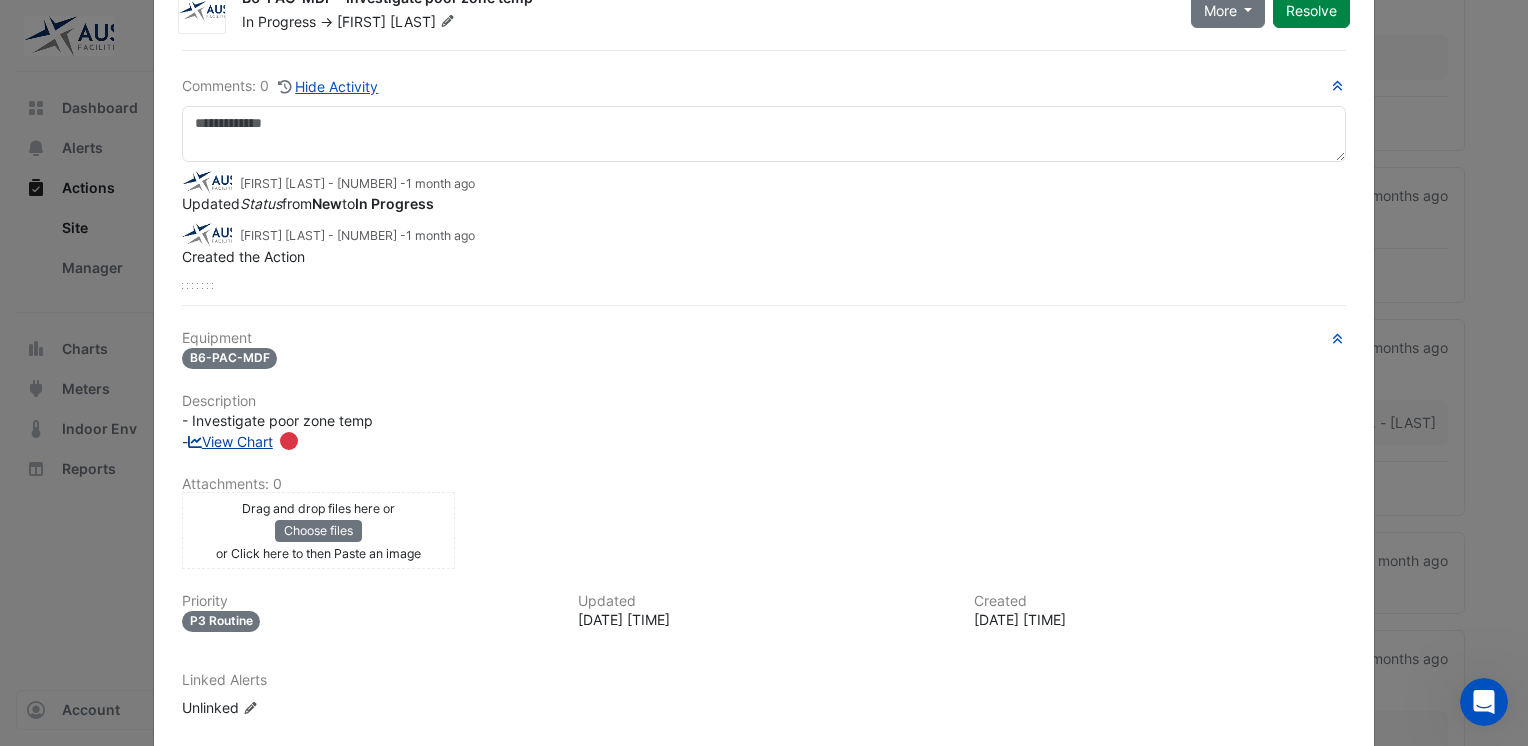 click on "View Chart" 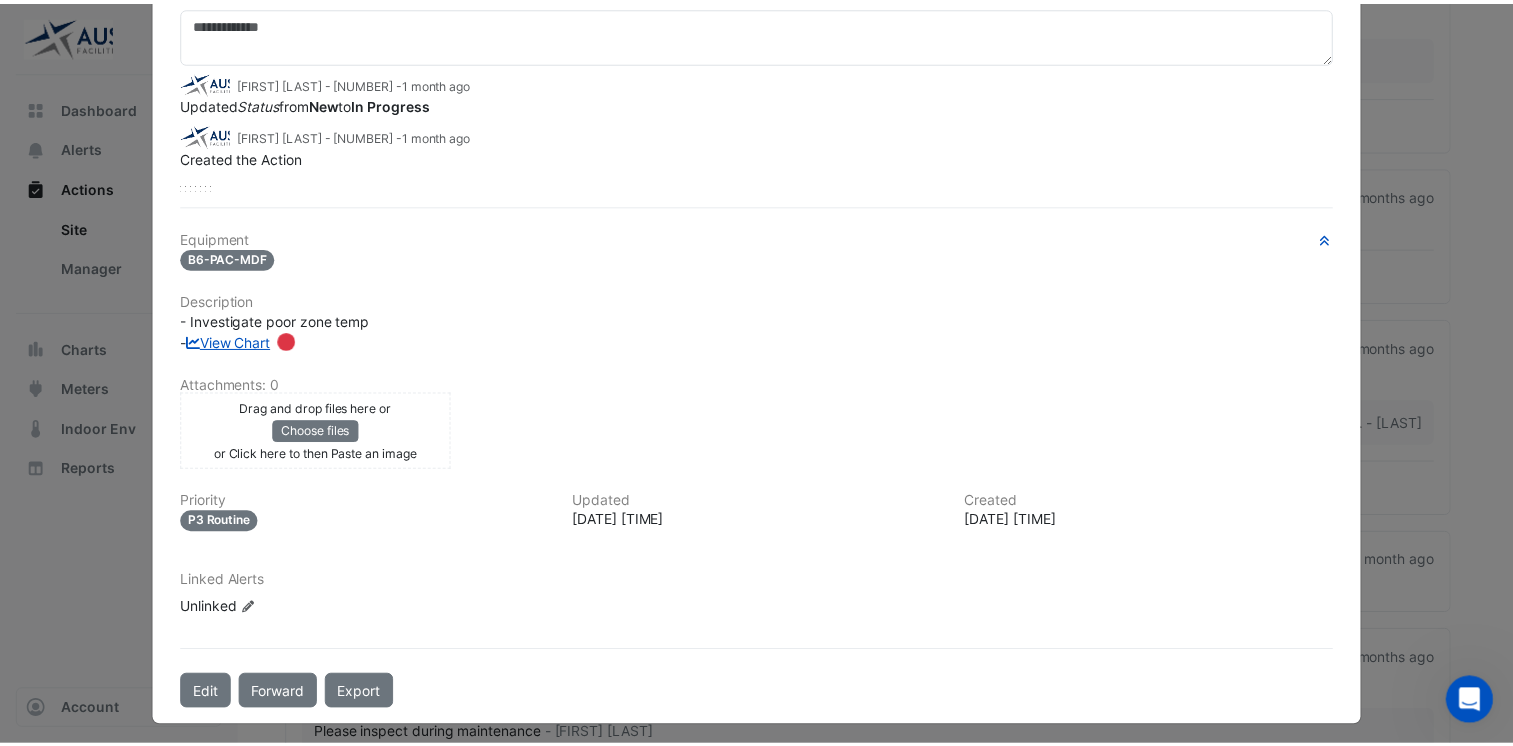 scroll, scrollTop: 0, scrollLeft: 0, axis: both 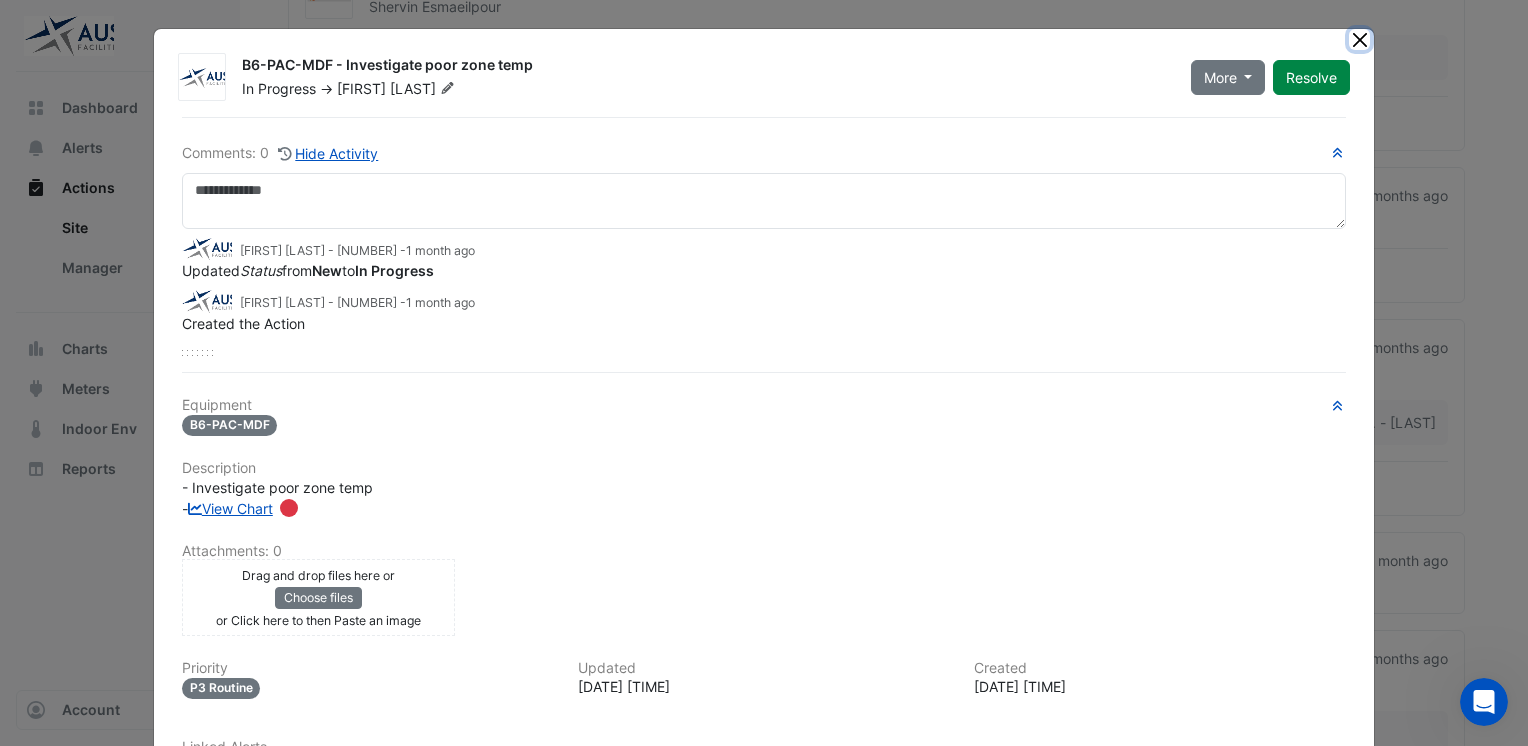 click 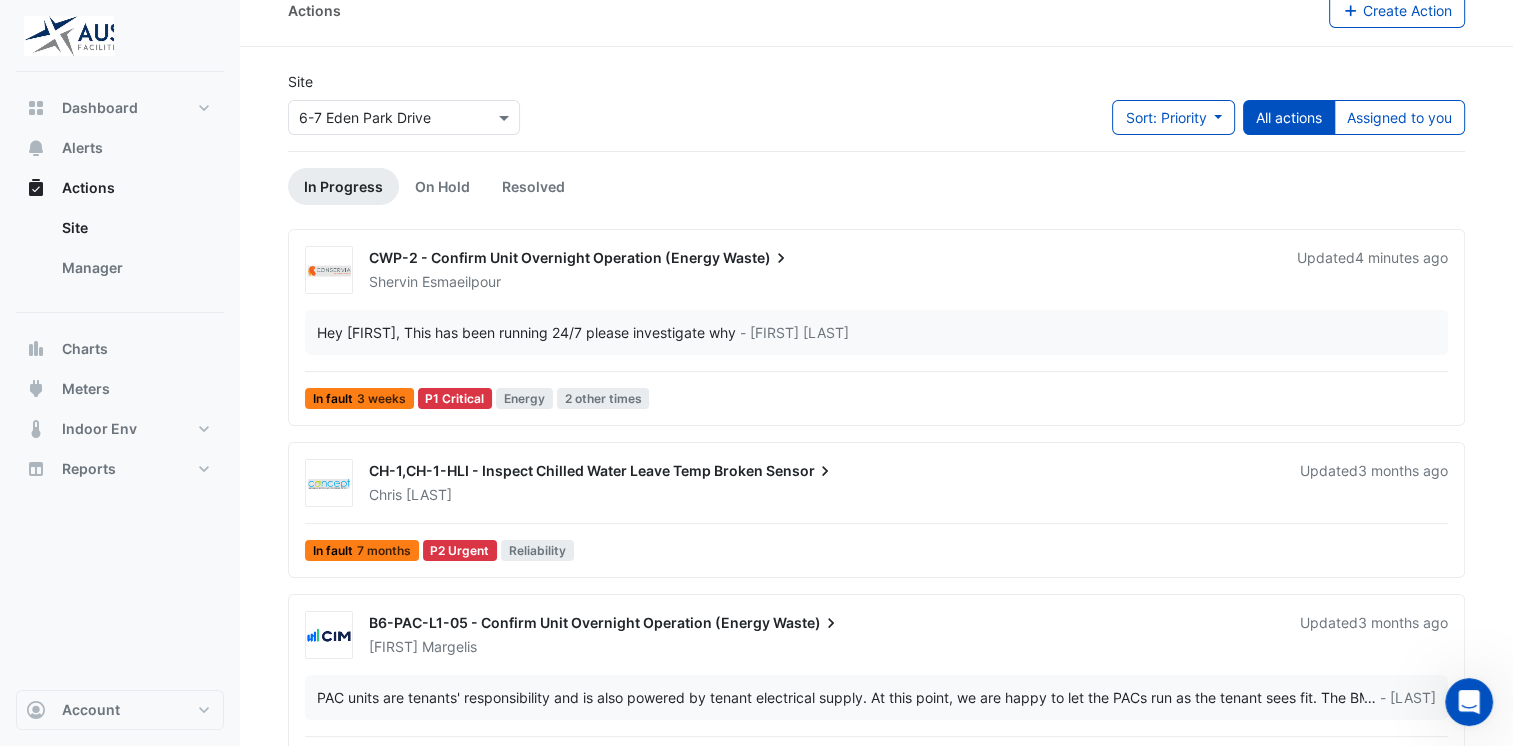 scroll, scrollTop: 0, scrollLeft: 0, axis: both 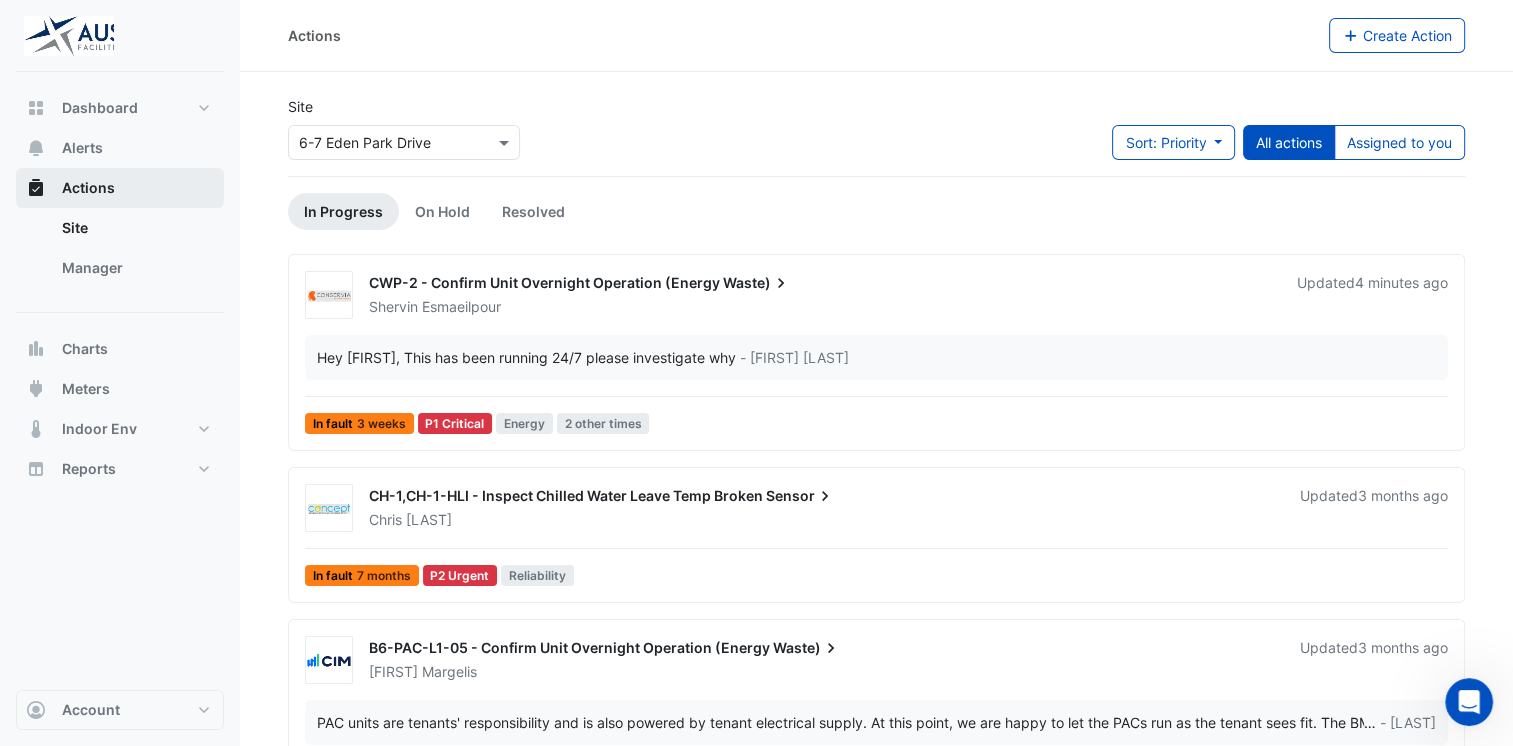 click on "Actions" at bounding box center (88, 188) 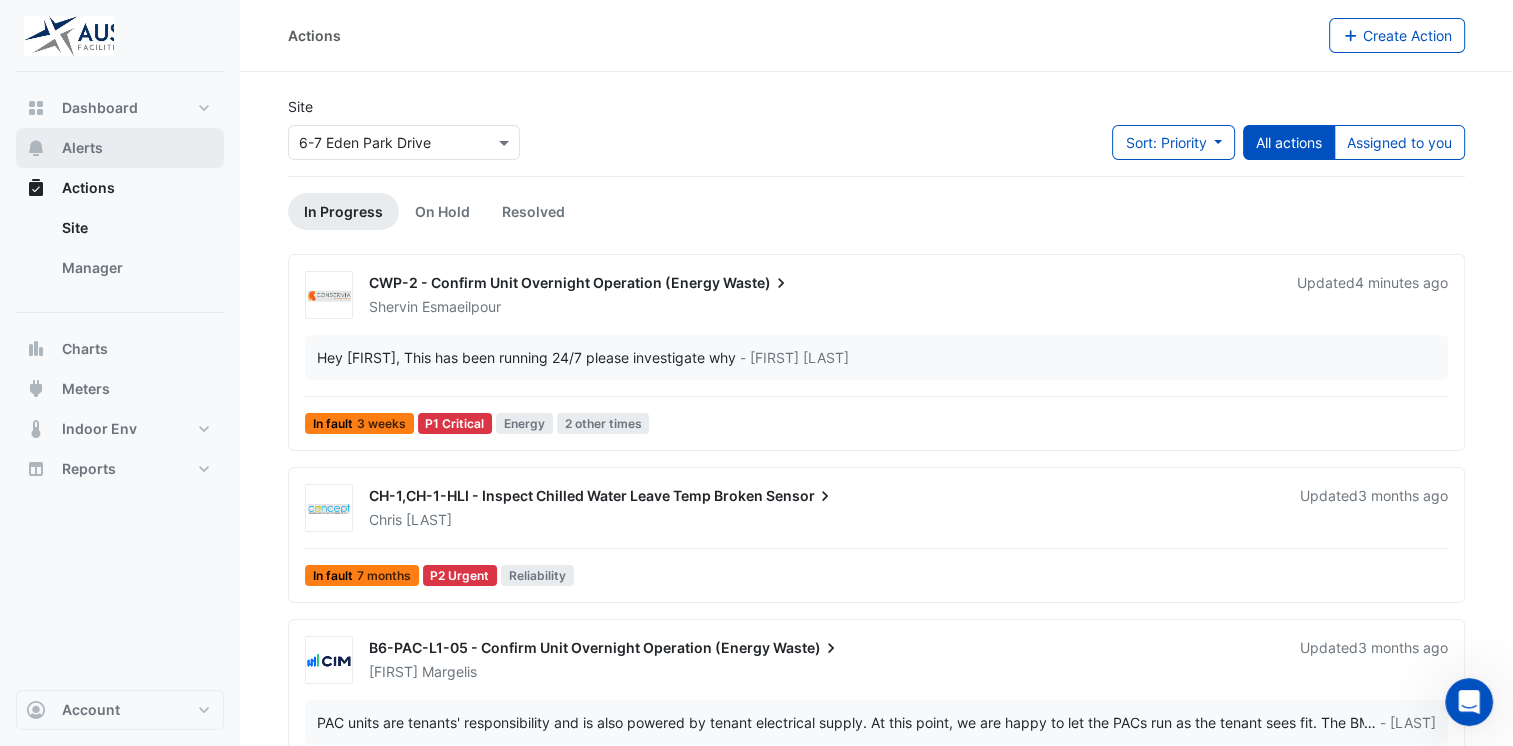 click on "Alerts" at bounding box center (82, 148) 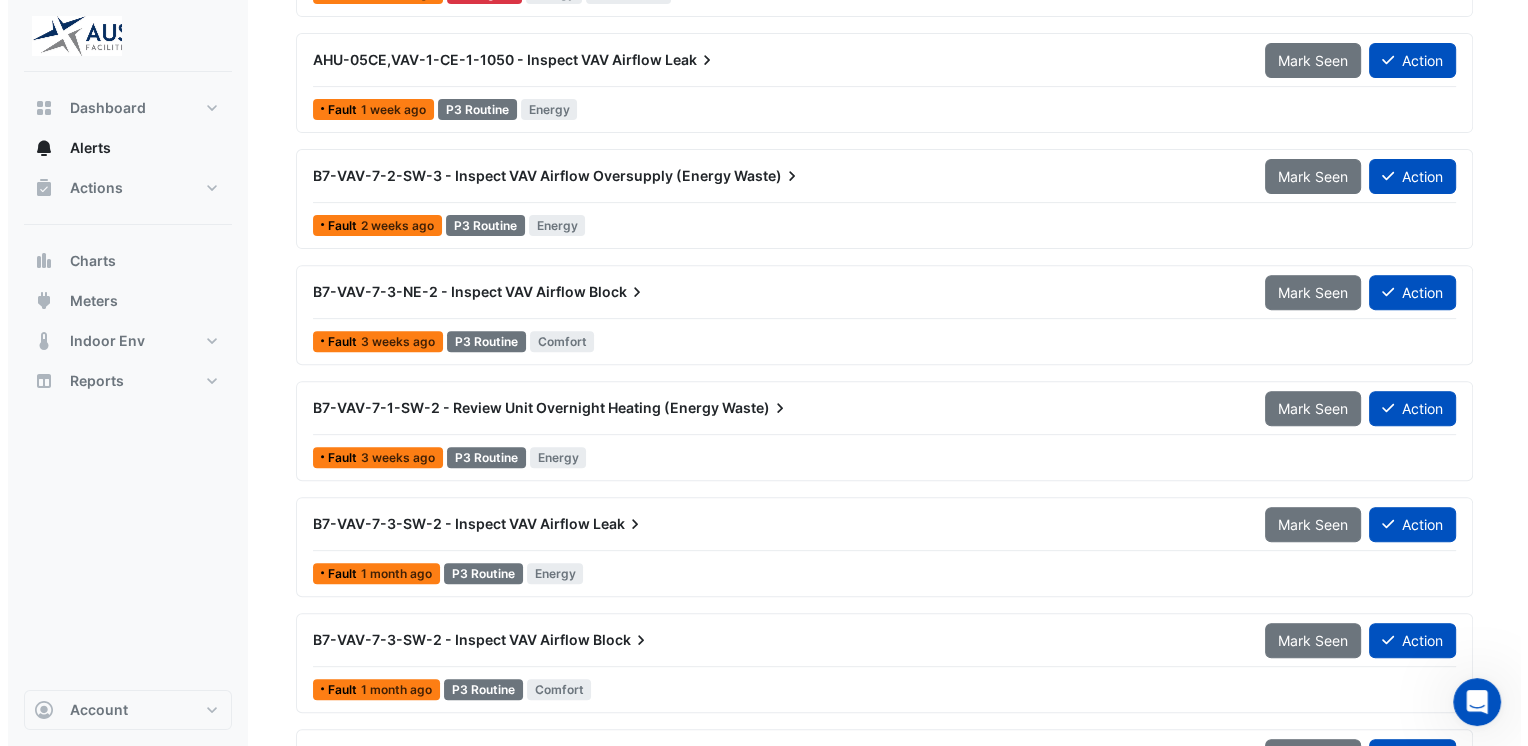 scroll, scrollTop: 576, scrollLeft: 0, axis: vertical 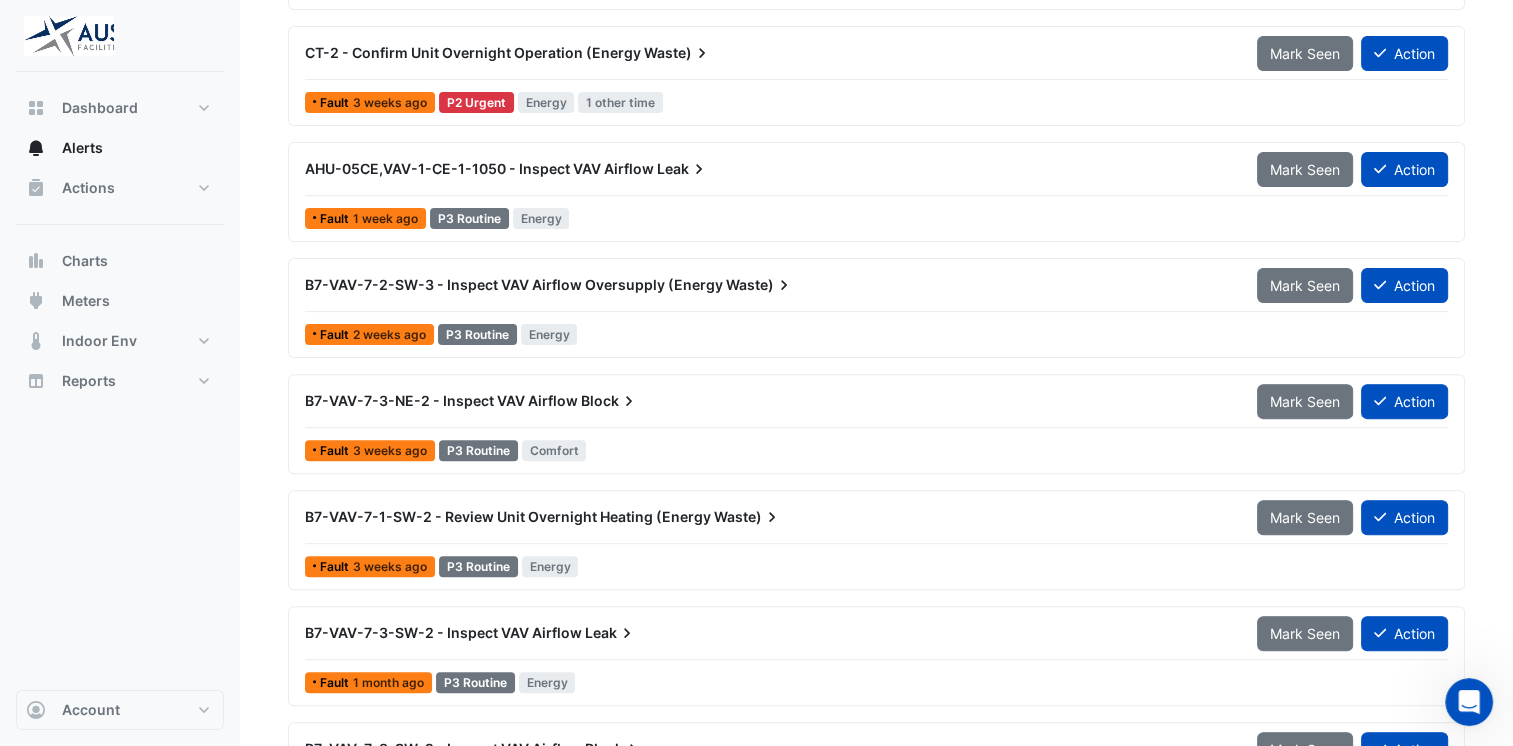 click on "B7-VAV-7-2-SW-3 - Inspect VAV Airflow Oversupply (Energy" at bounding box center [514, 284] 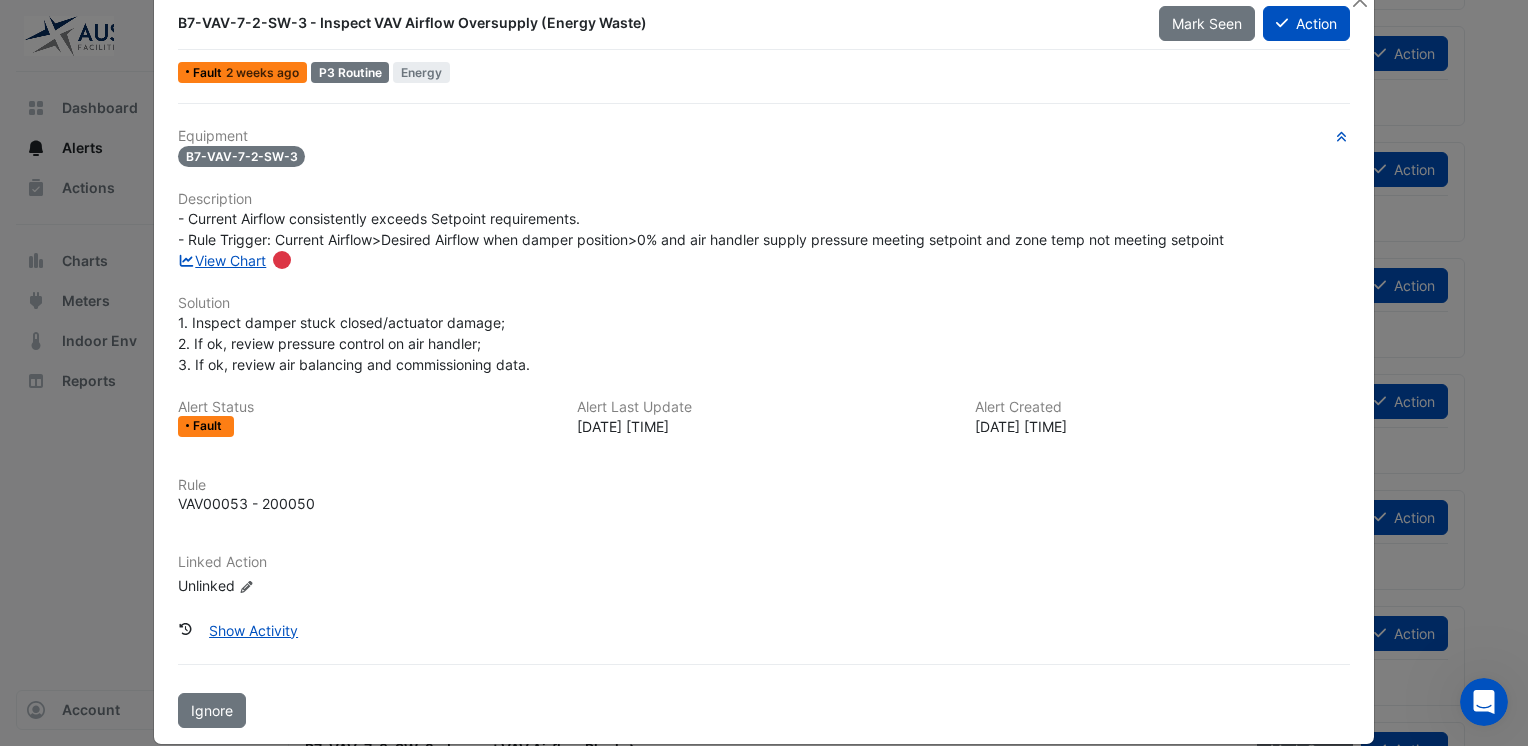 scroll, scrollTop: 63, scrollLeft: 0, axis: vertical 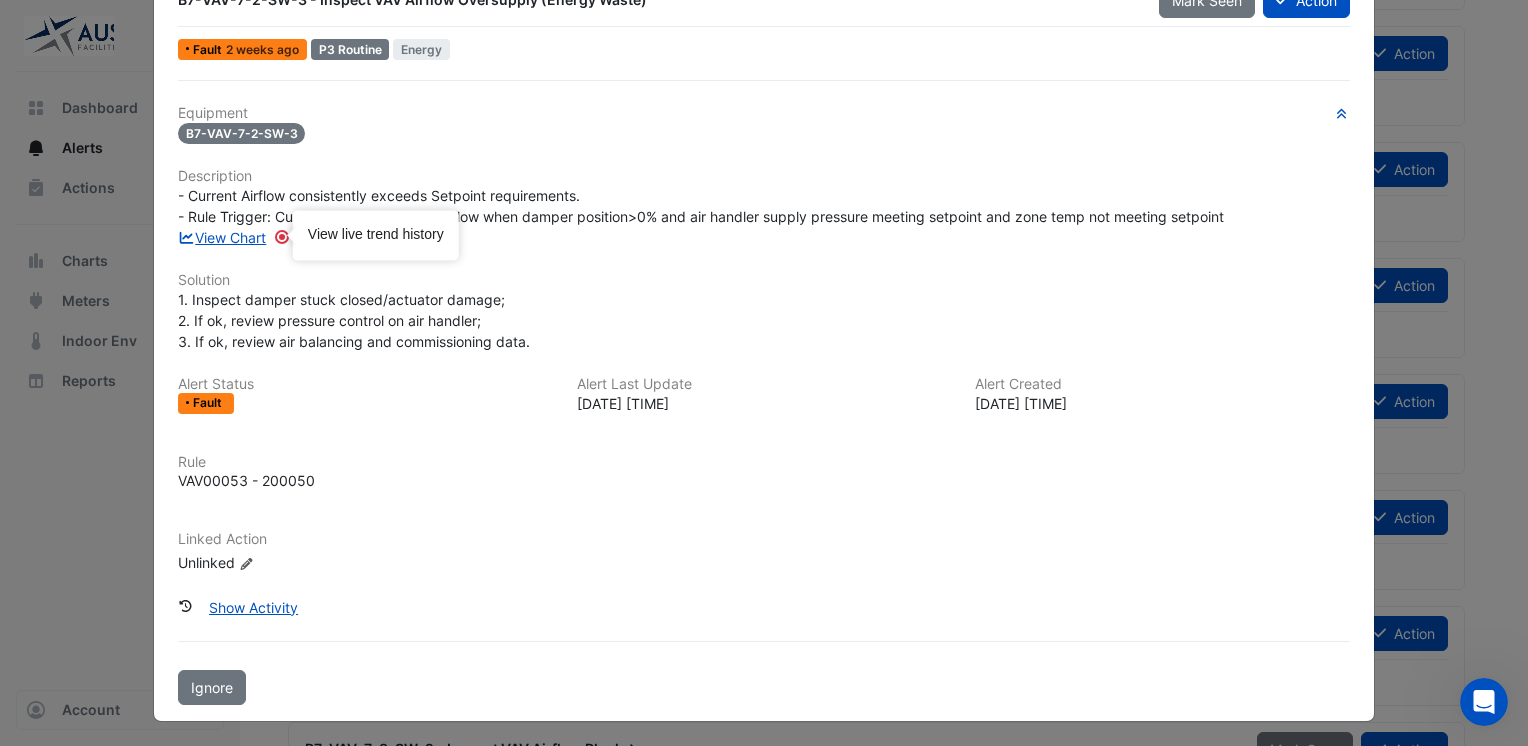 click 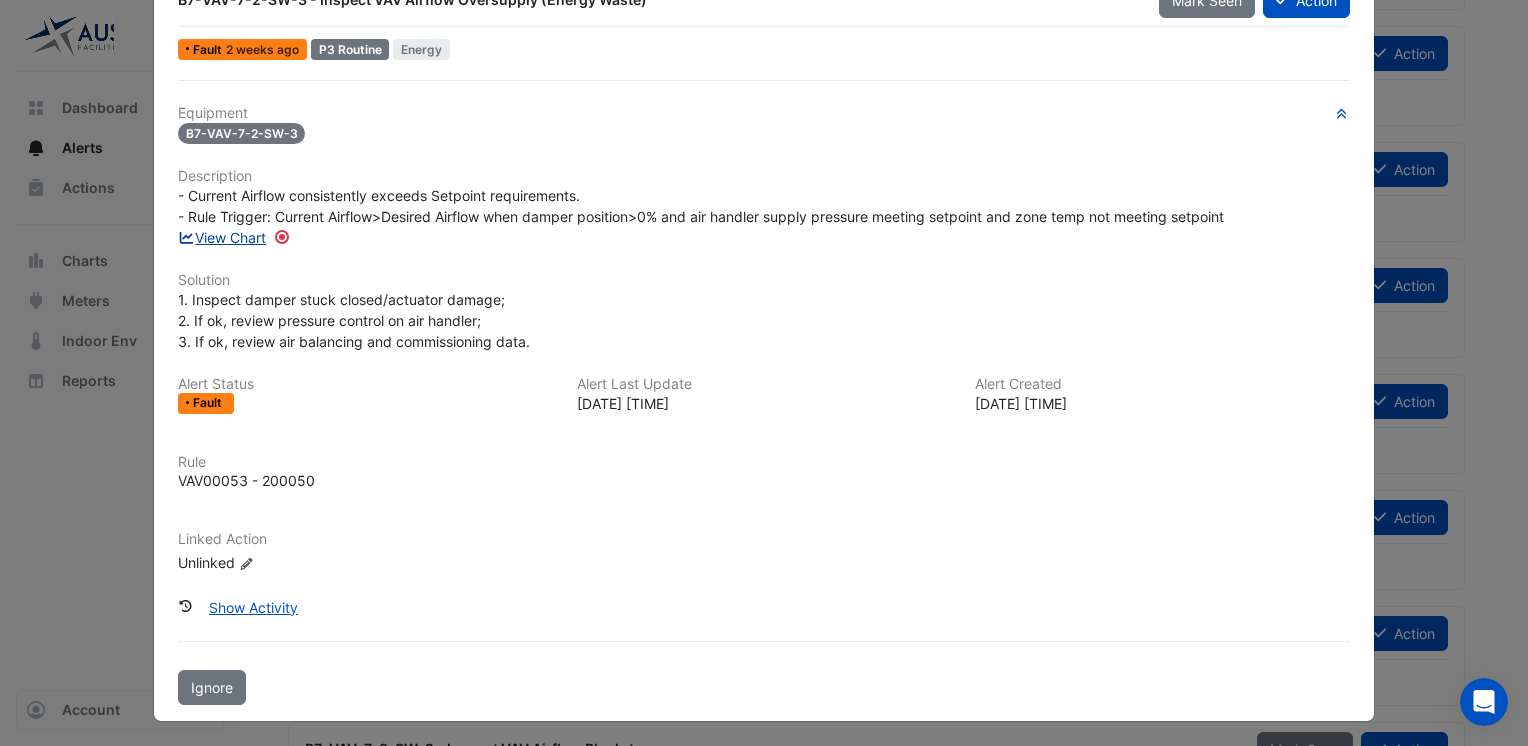 click on "View Chart" 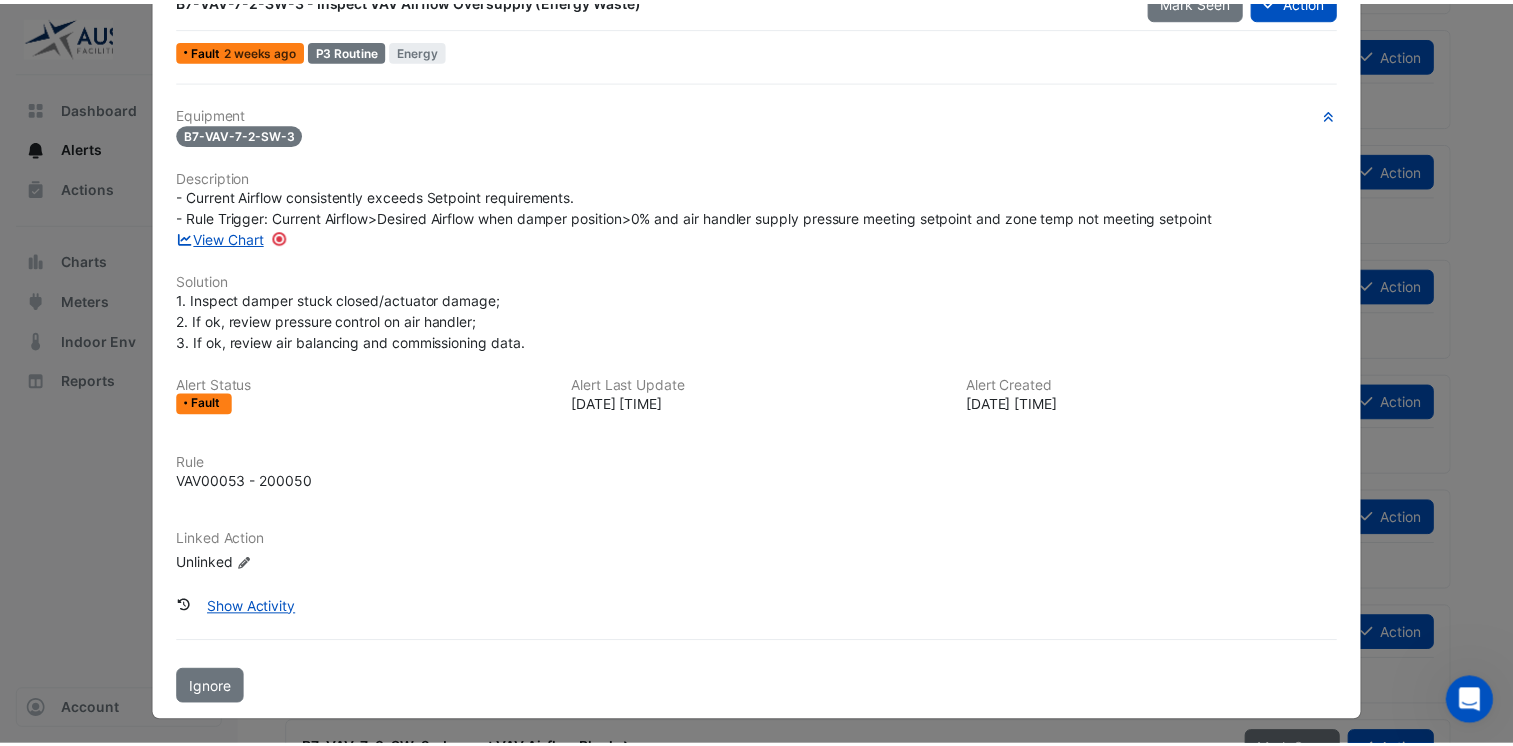 scroll, scrollTop: 0, scrollLeft: 0, axis: both 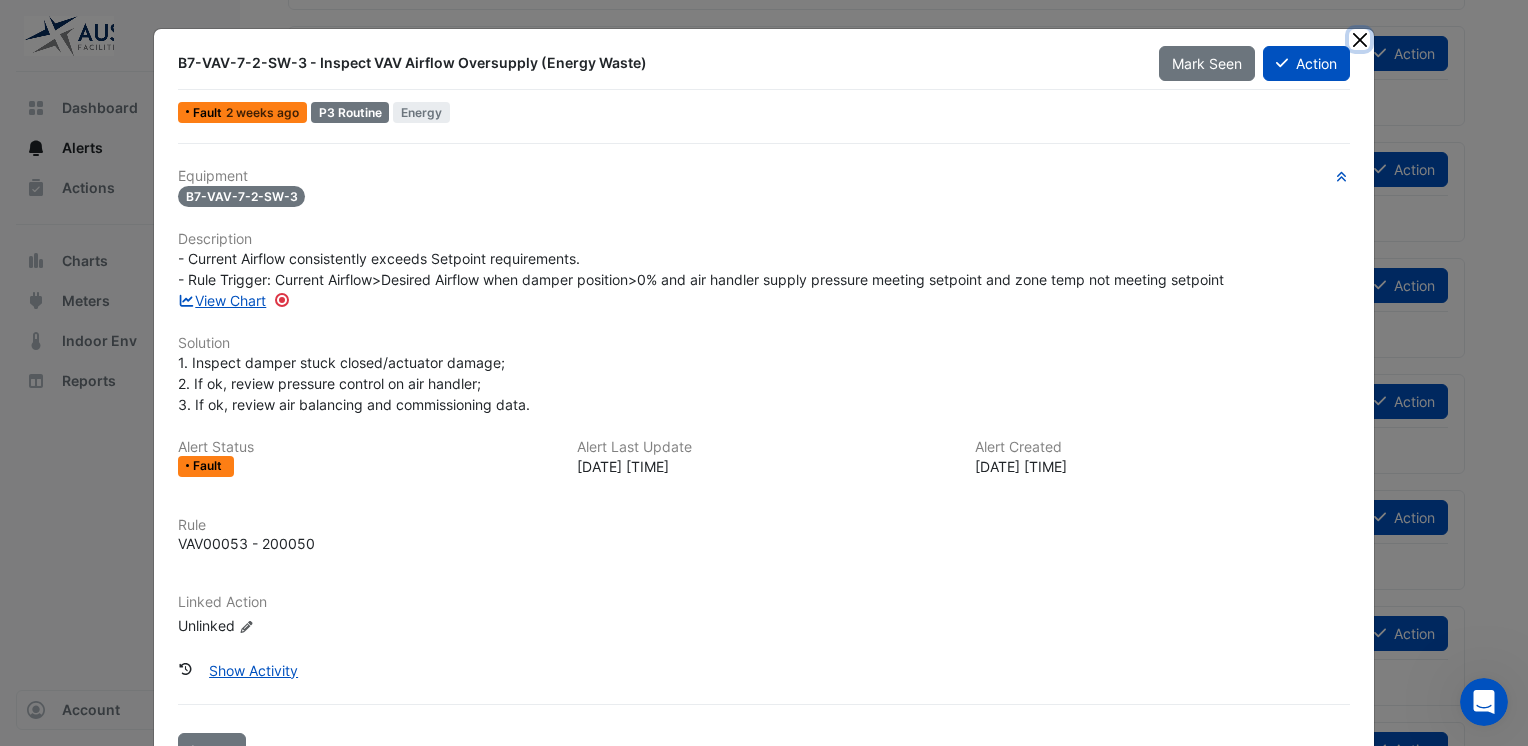 click 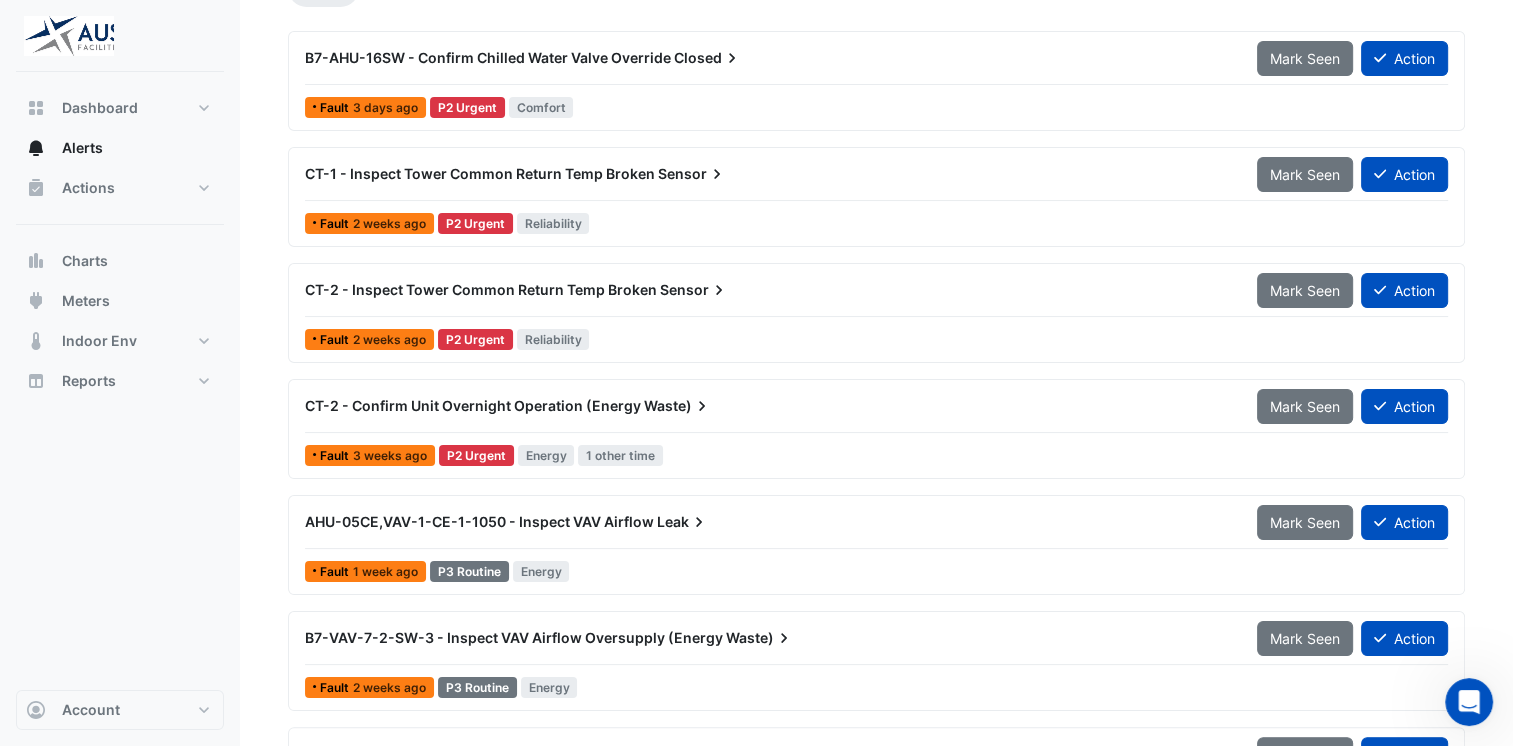 scroll, scrollTop: 176, scrollLeft: 0, axis: vertical 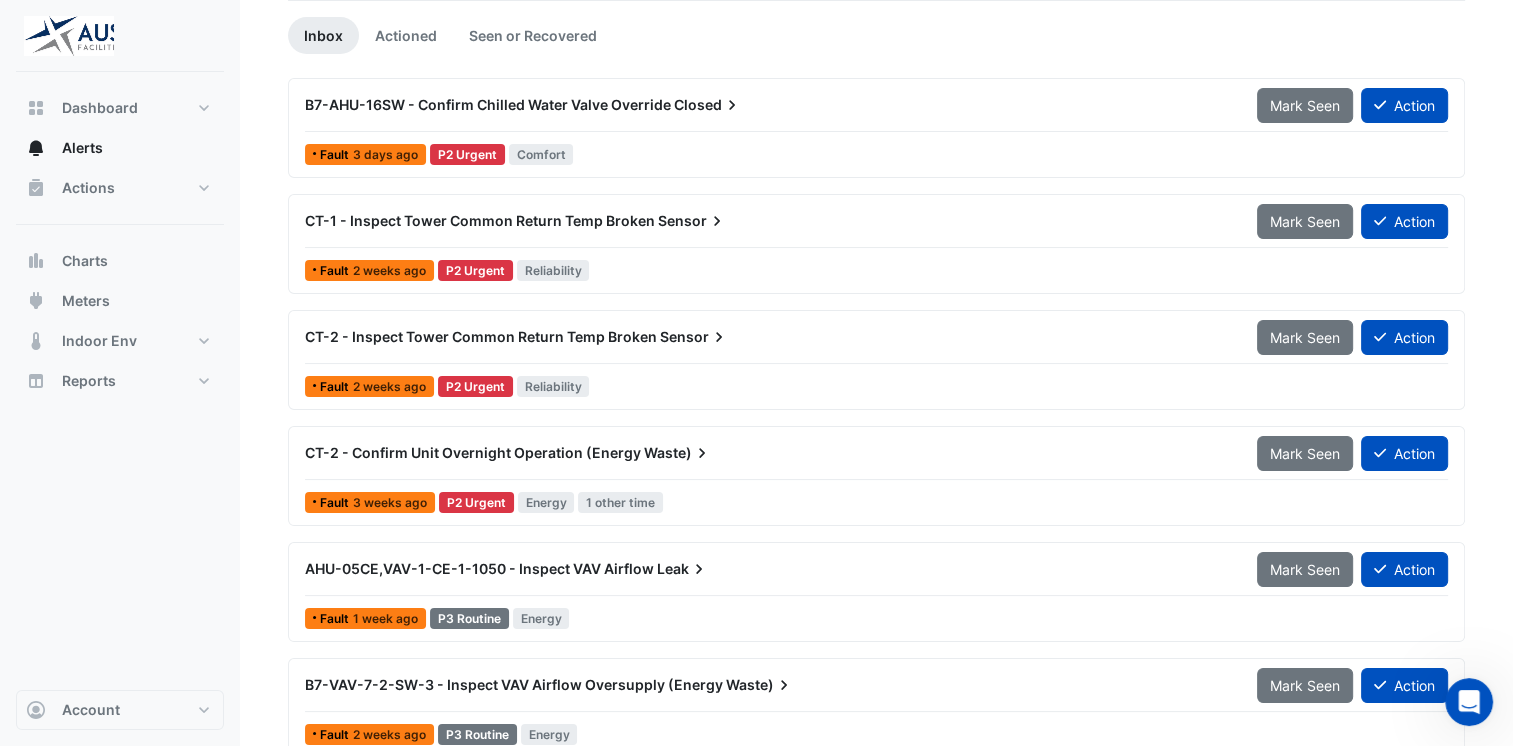 click on "CT-2 - Confirm Unit Overnight Operation (Energy" at bounding box center [473, 452] 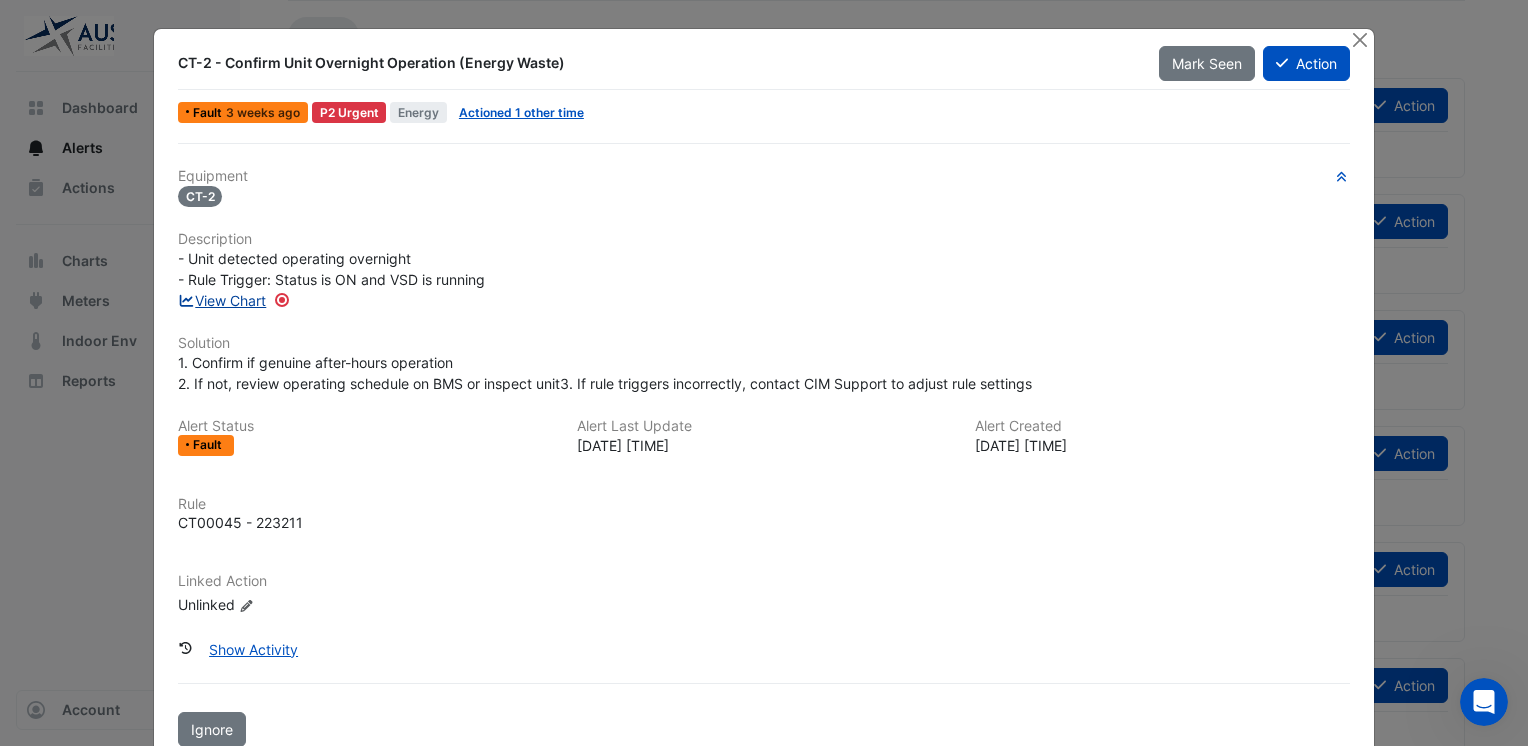 click on "View Chart" 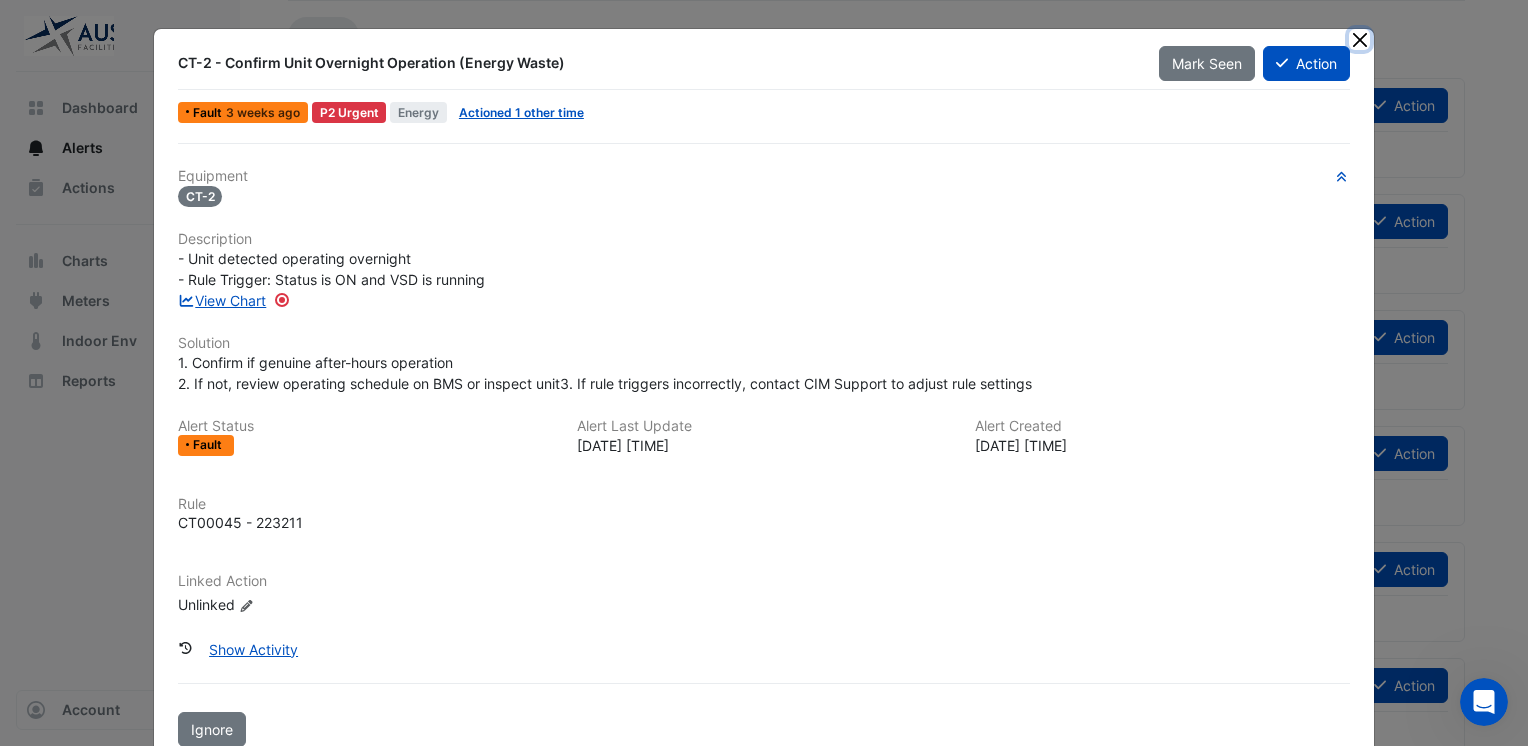 click 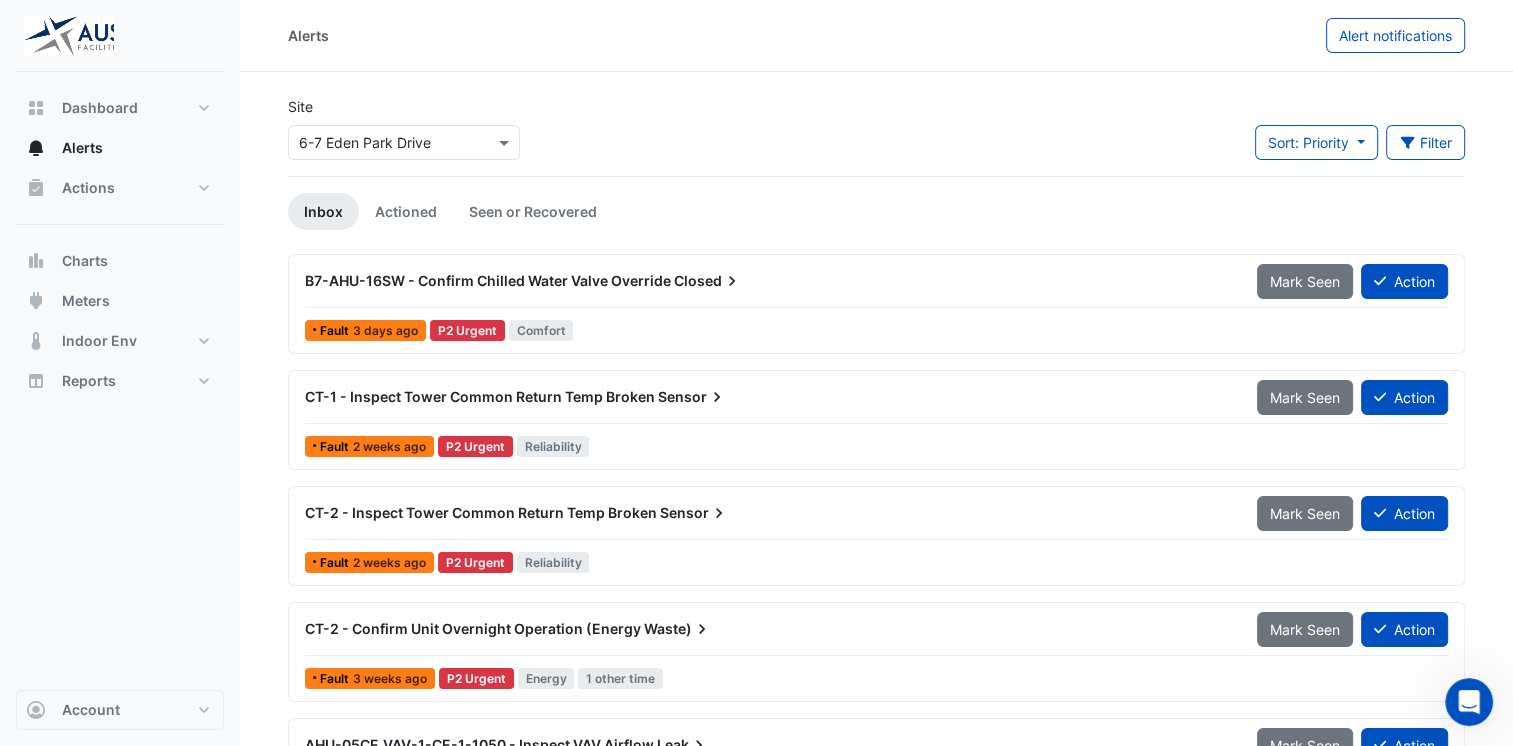 scroll, scrollTop: 100, scrollLeft: 0, axis: vertical 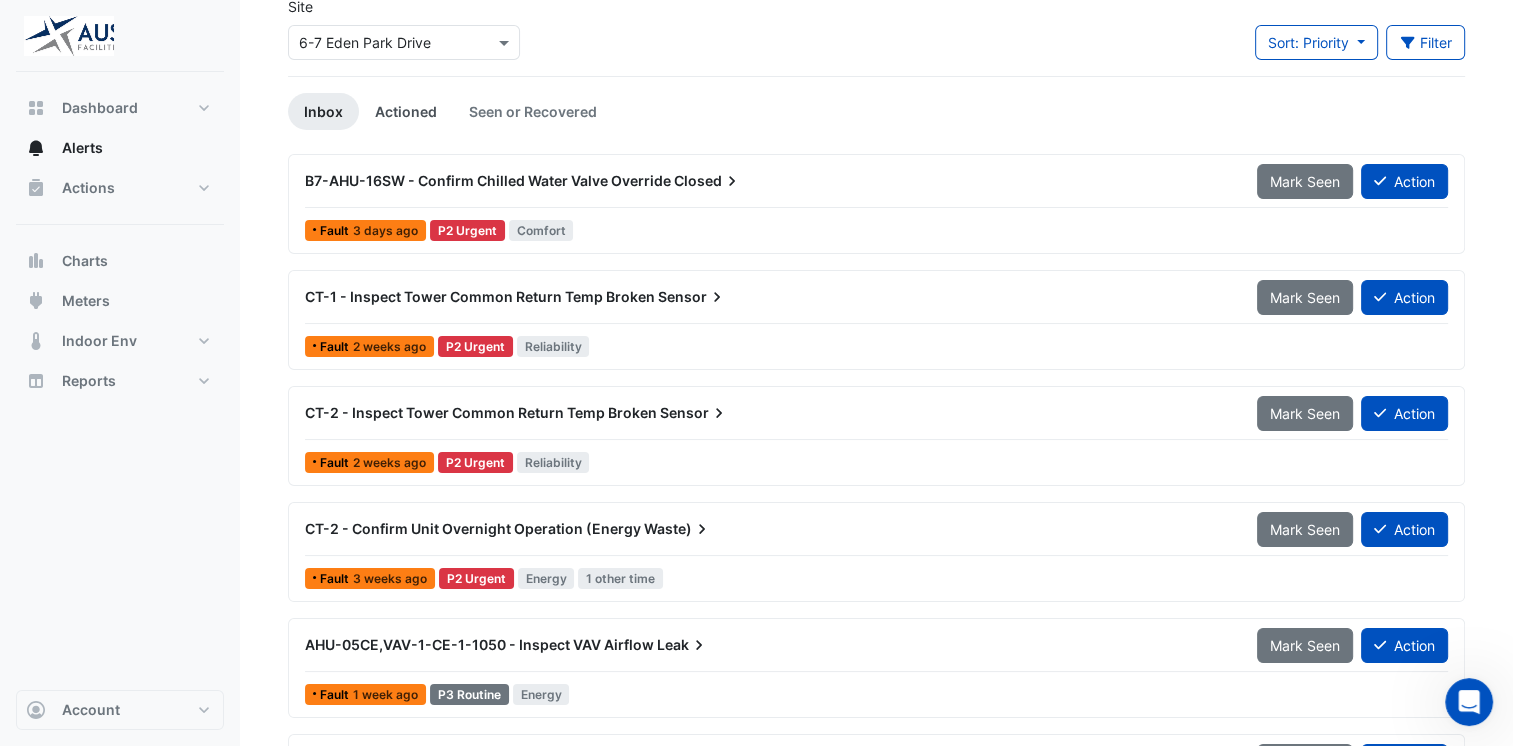 click on "Actioned" at bounding box center [406, 111] 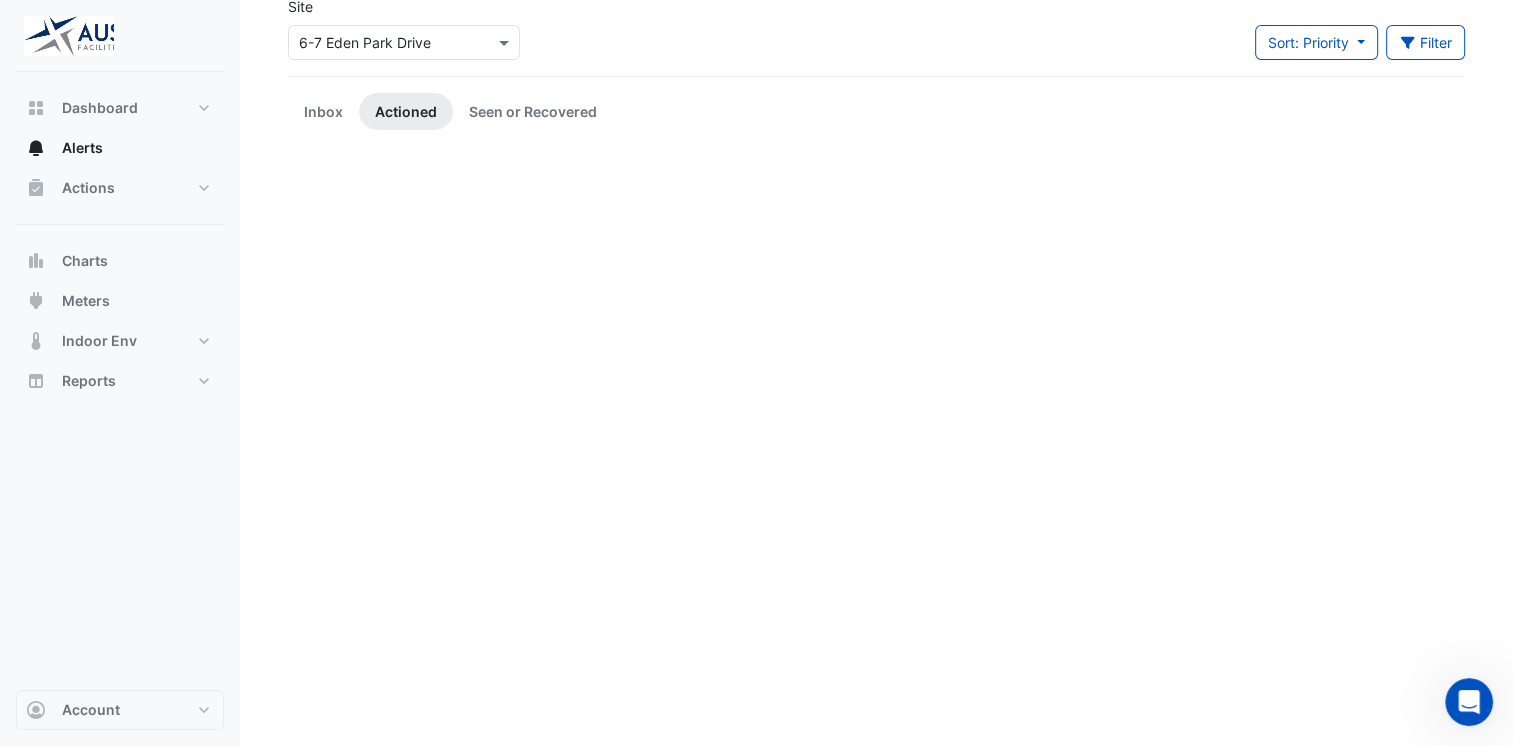 scroll, scrollTop: 0, scrollLeft: 0, axis: both 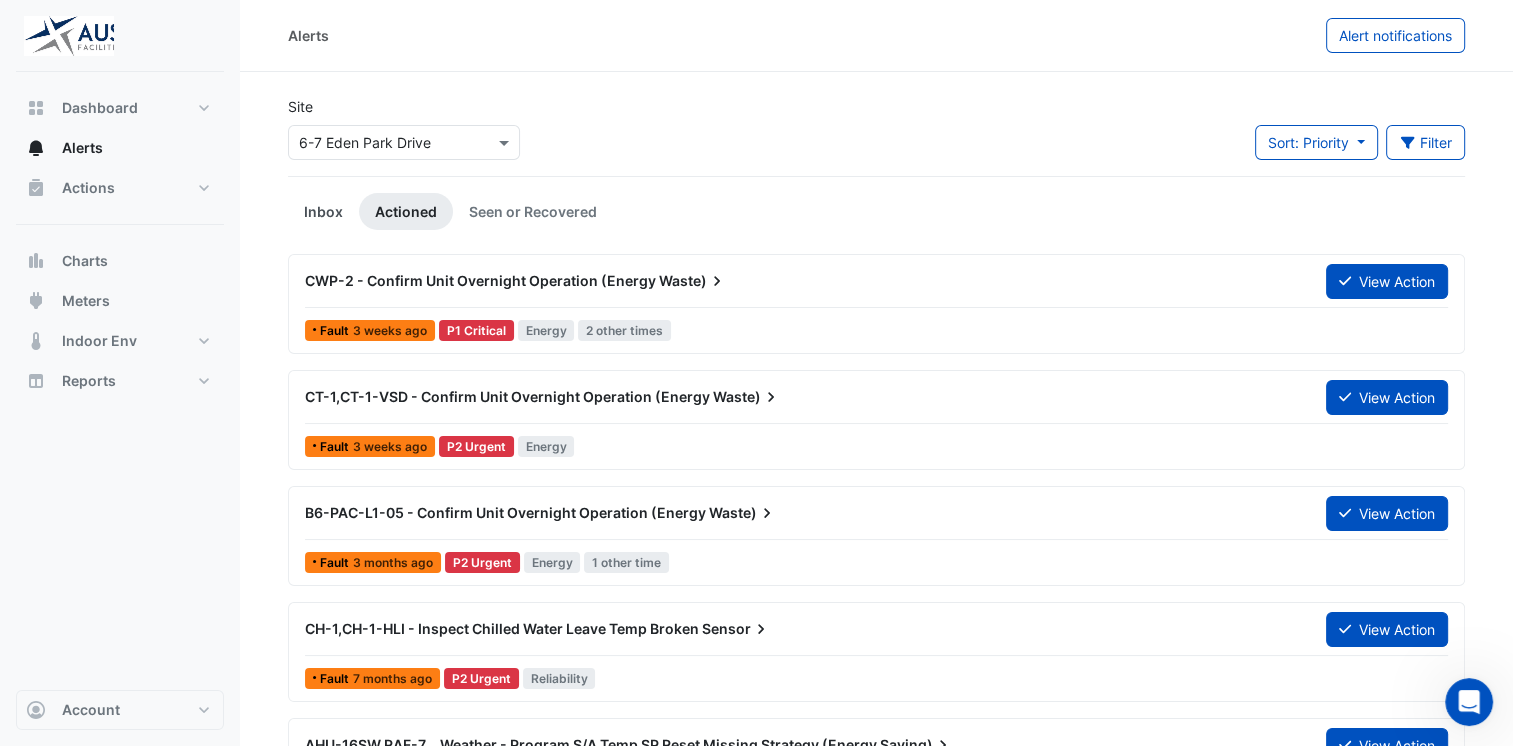 click on "Inbox" at bounding box center (323, 211) 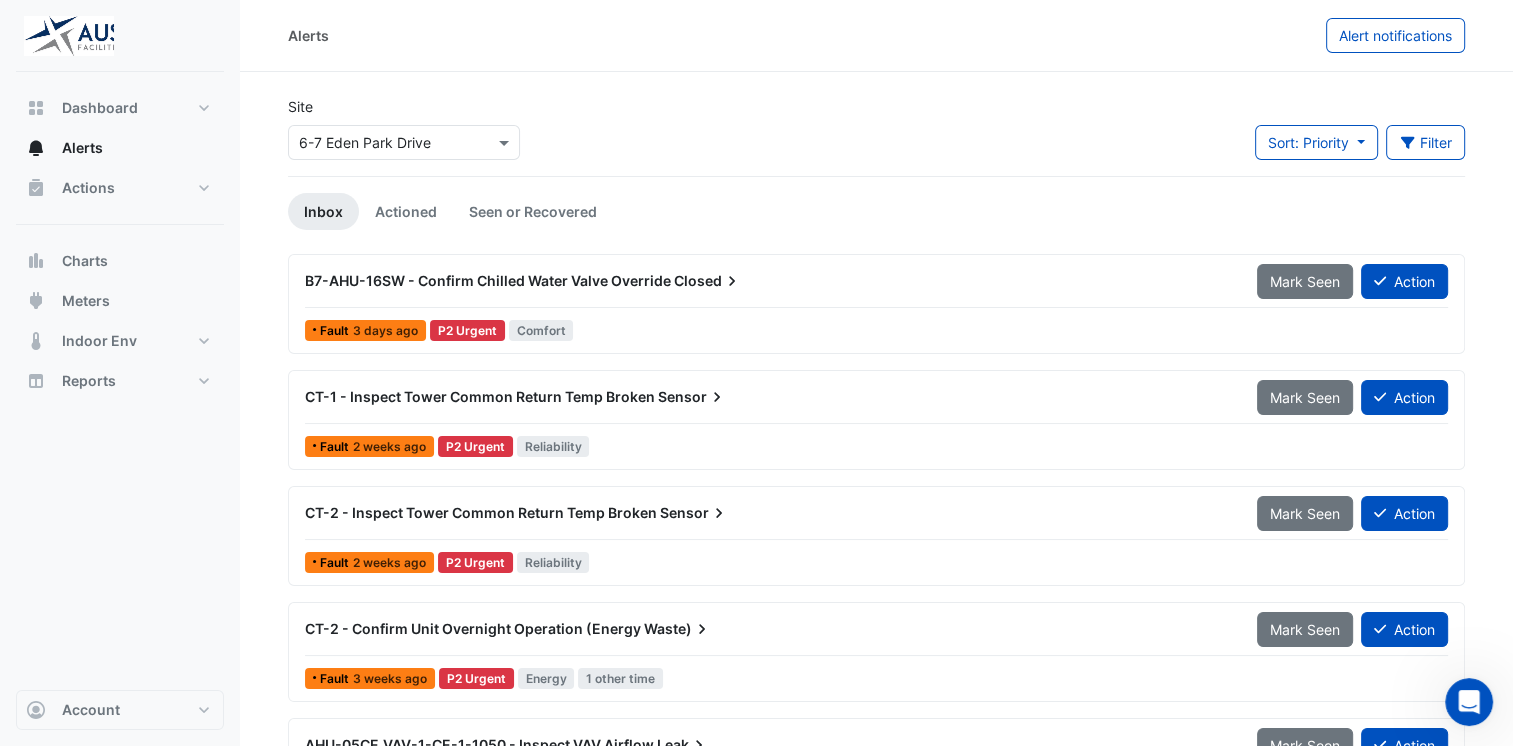 click on "B7-AHU-16SW - Confirm Chilled Water Valve Override" at bounding box center (488, 280) 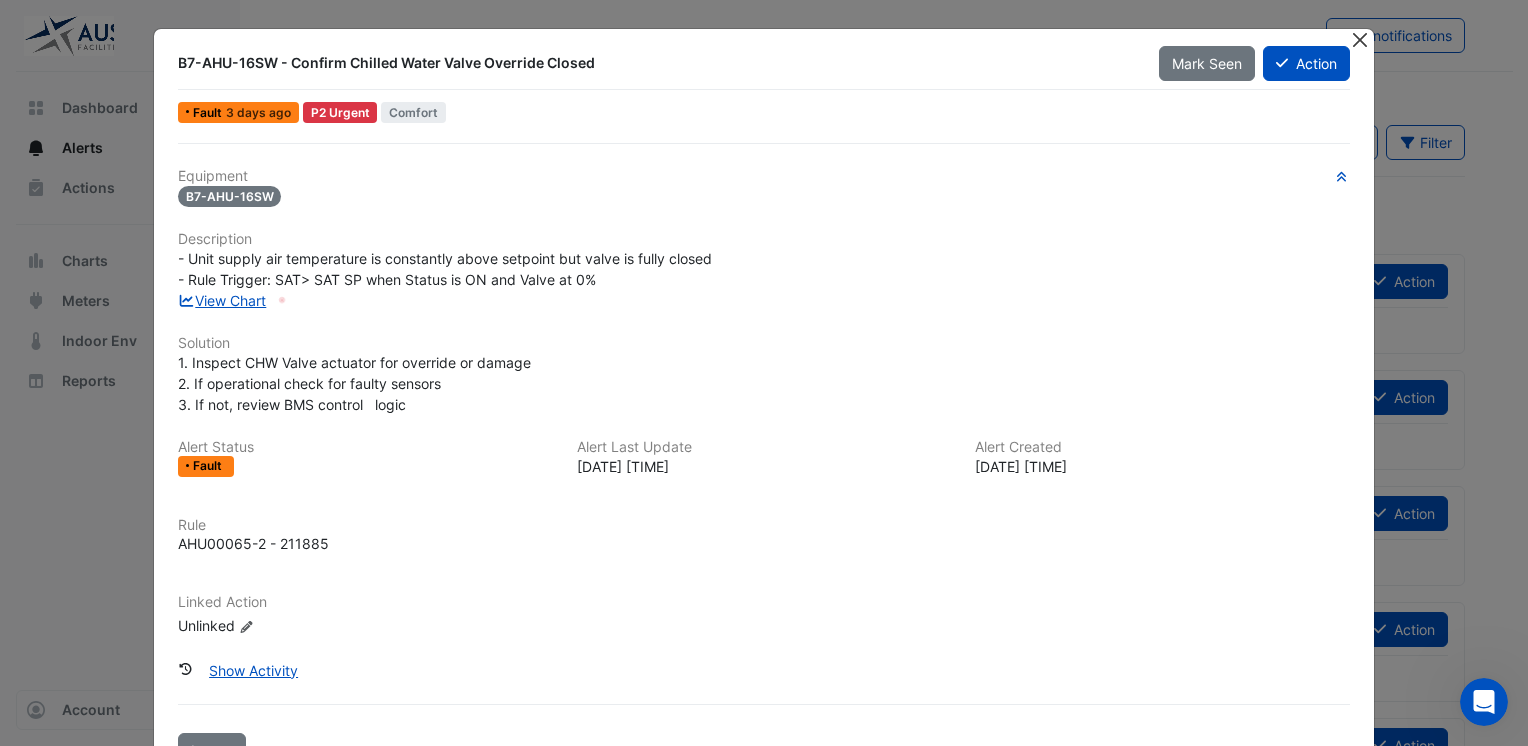 click 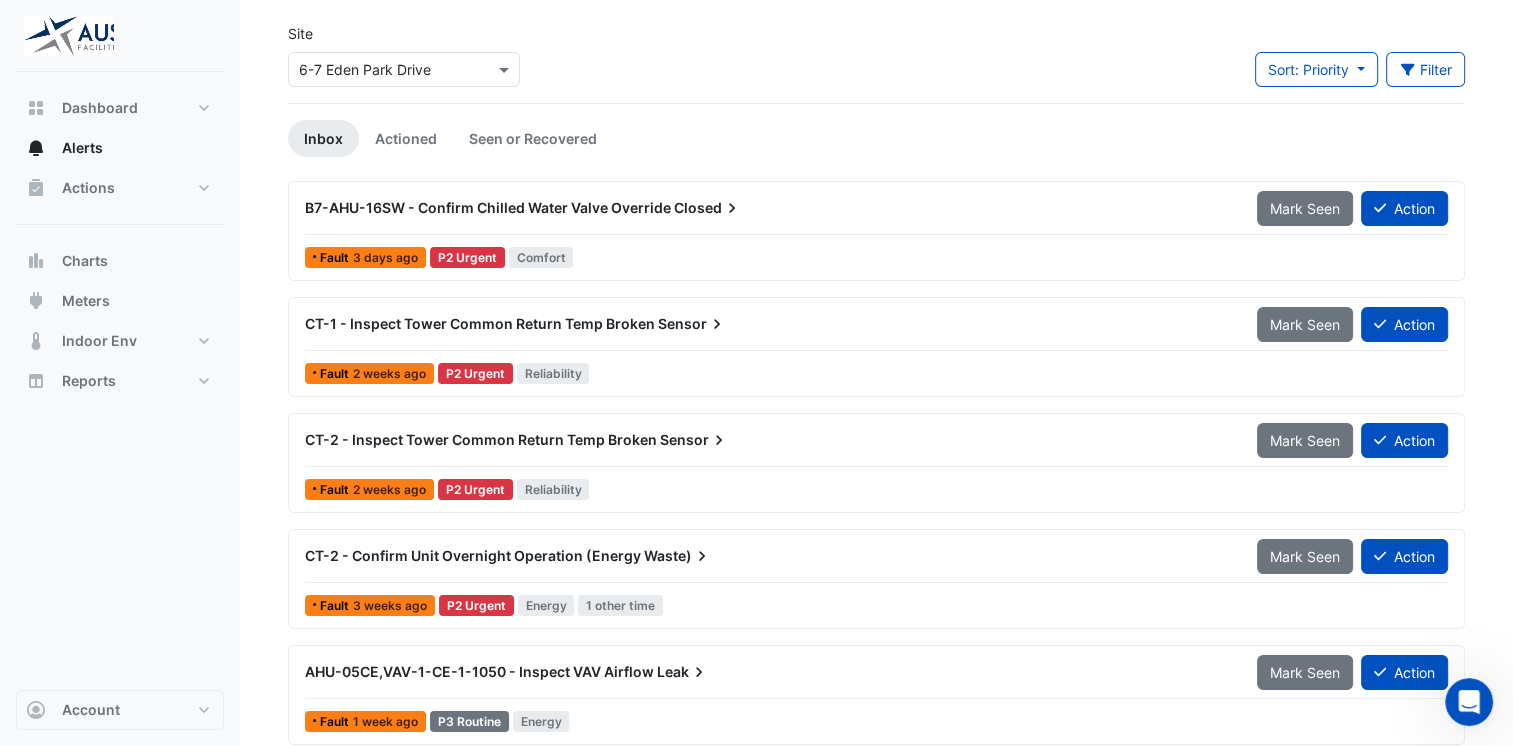 scroll, scrollTop: 0, scrollLeft: 0, axis: both 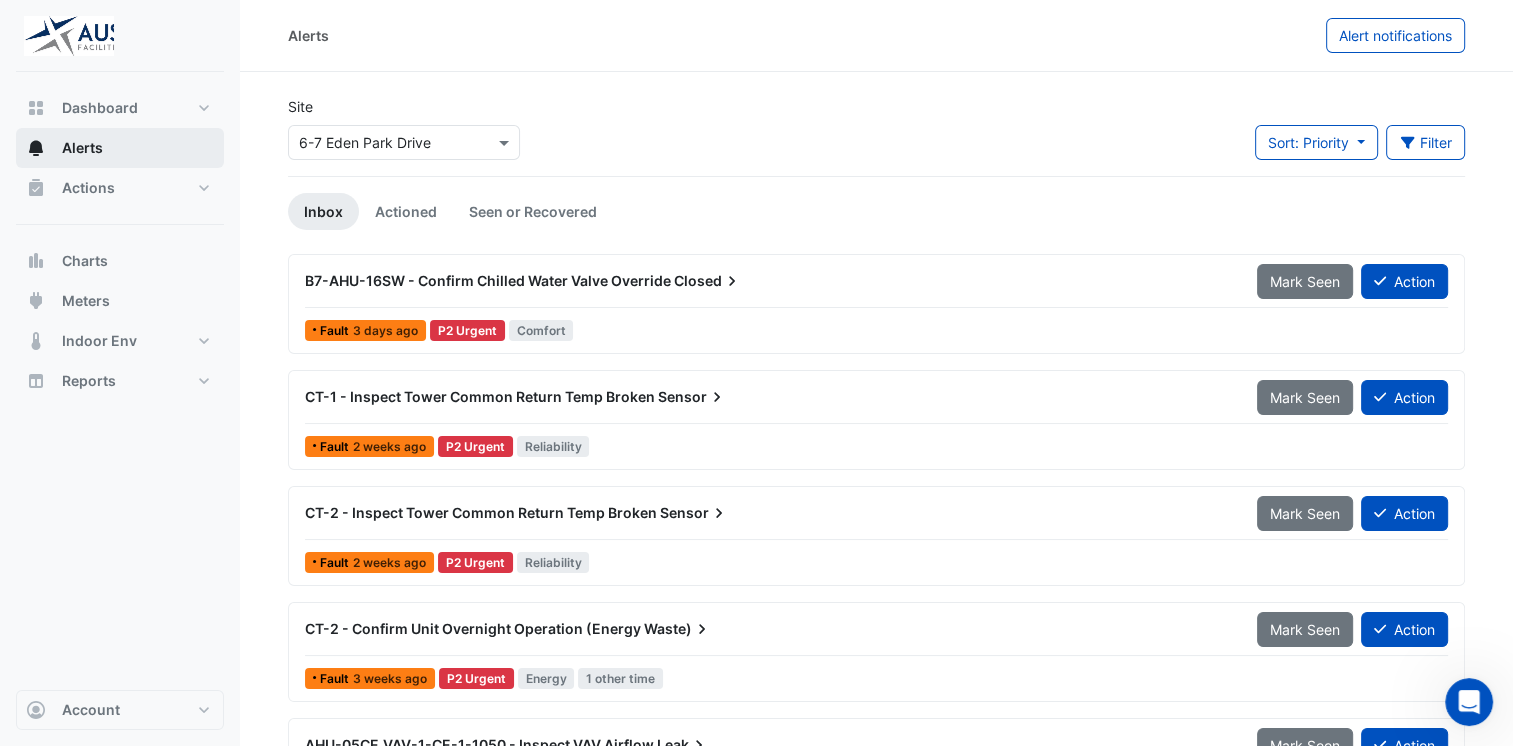 click on "Alerts" at bounding box center (82, 148) 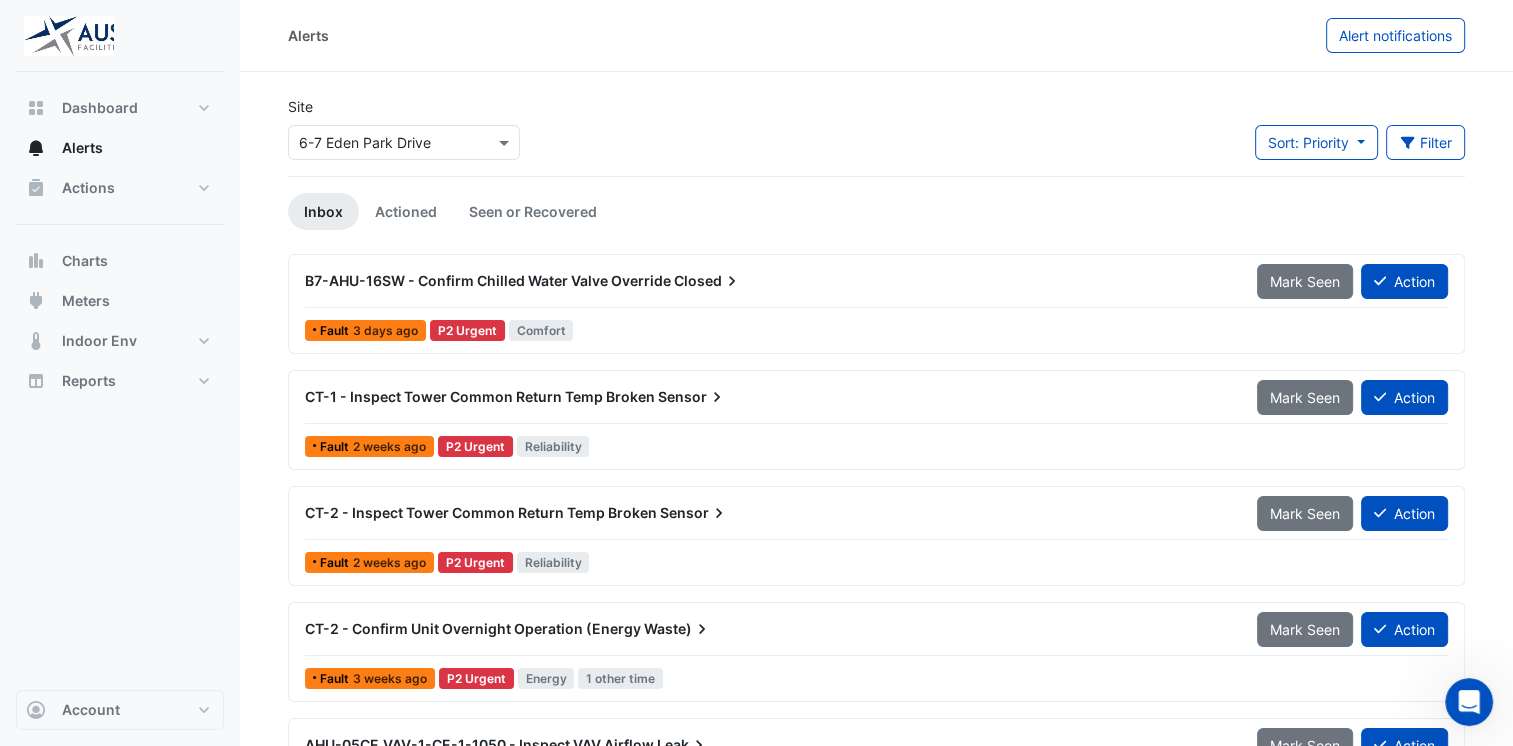 scroll, scrollTop: 100, scrollLeft: 0, axis: vertical 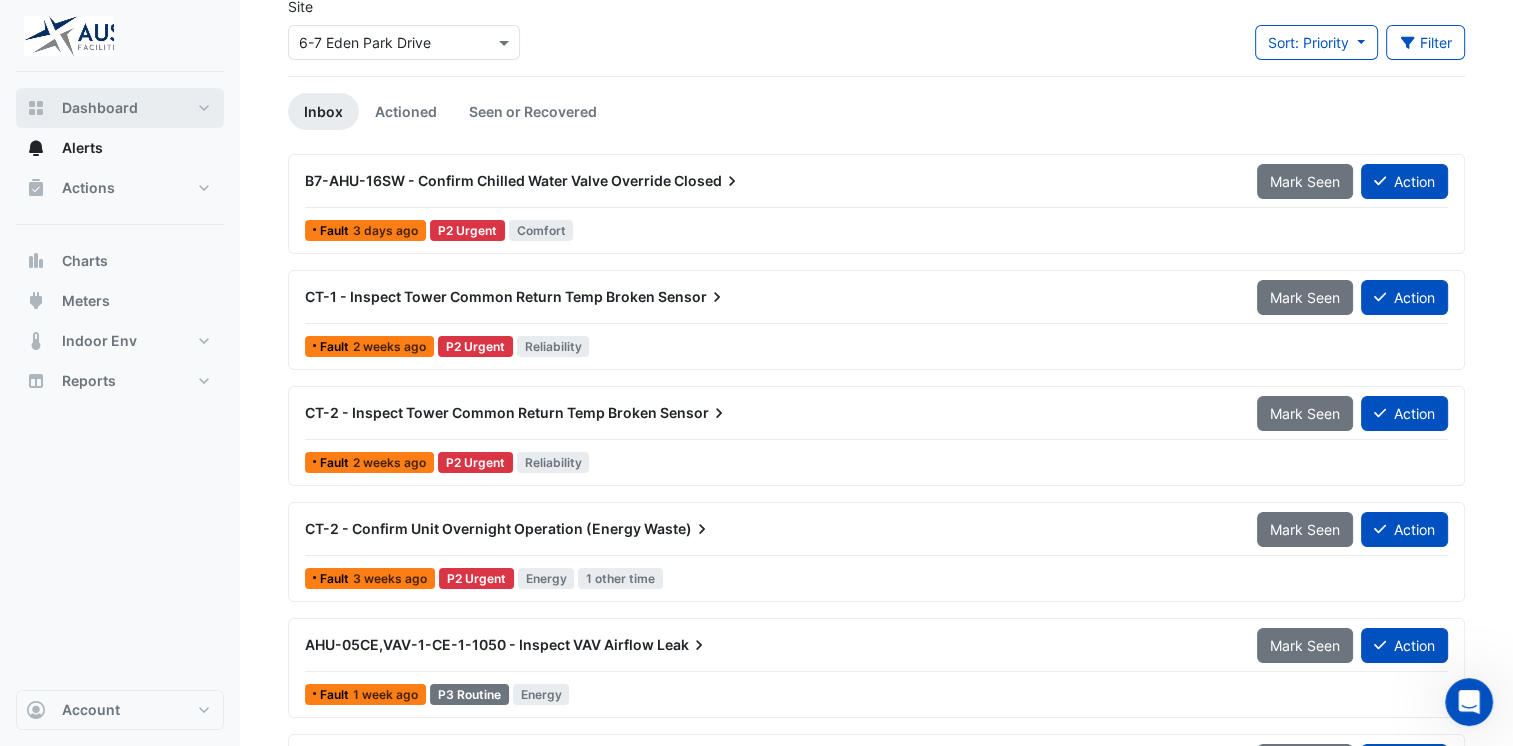 click on "Dashboard" at bounding box center (100, 108) 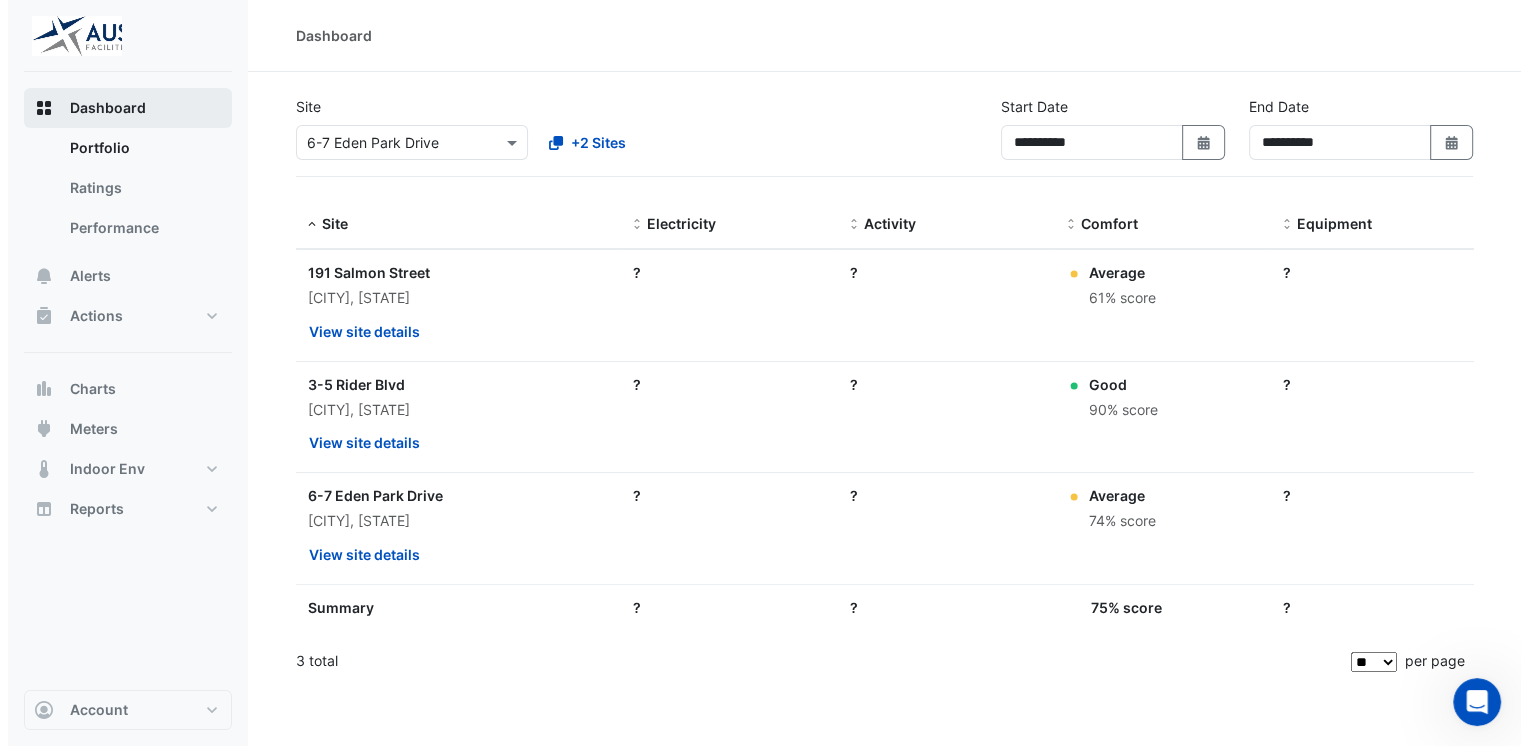 scroll, scrollTop: 0, scrollLeft: 0, axis: both 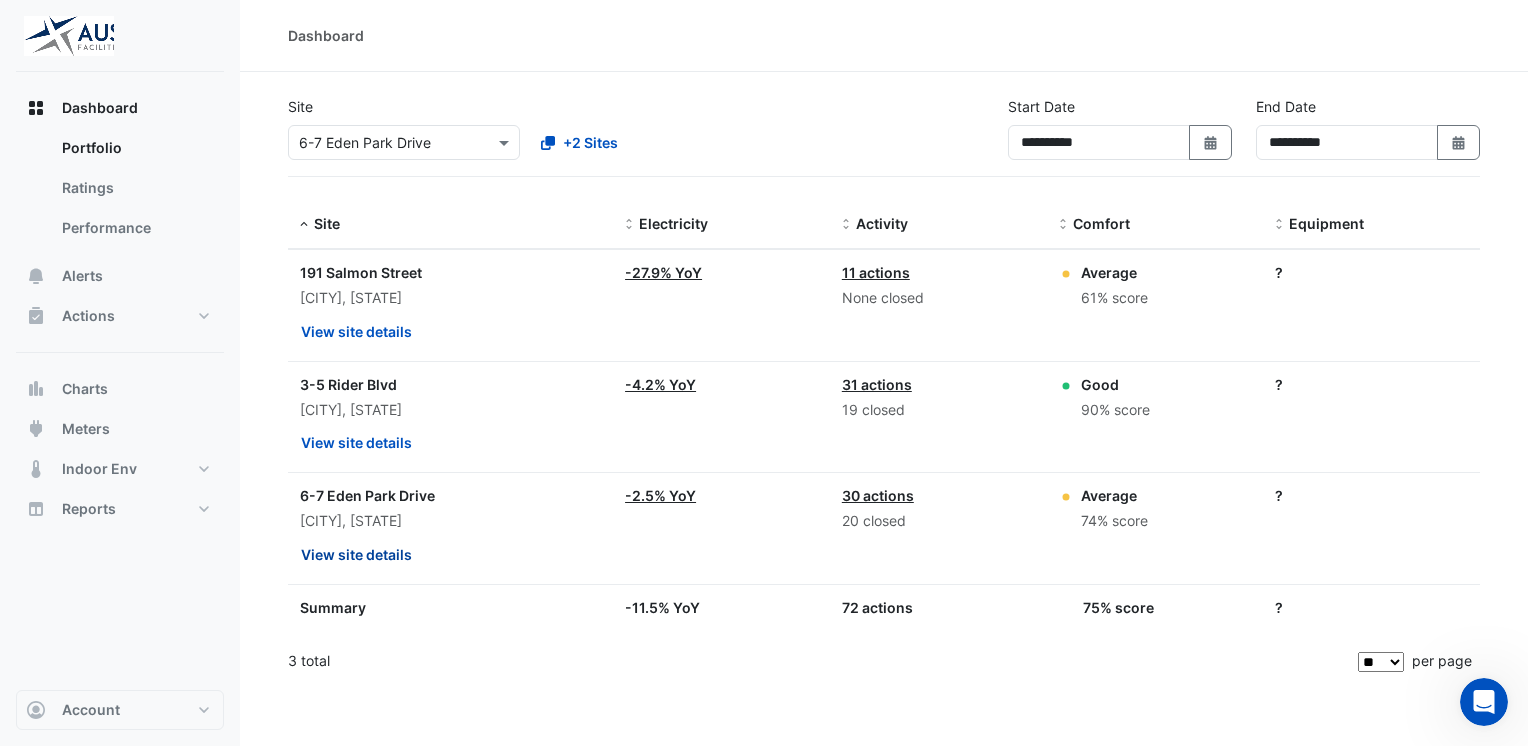 click on "View site details" 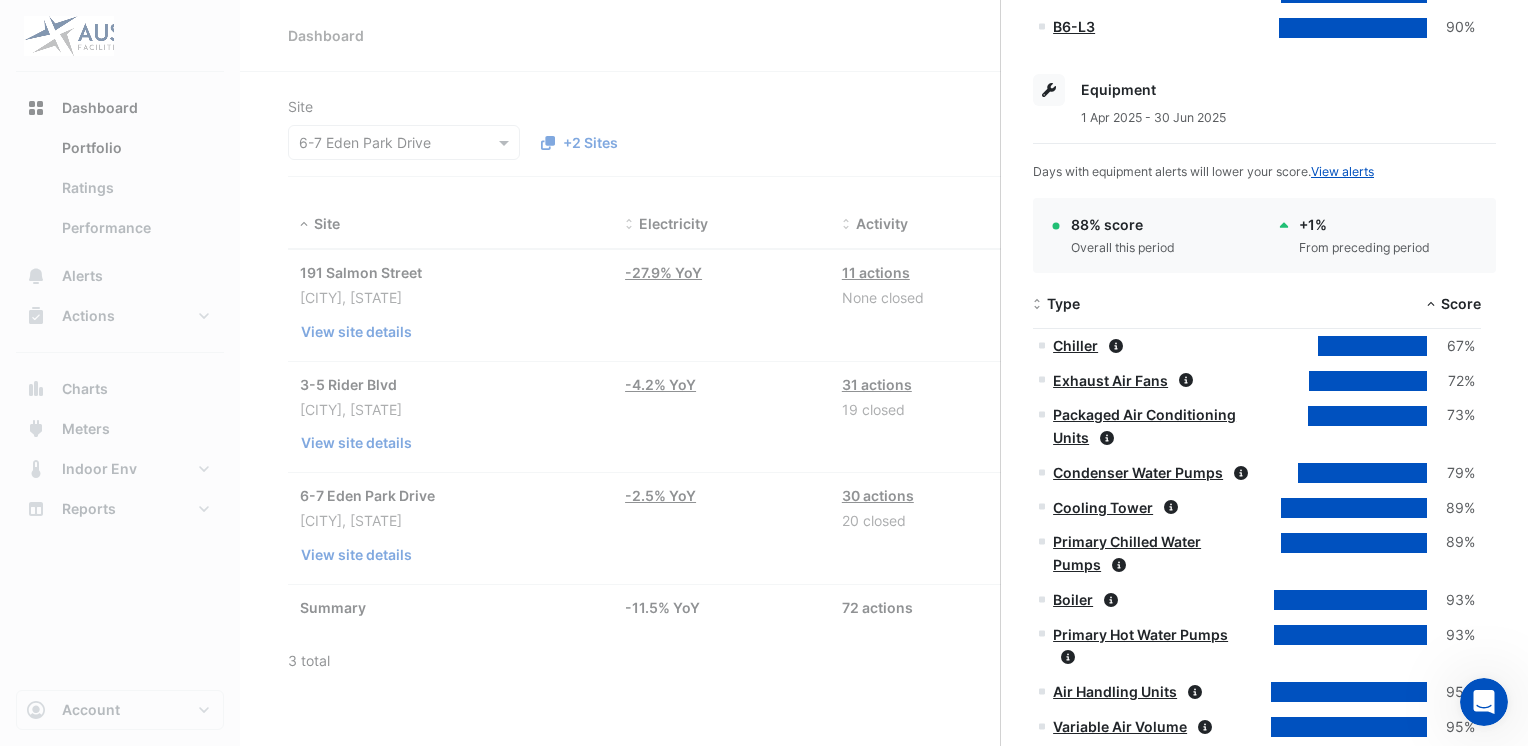 scroll, scrollTop: 1000, scrollLeft: 0, axis: vertical 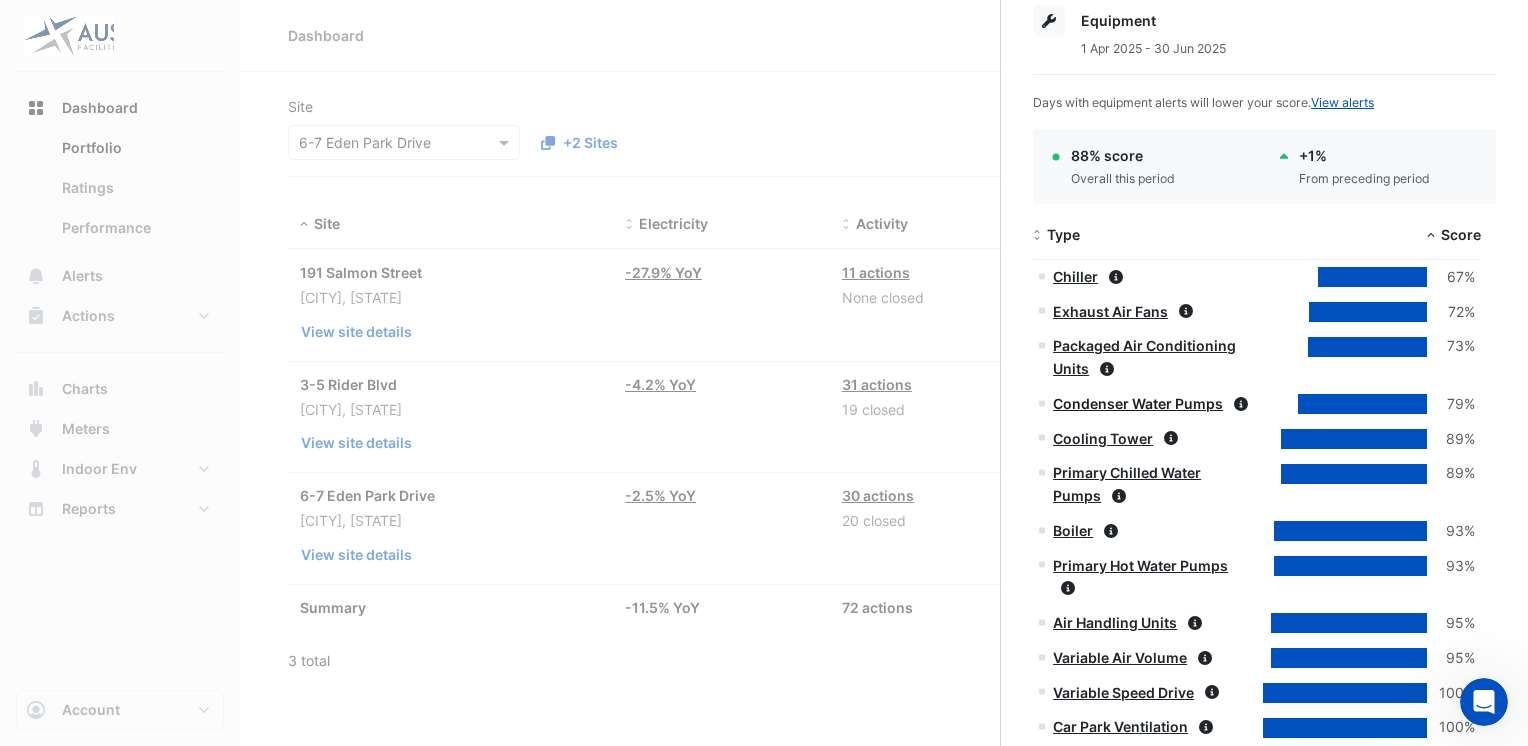 click on "Condenser Water Pumps" 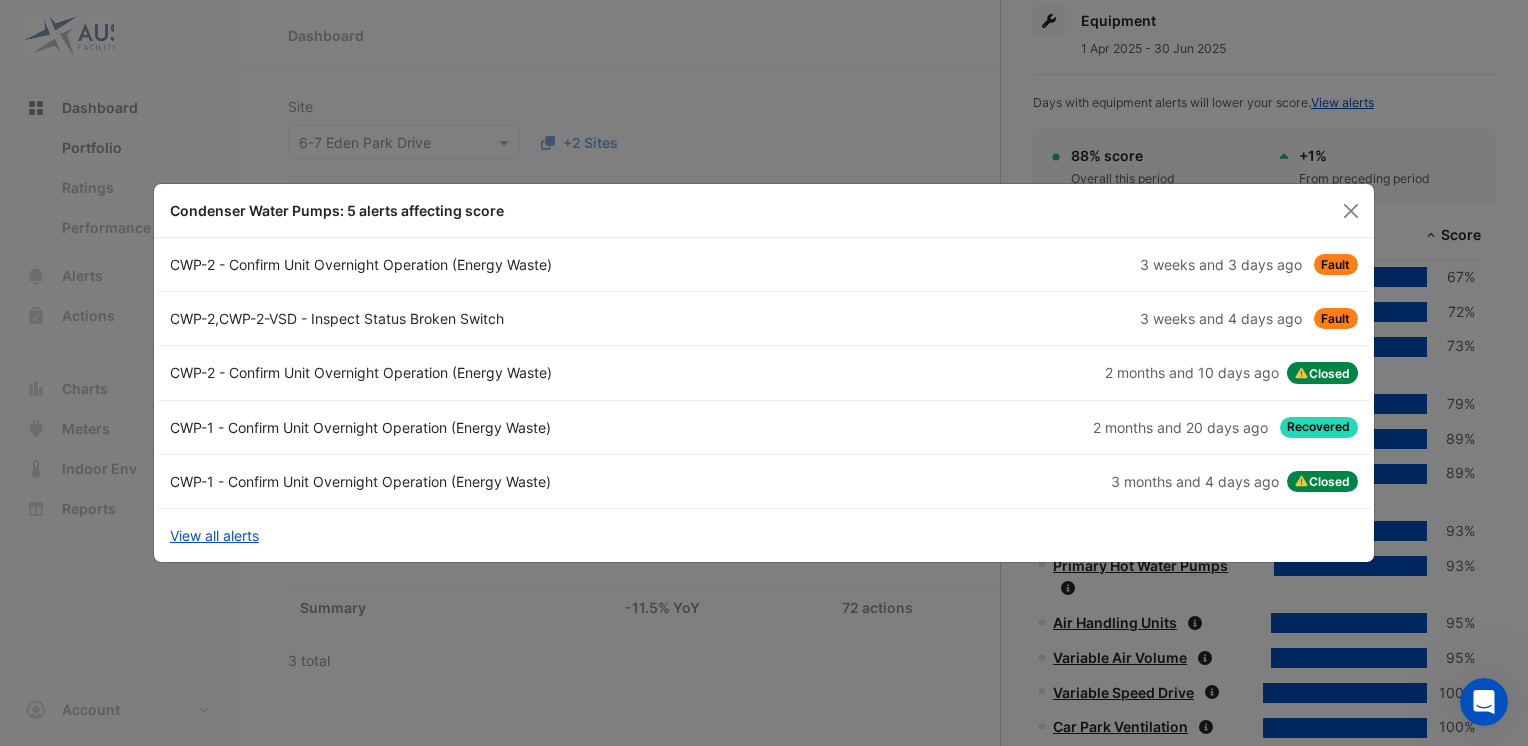 click on "3 weeks and 4 days ago" 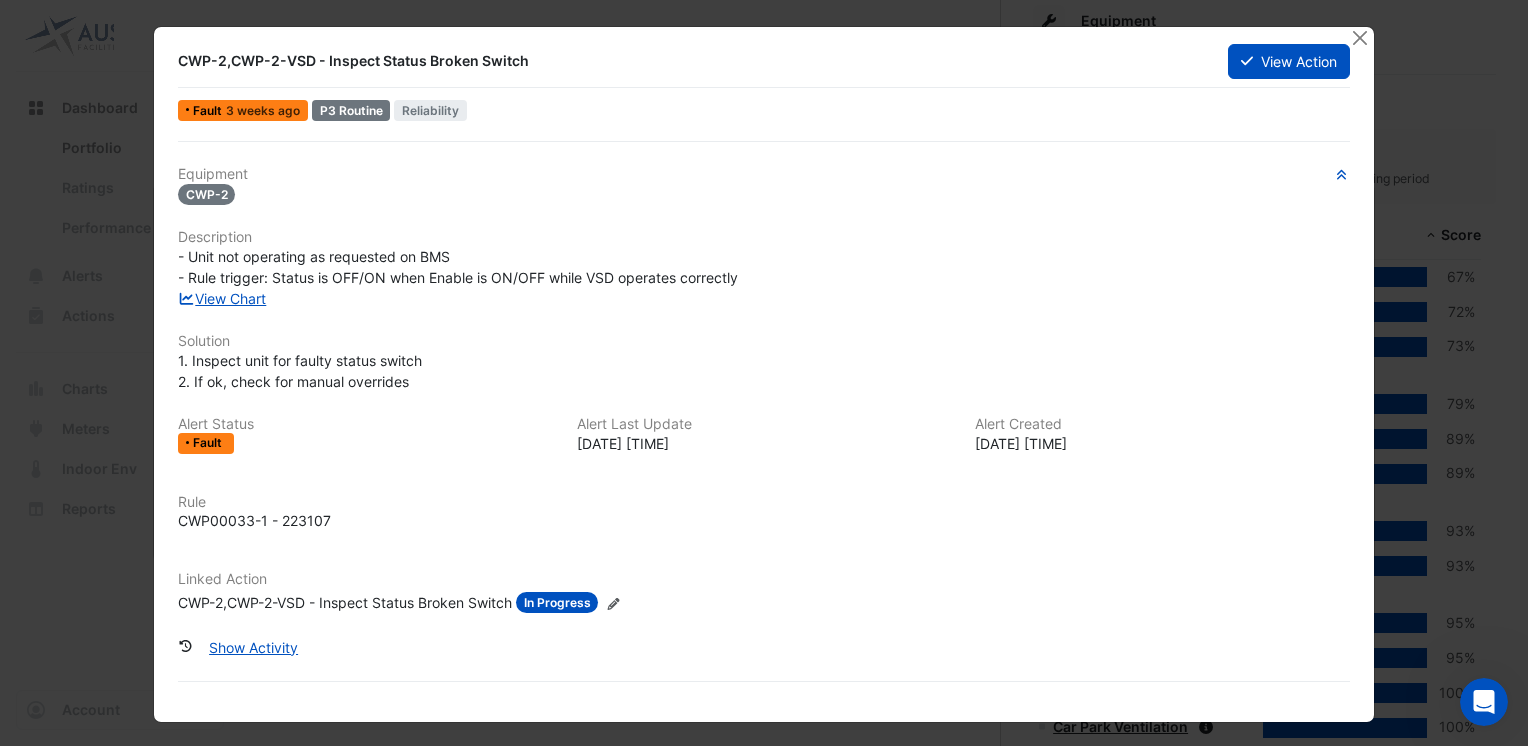 scroll, scrollTop: 3, scrollLeft: 0, axis: vertical 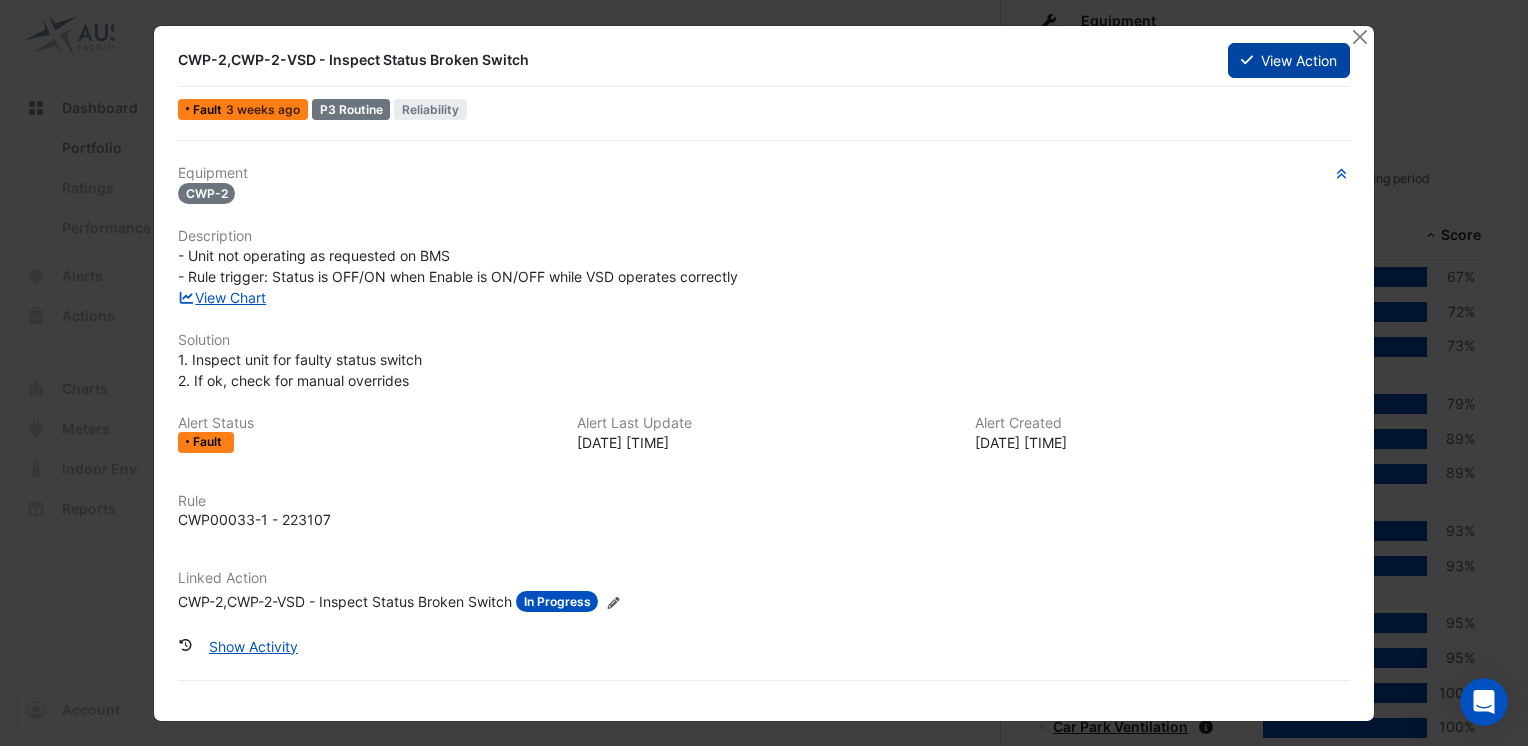 click on "View Action" 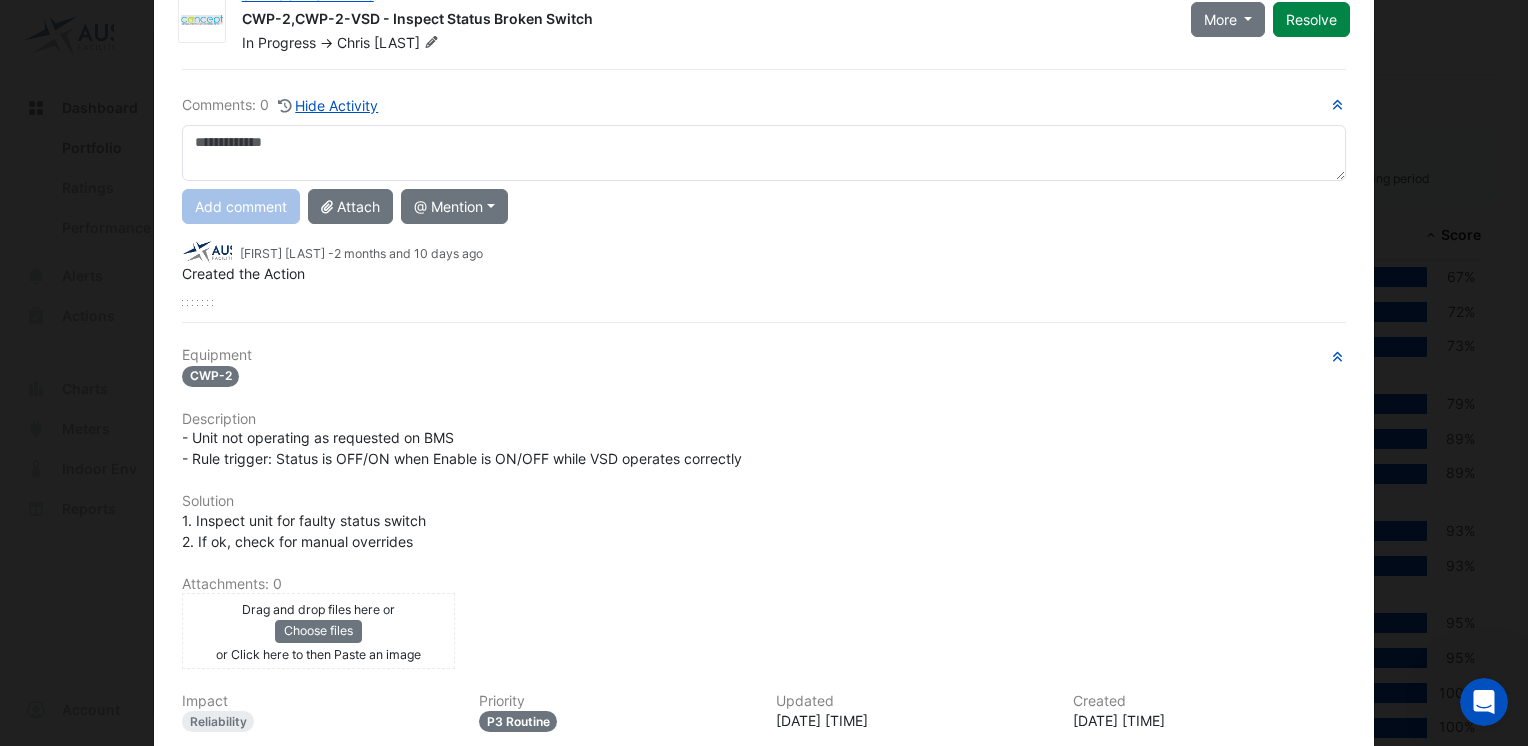 scroll, scrollTop: 0, scrollLeft: 0, axis: both 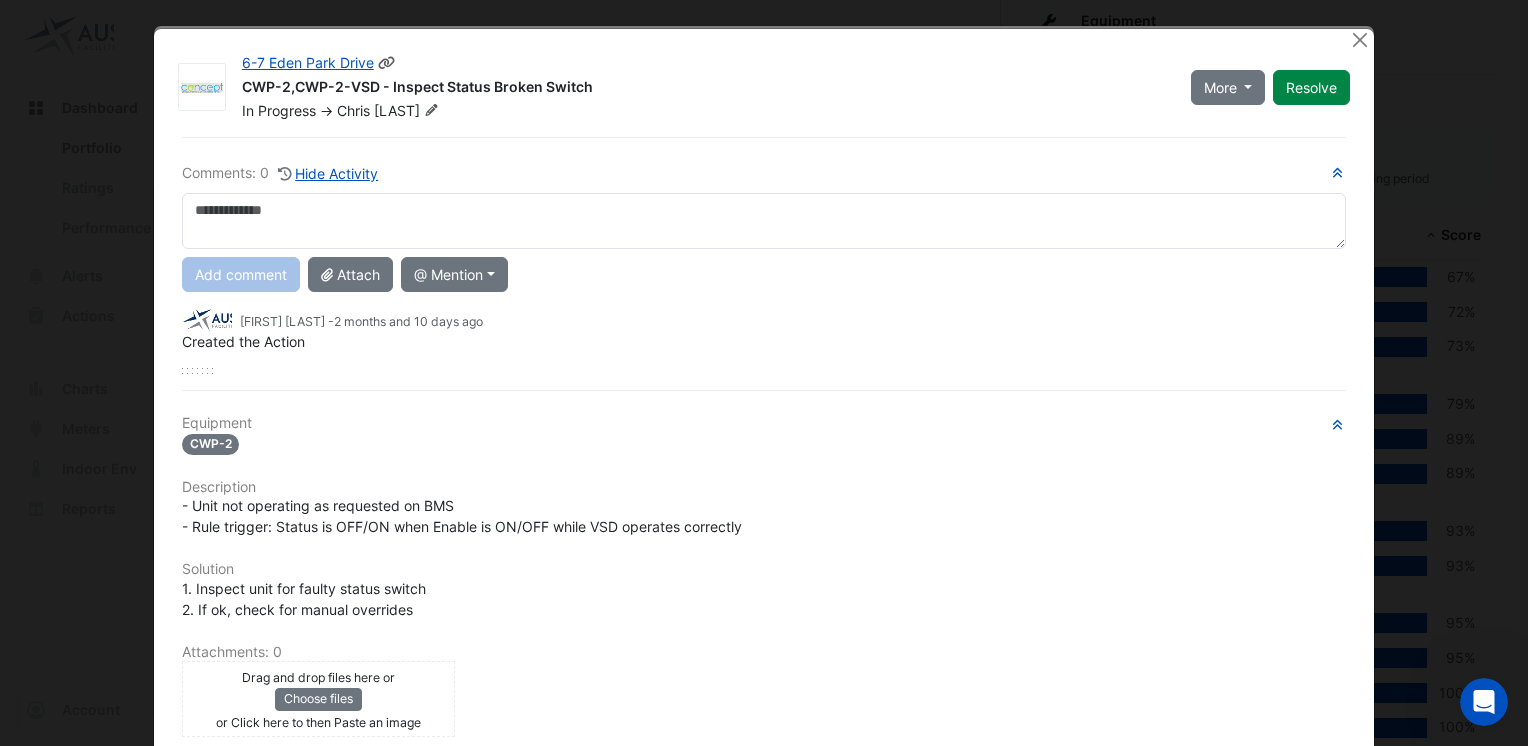 click on "Karavatakis" 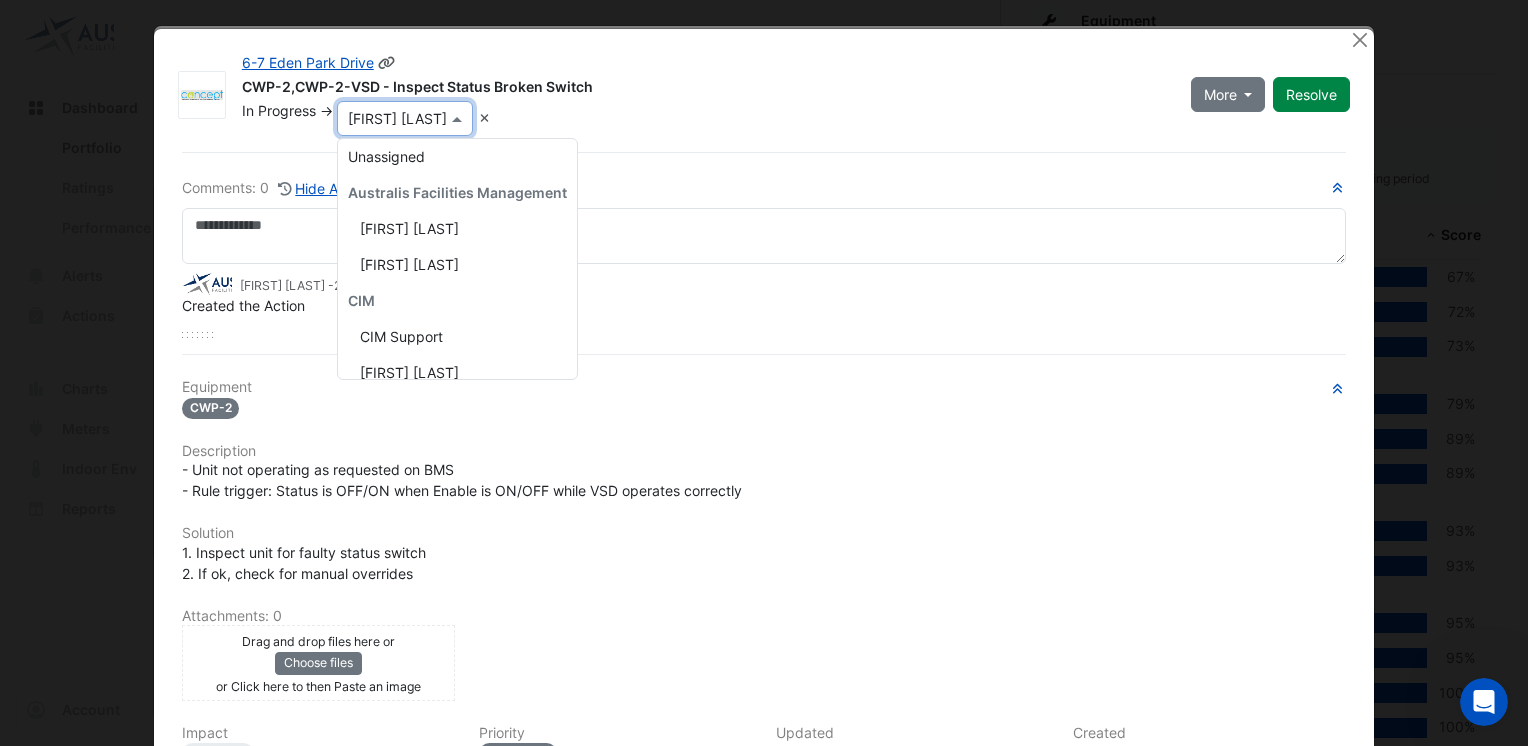 scroll, scrollTop: 324, scrollLeft: 0, axis: vertical 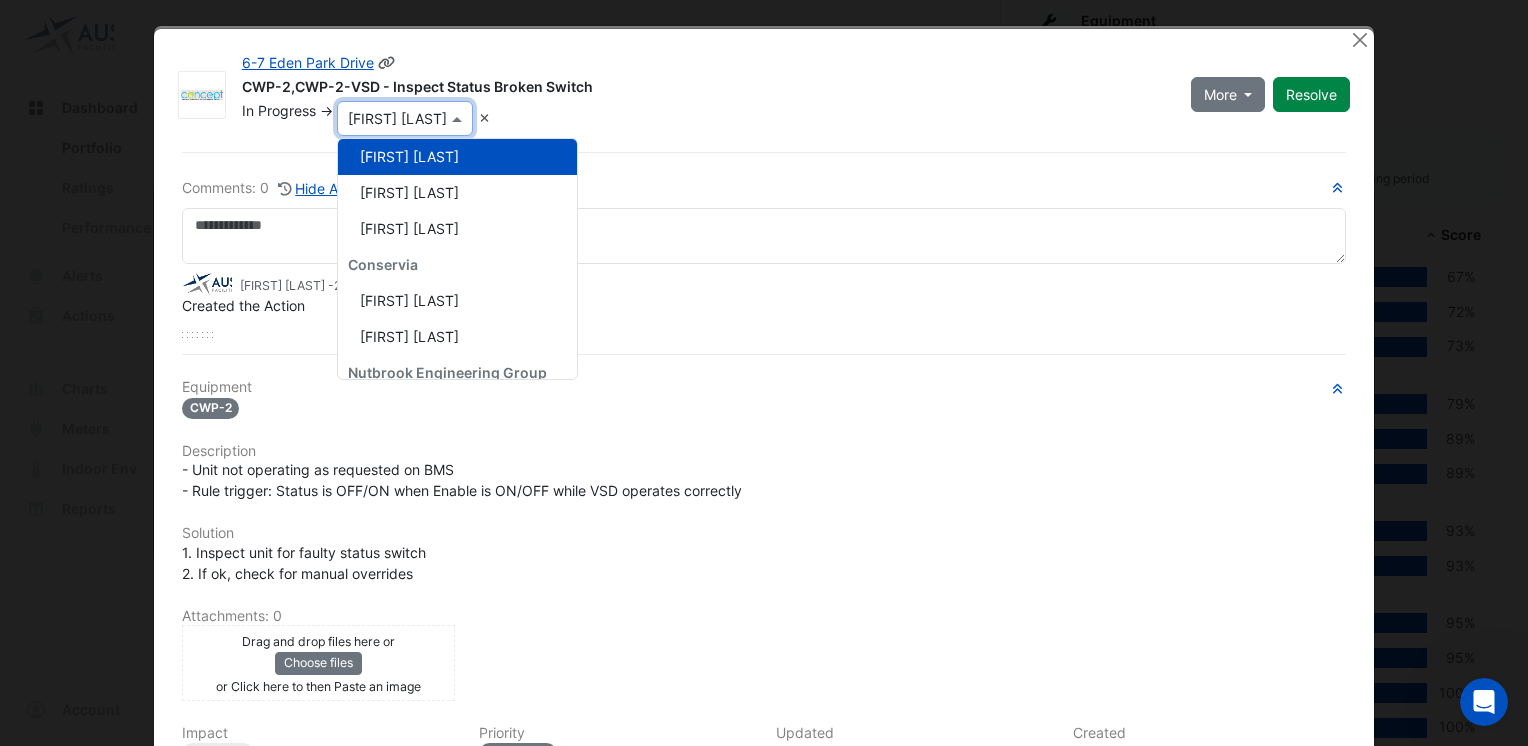 click 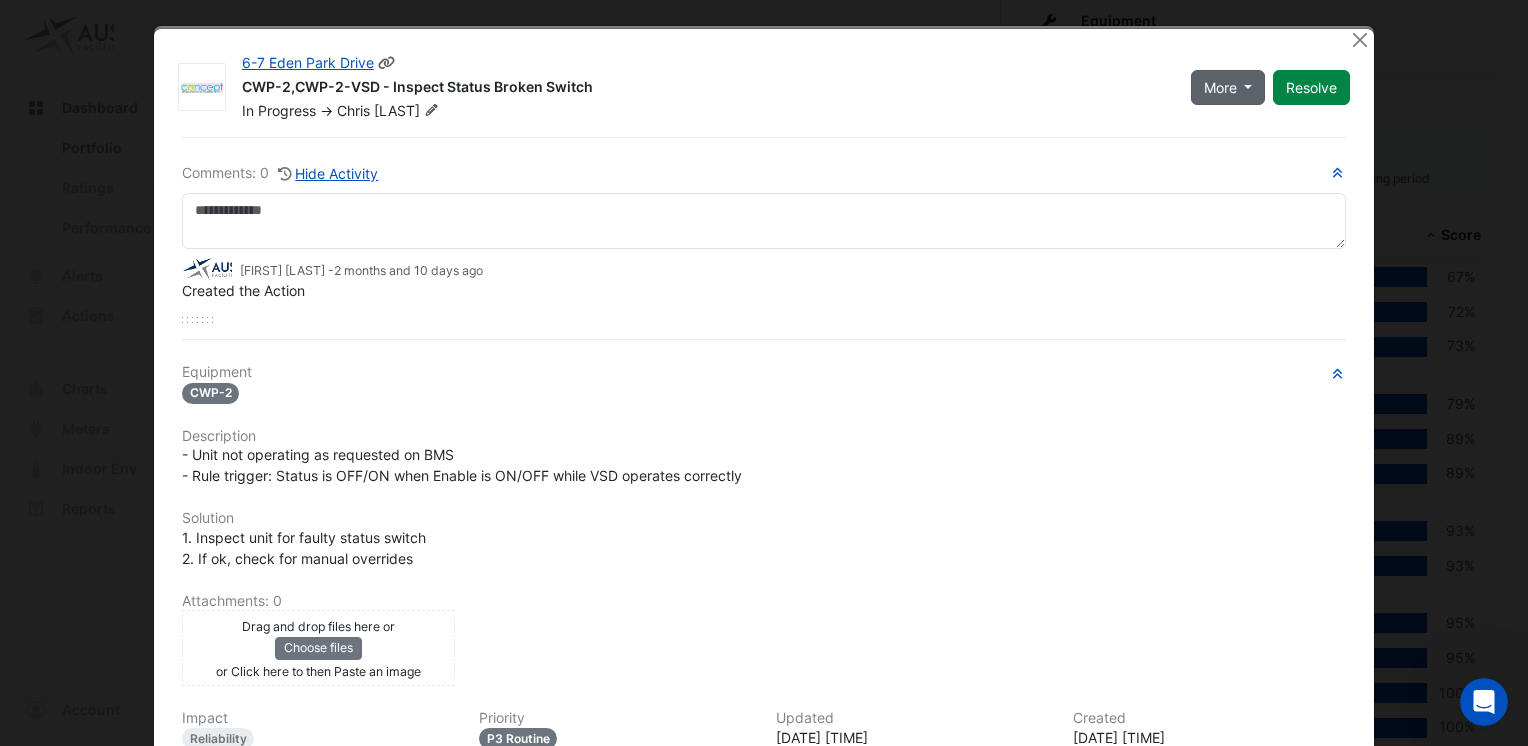 click on "More" at bounding box center (1228, 87) 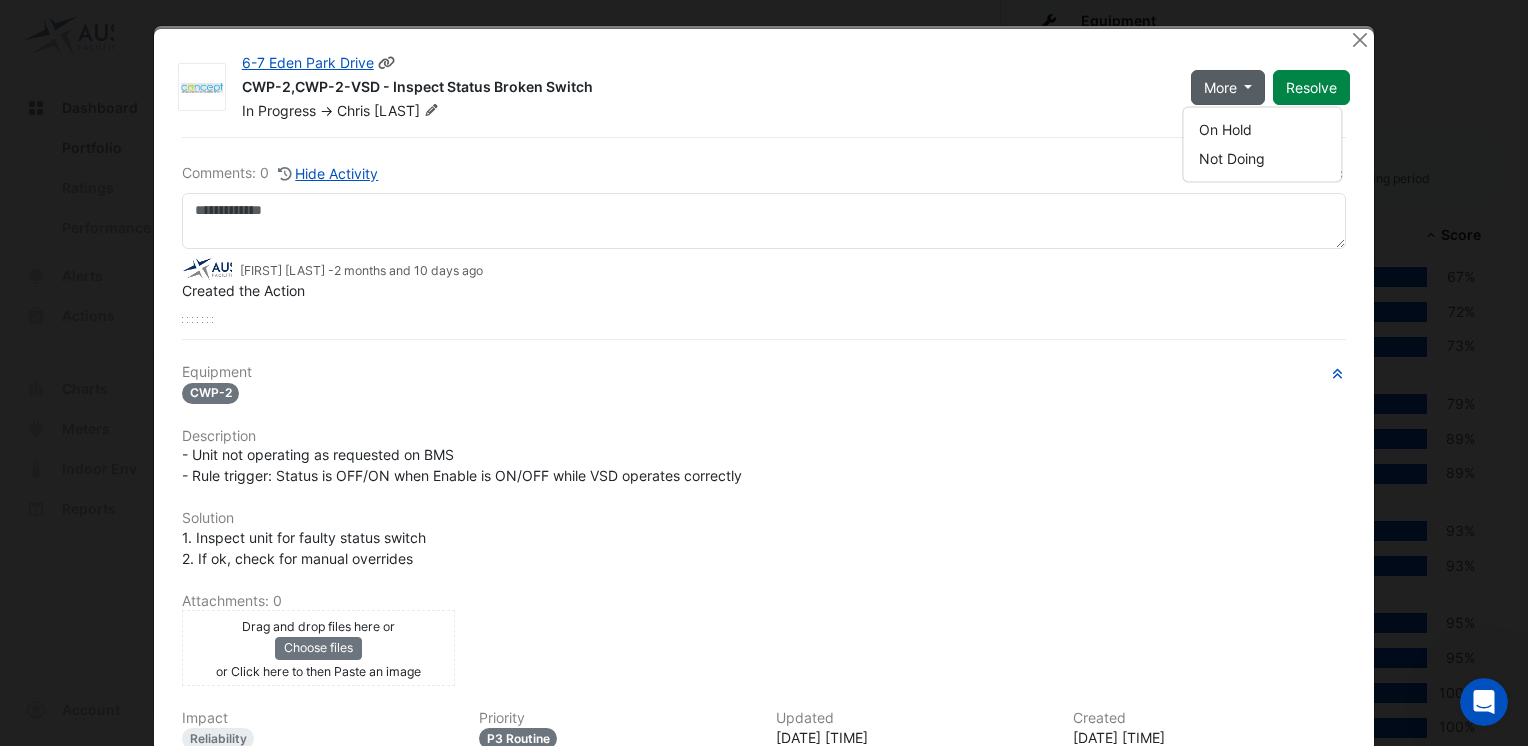 click on "CWP-2,CWP-2-VSD - Inspect Status Broken Switch" 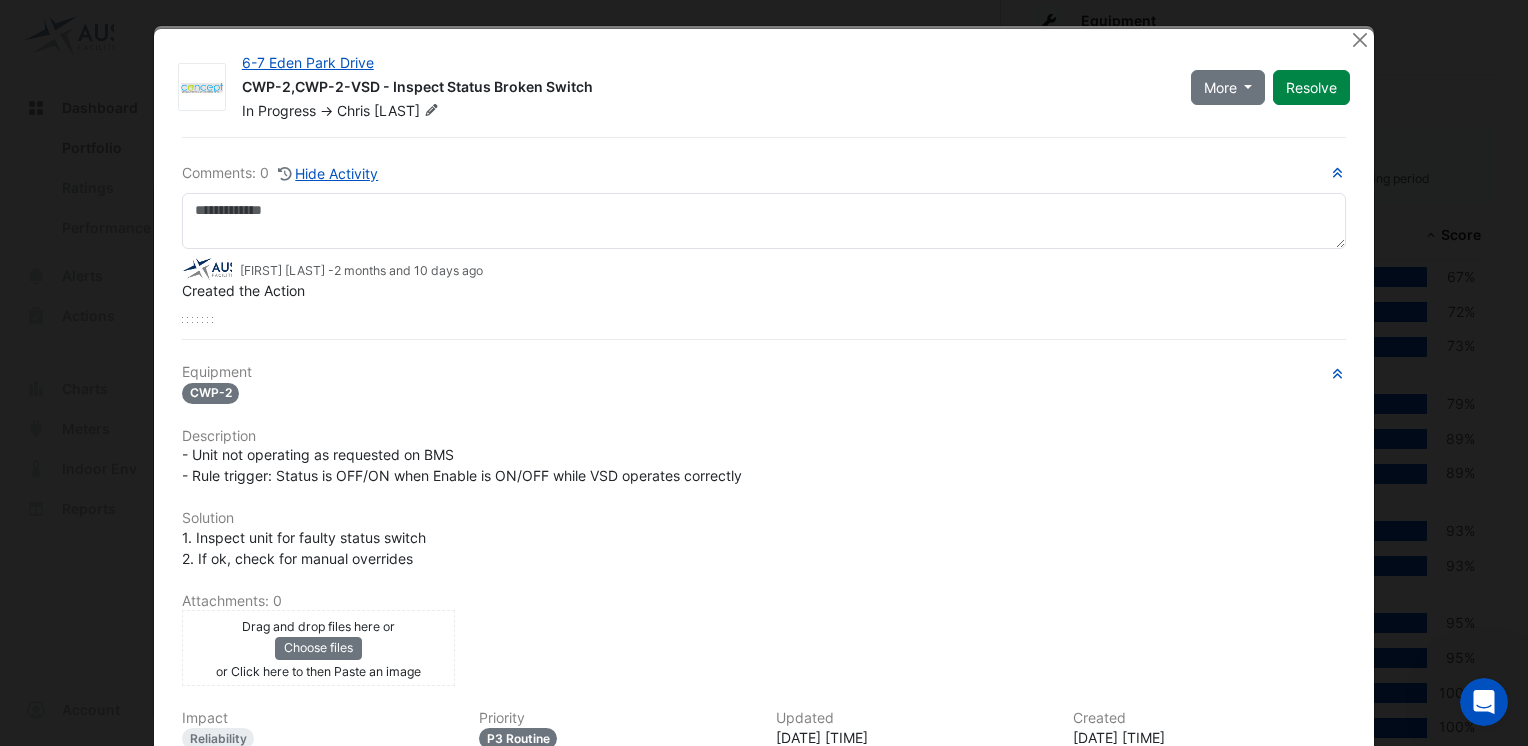click on "Created the Action" 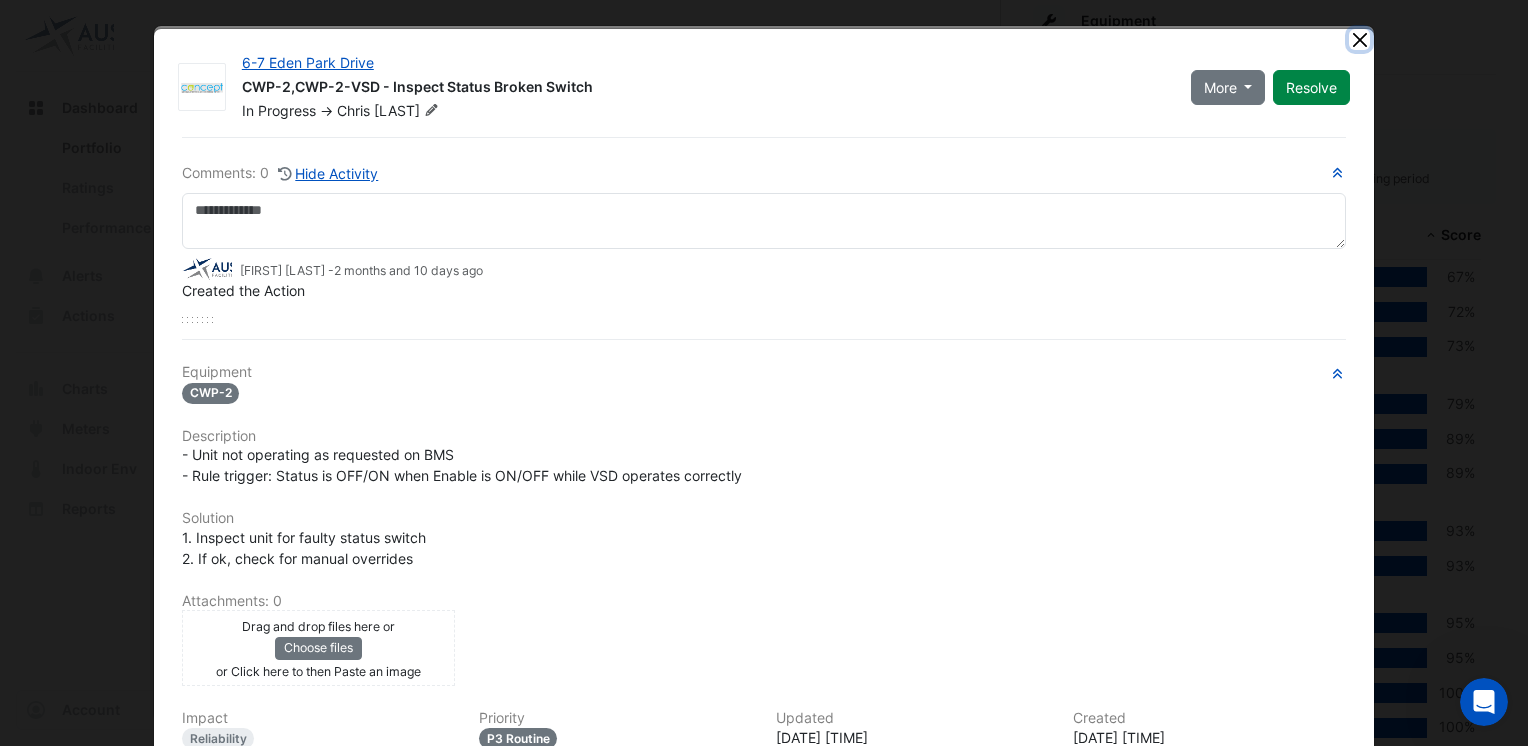 click 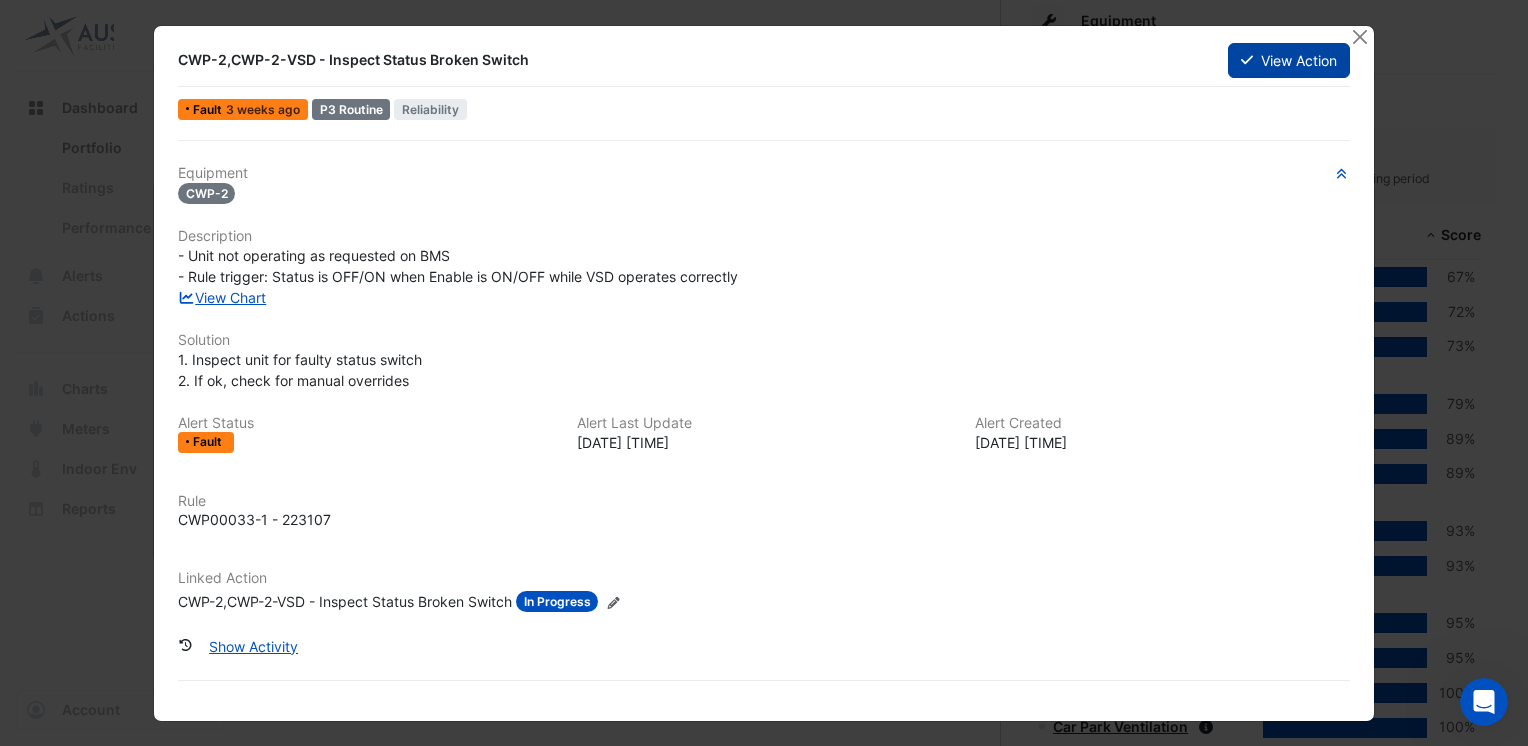 click on "View Action" 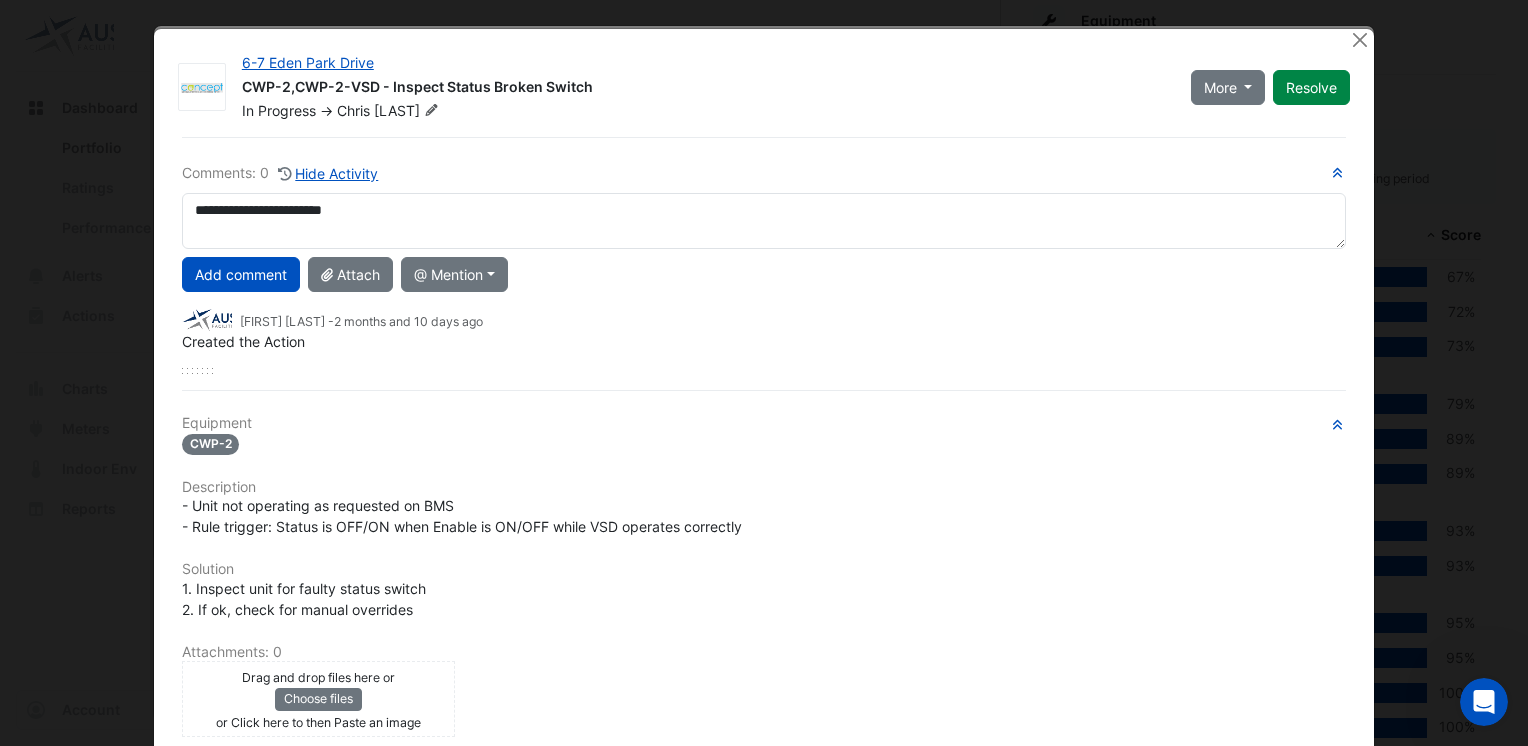 click on "**********" 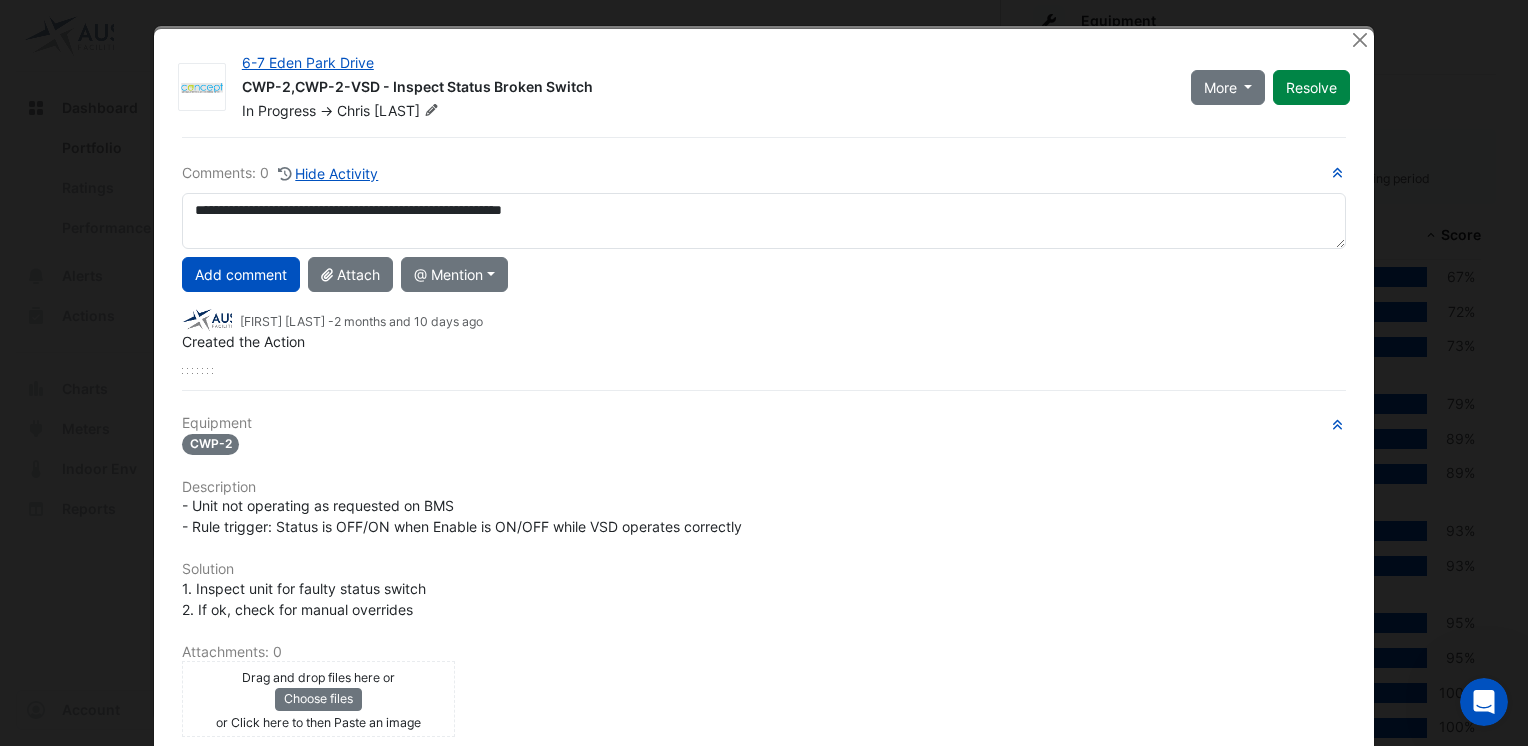click on "**********" 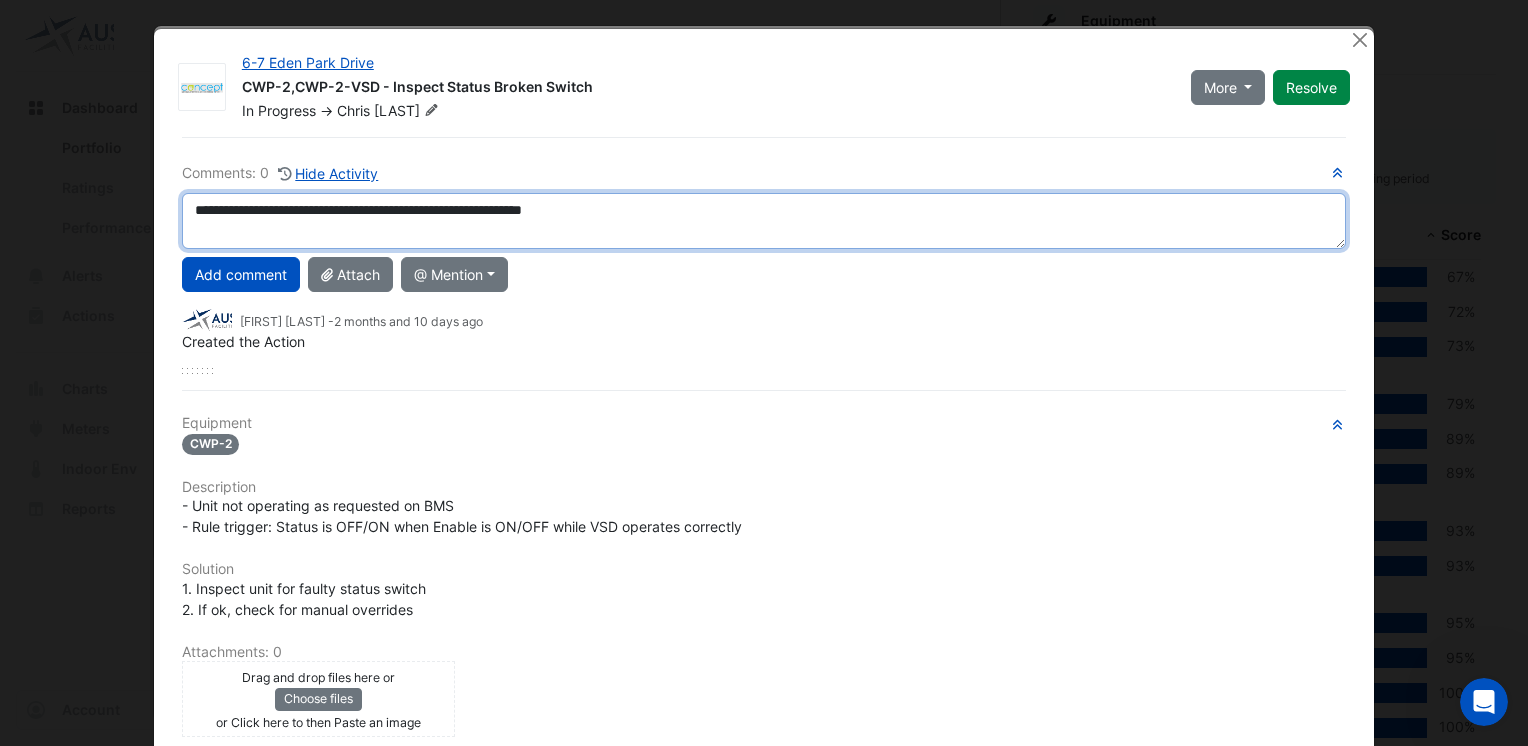 click on "**********" at bounding box center (764, 221) 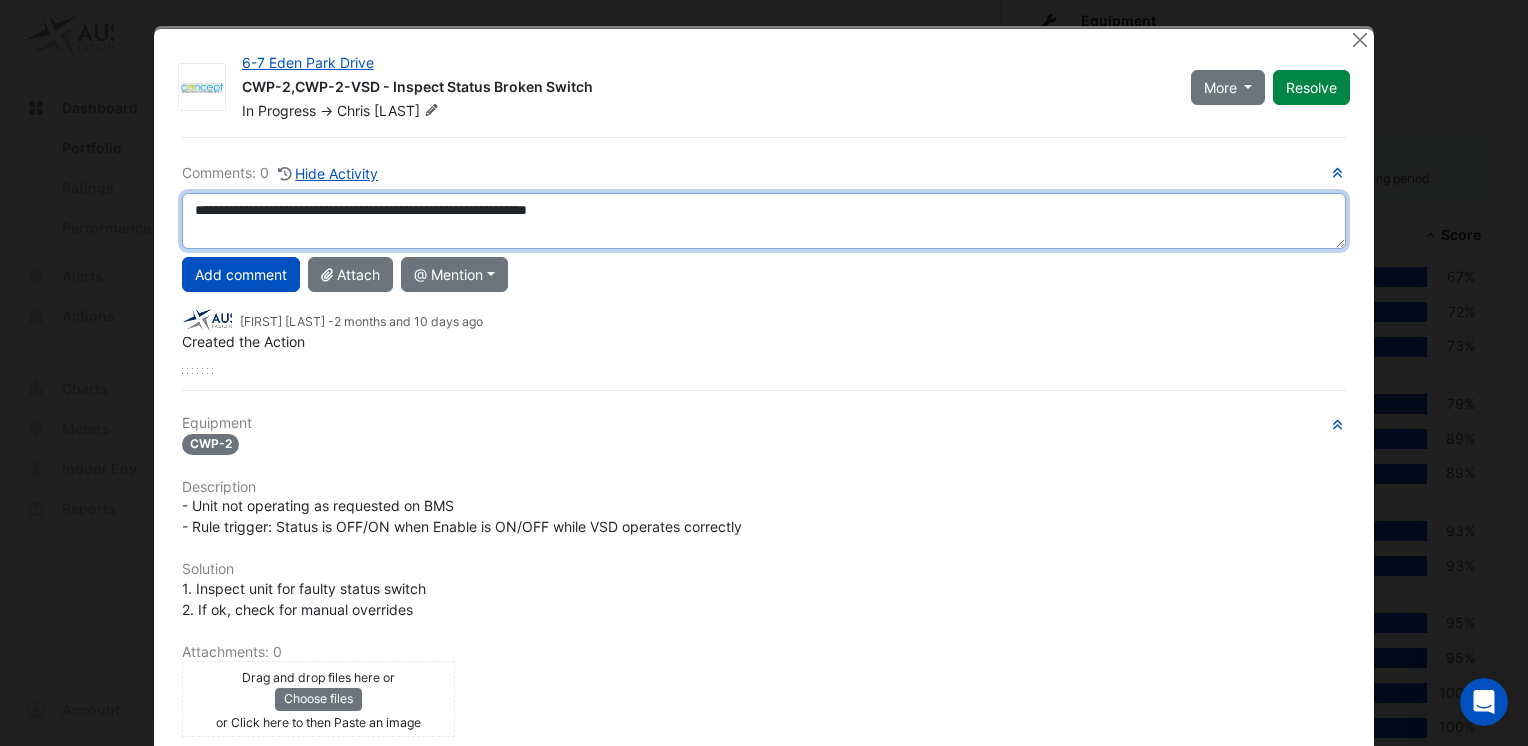 drag, startPoint x: 568, startPoint y: 210, endPoint x: 601, endPoint y: 222, distance: 35.1141 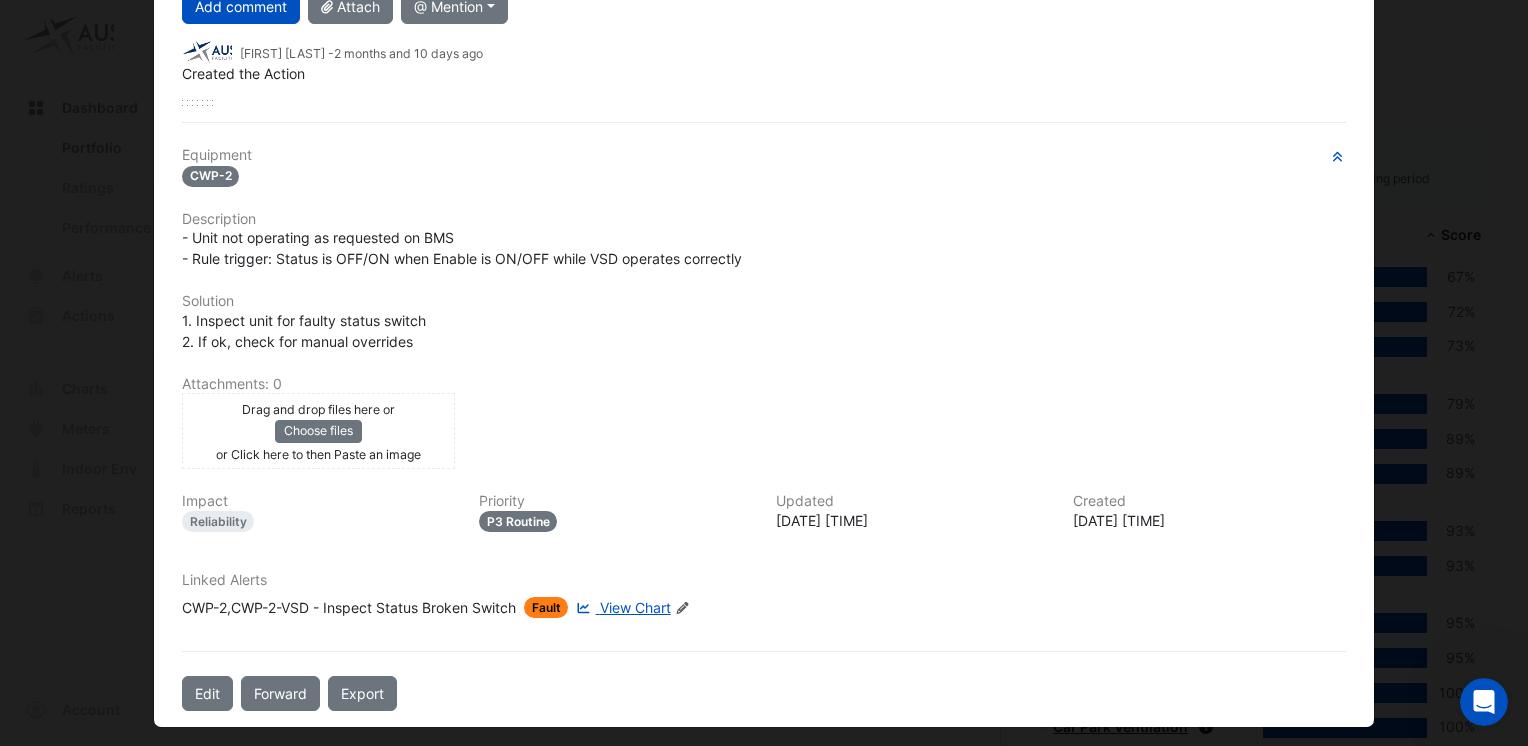scroll, scrollTop: 268, scrollLeft: 0, axis: vertical 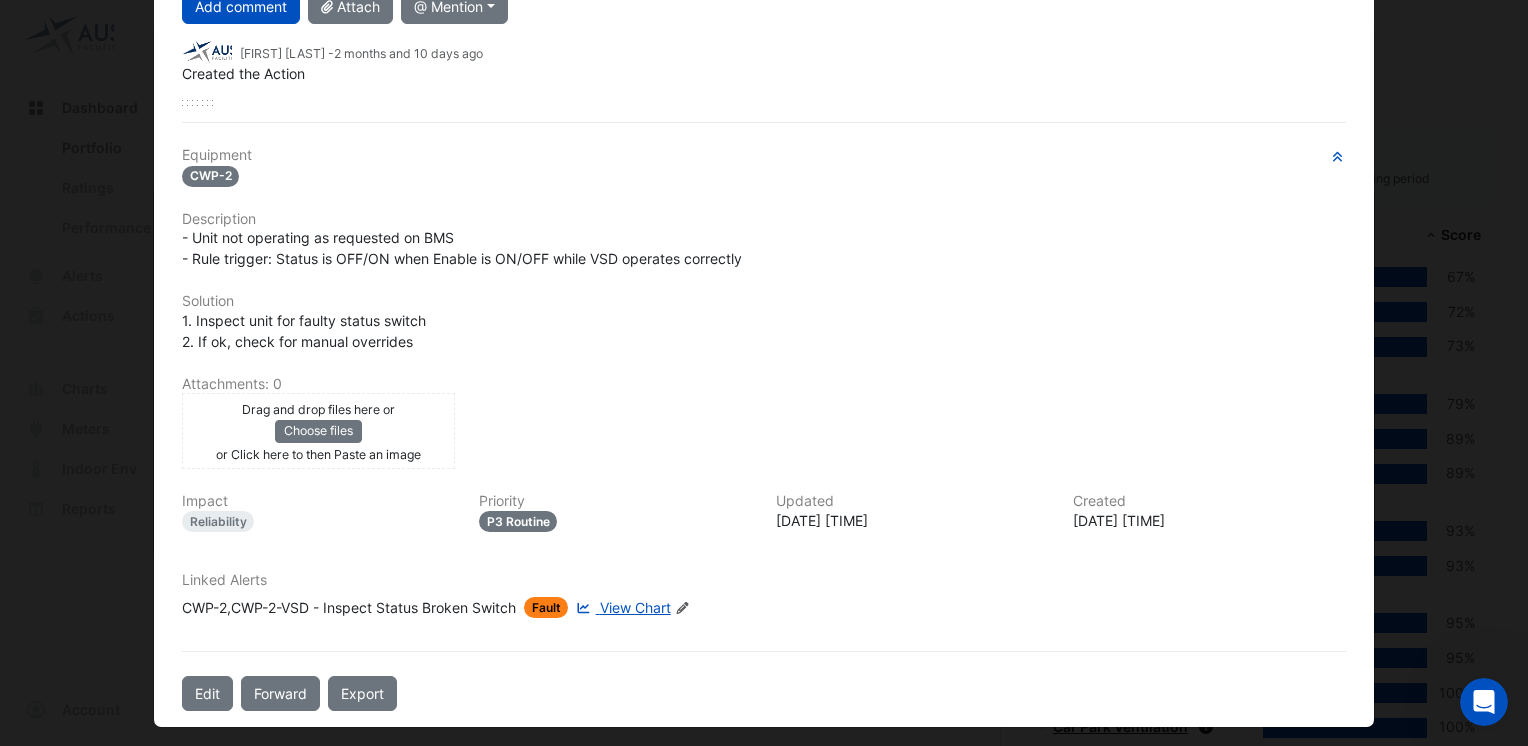 type on "**********" 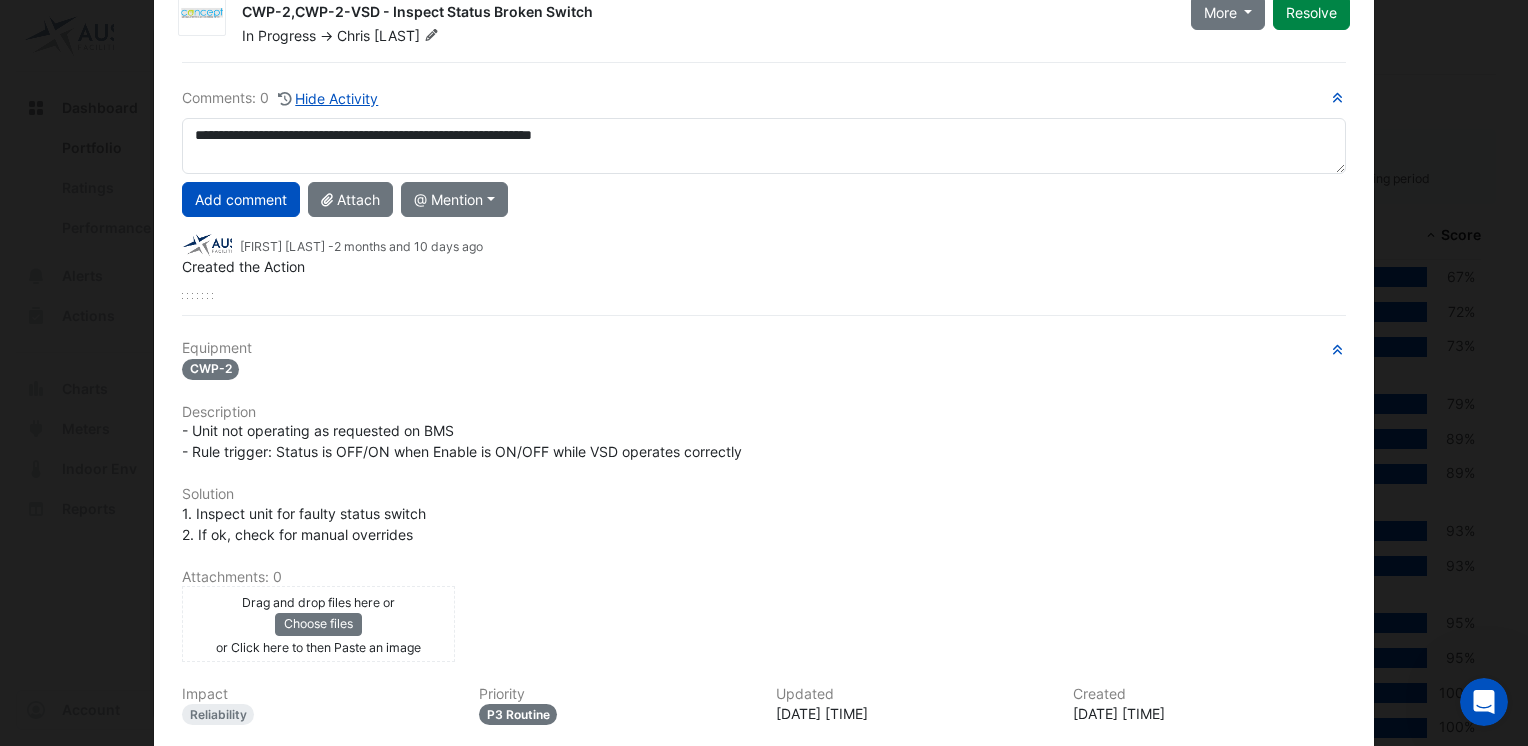 scroll, scrollTop: 68, scrollLeft: 0, axis: vertical 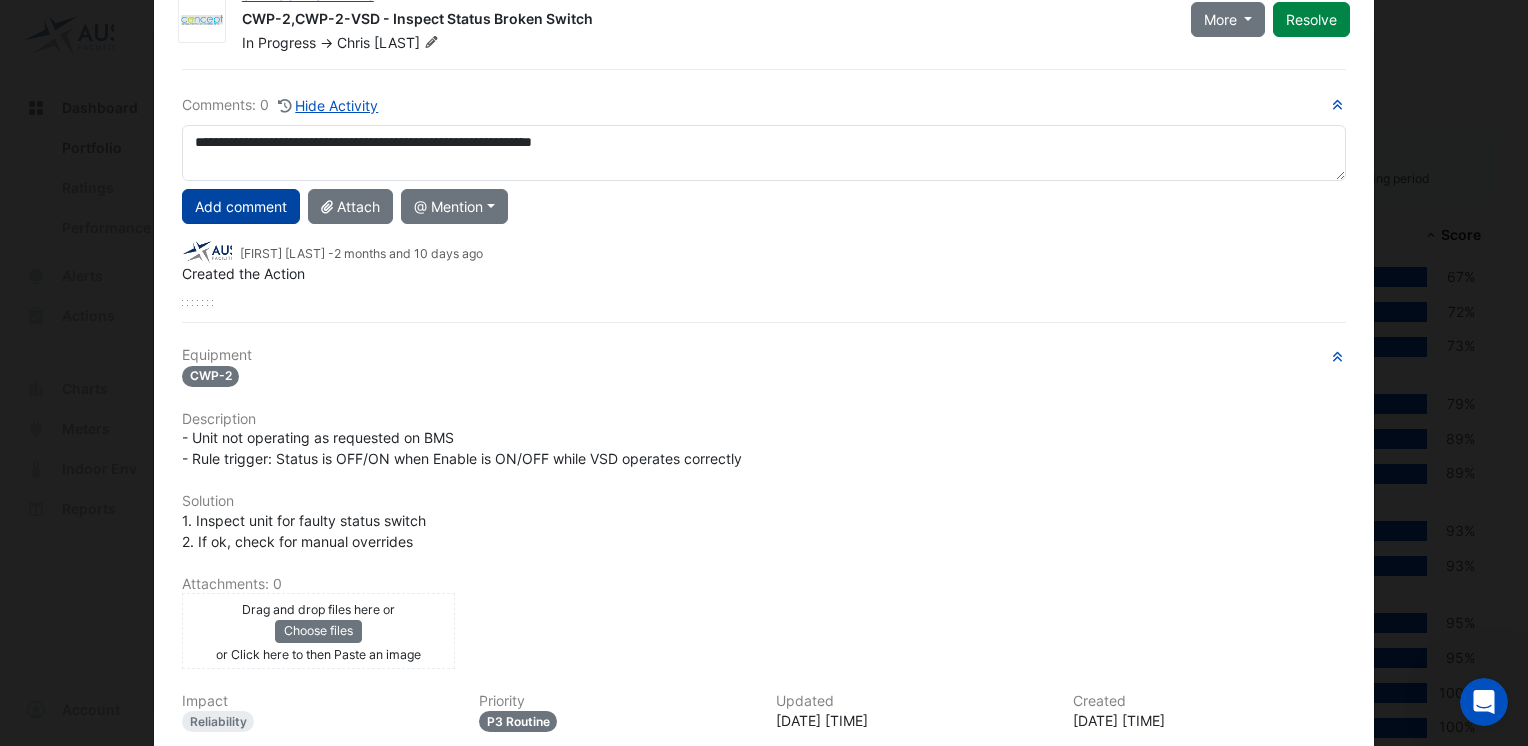 click on "Add comment" 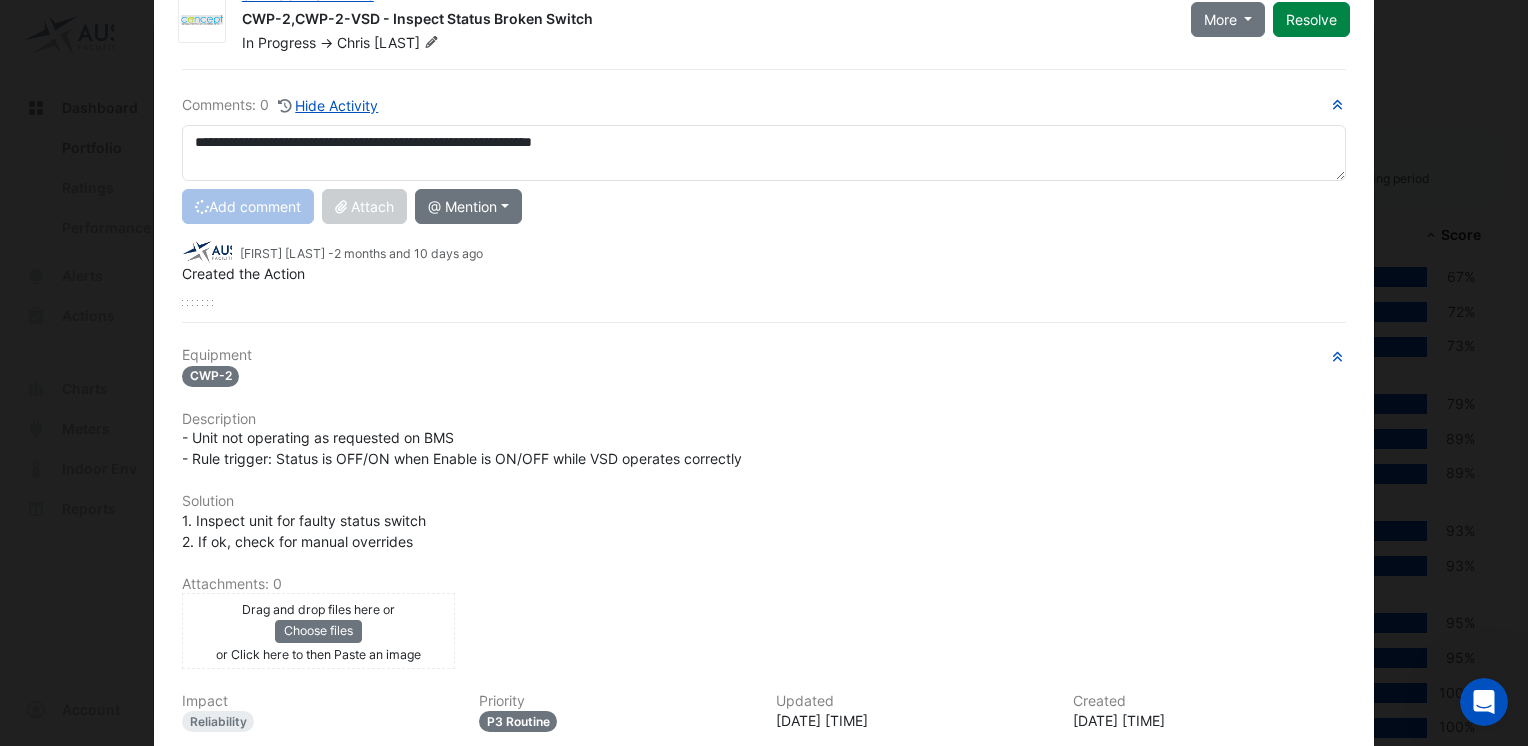 type 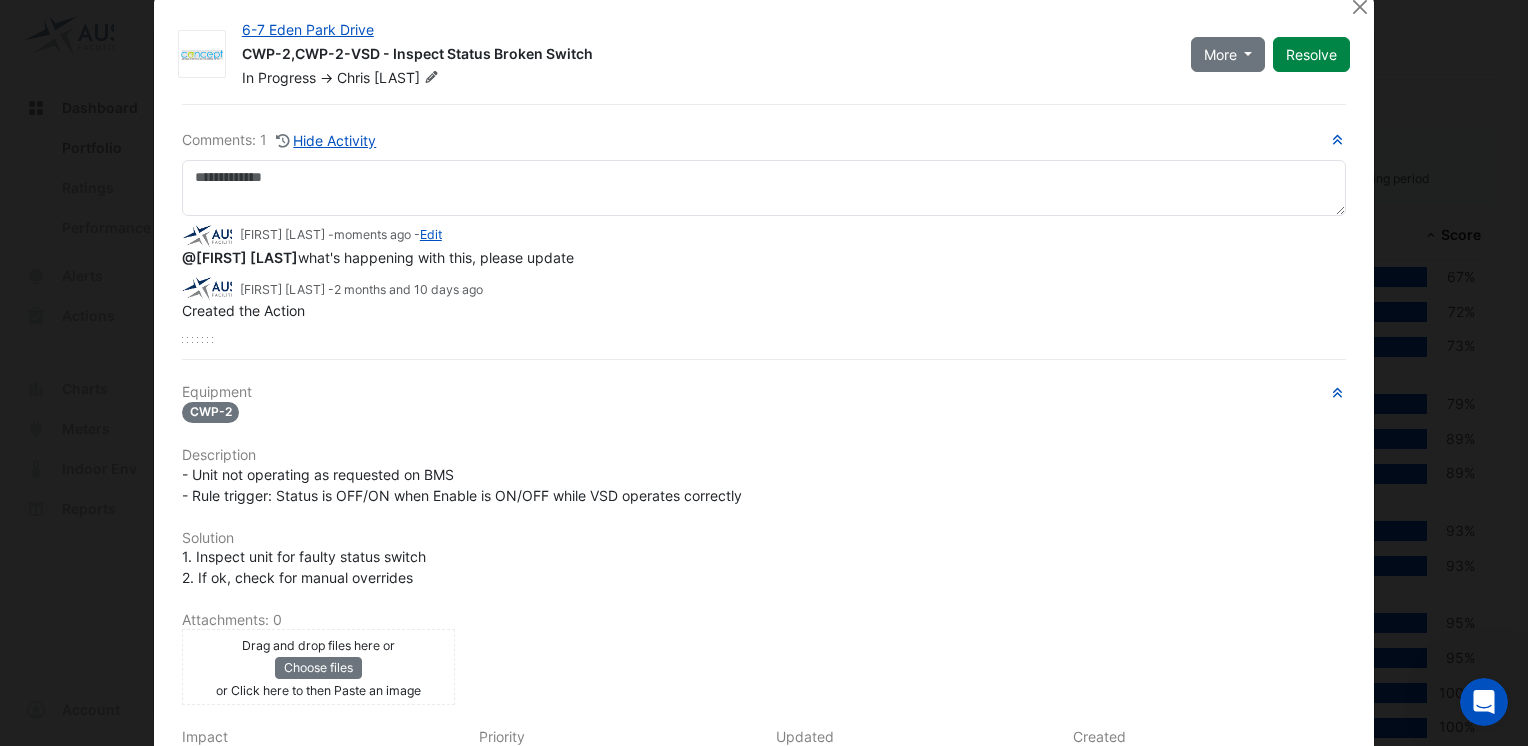 scroll, scrollTop: 0, scrollLeft: 0, axis: both 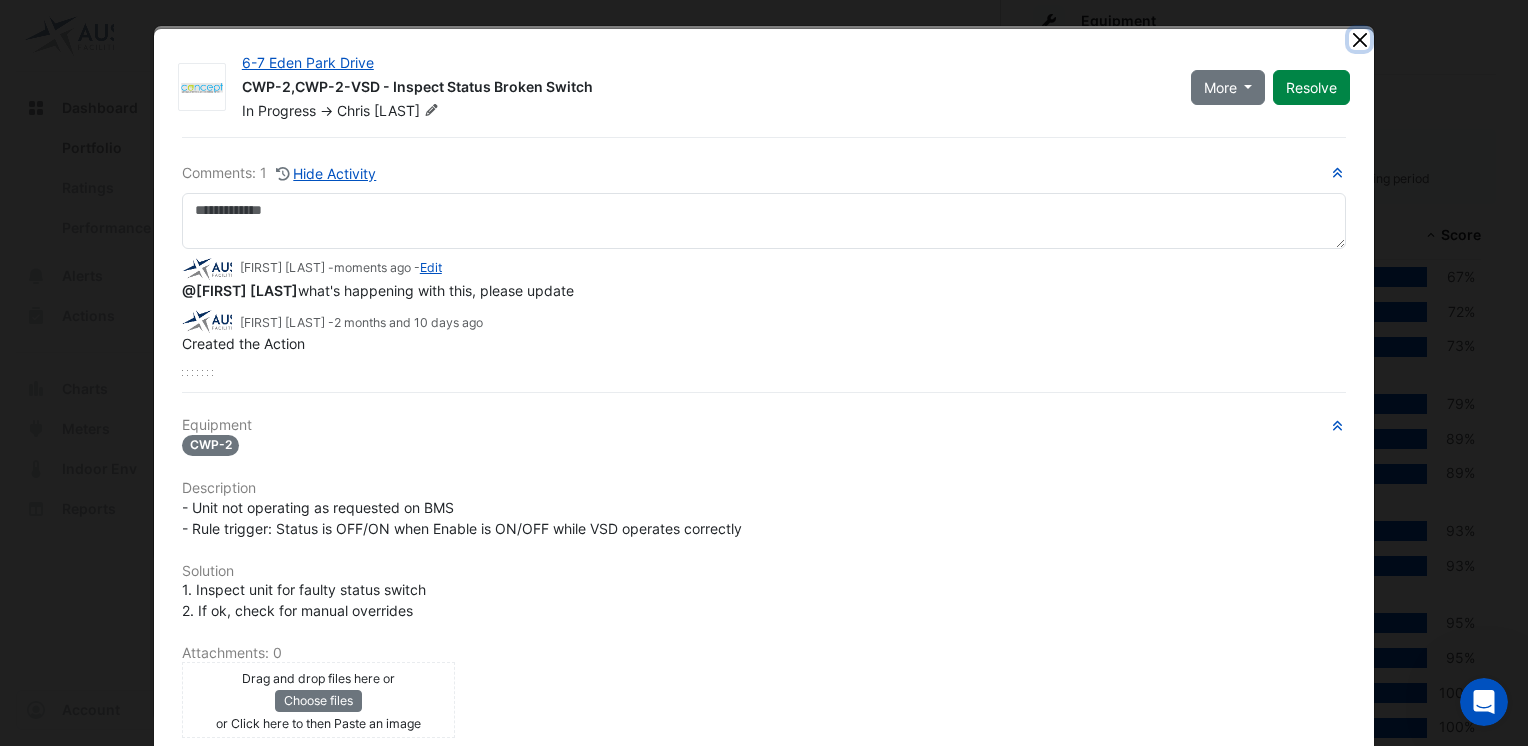click 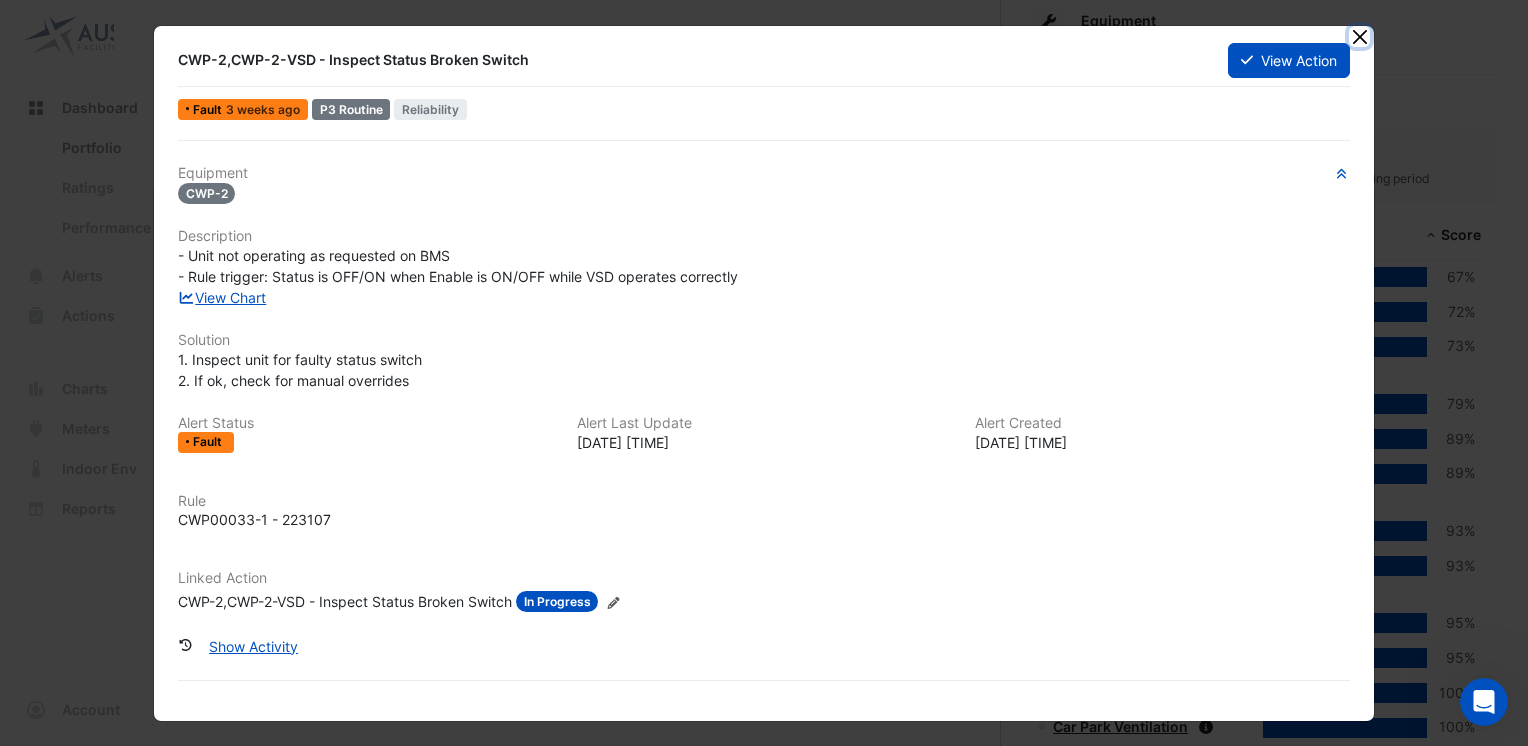 click 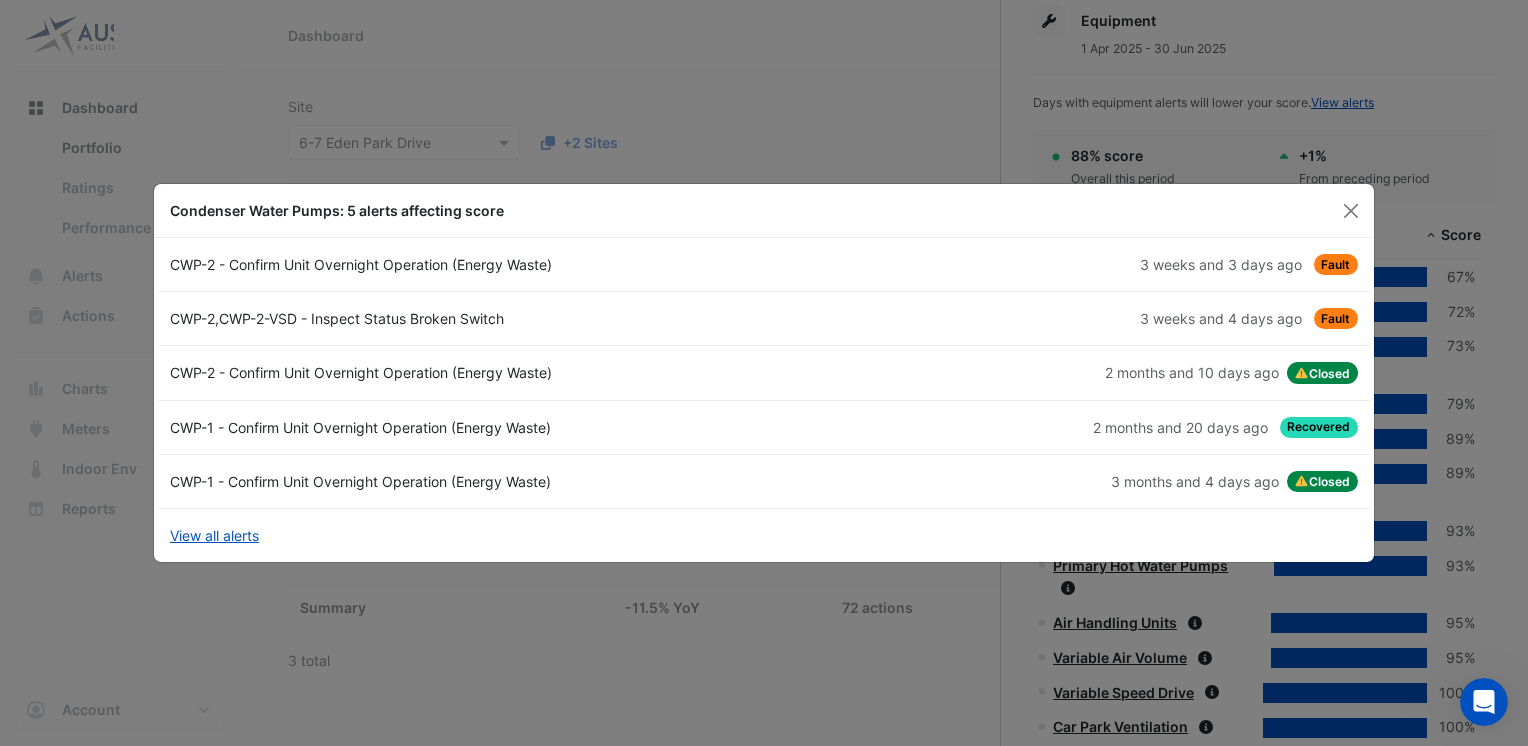 click on "CWP-2 - Confirm Unit Overnight Operation (Energy Waste)" 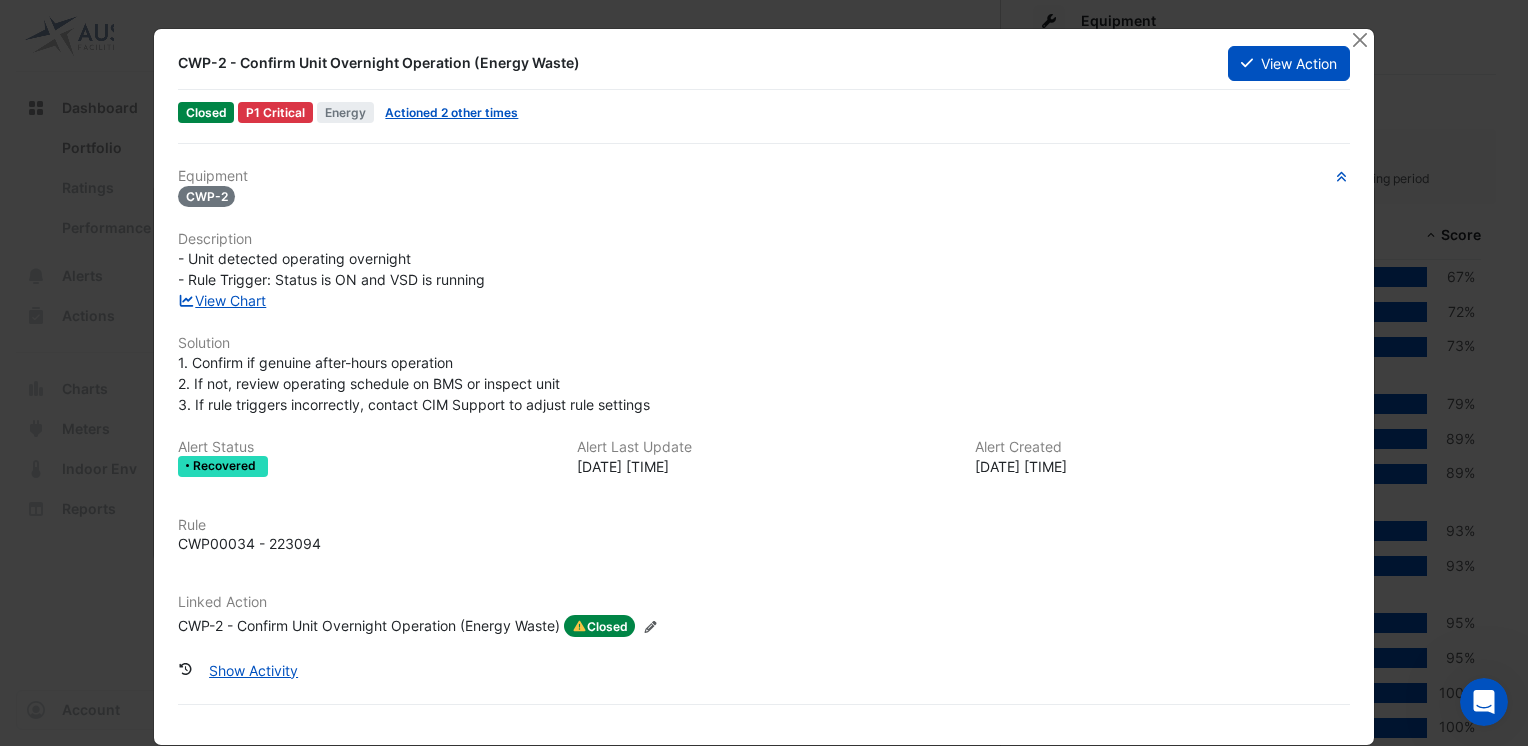 drag, startPoint x: 677, startPoint y: 52, endPoint x: 728, endPoint y: 58, distance: 51.351727 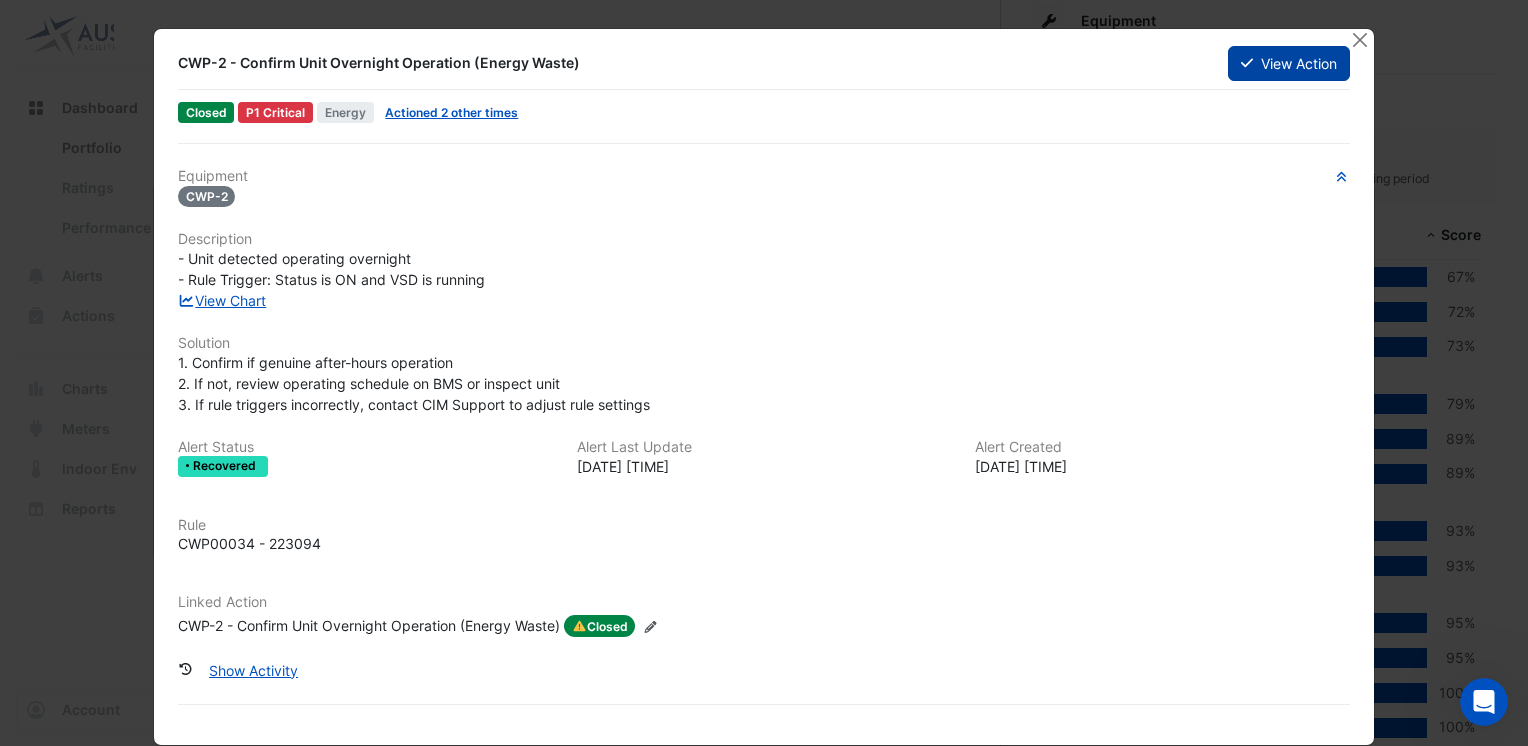 click on "View Action" 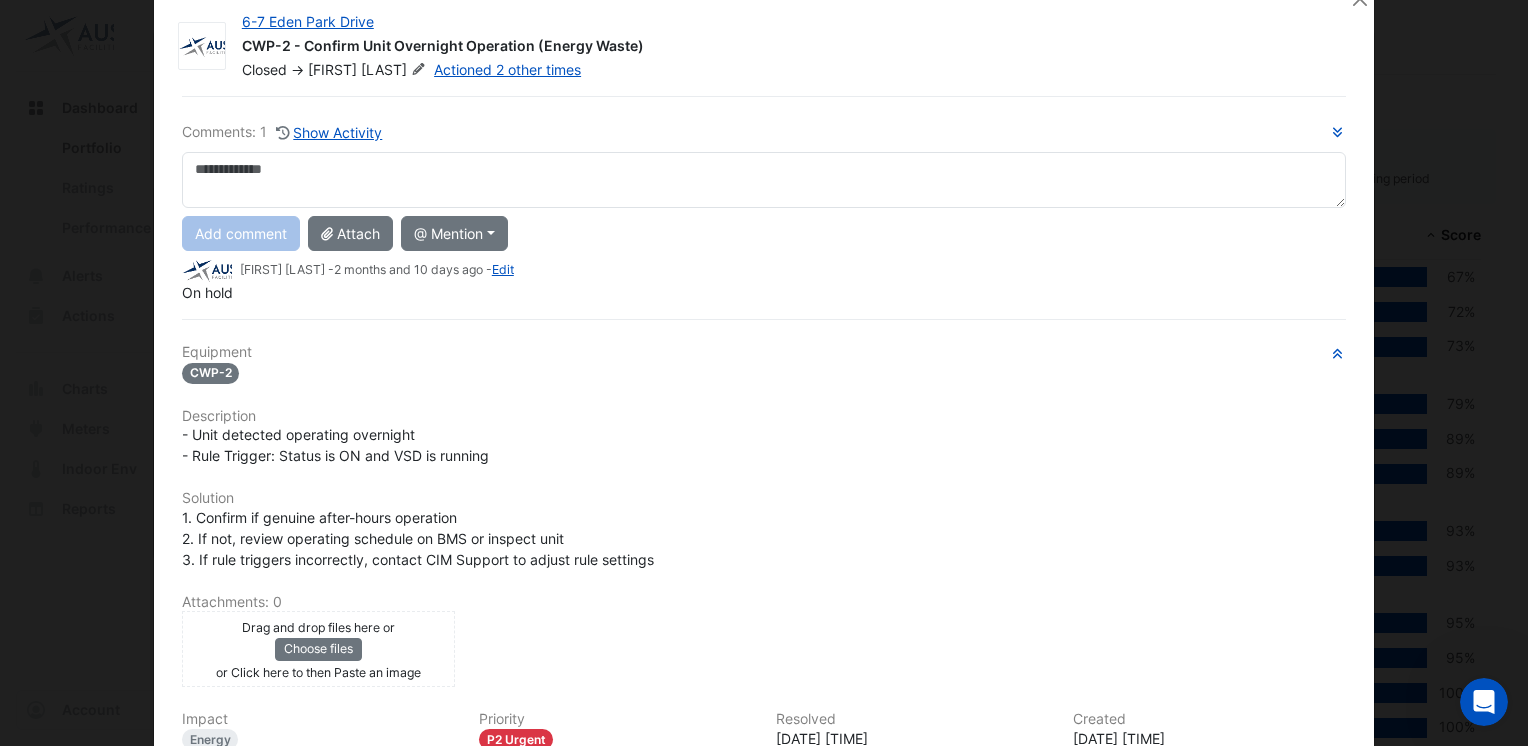 scroll, scrollTop: 0, scrollLeft: 0, axis: both 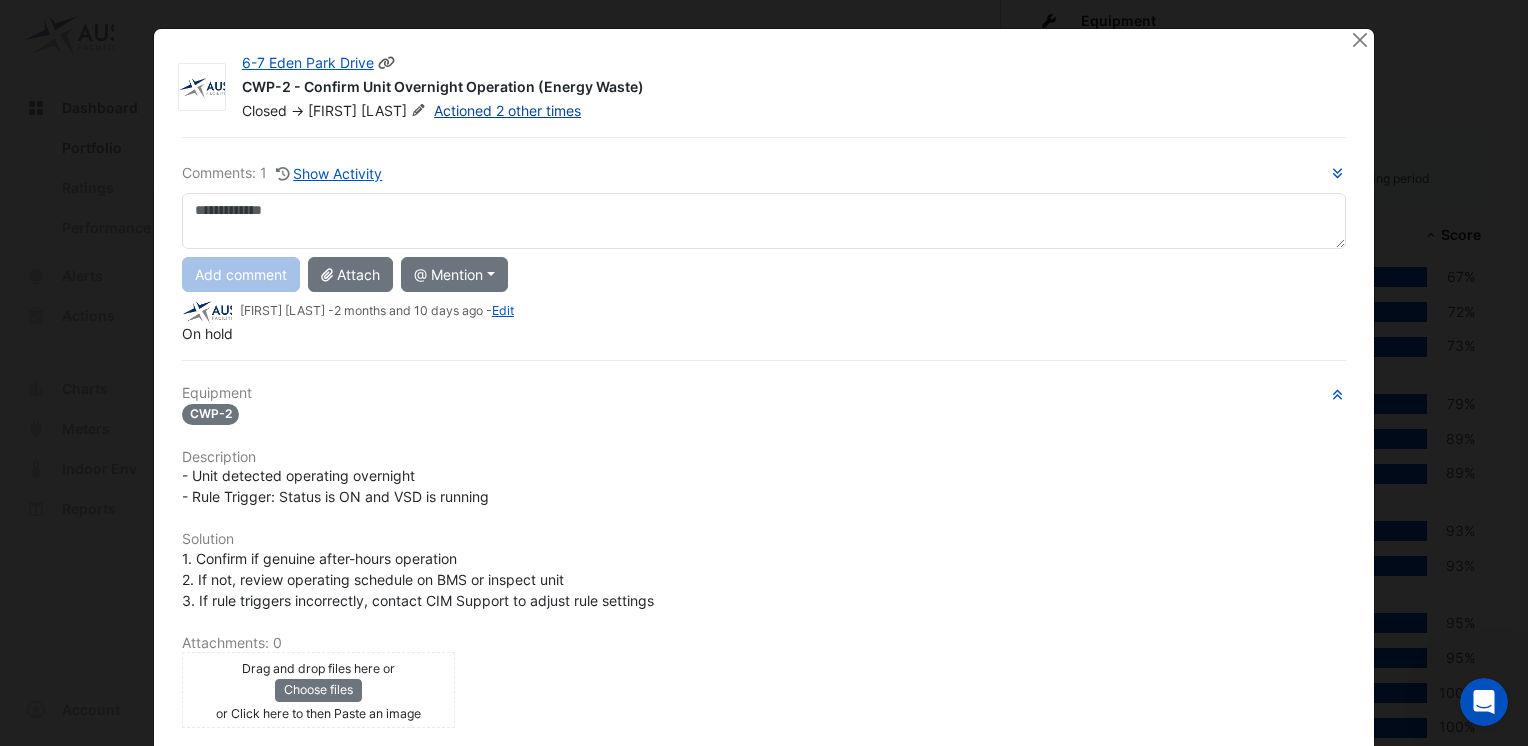 click on "Actioned 2 other times" 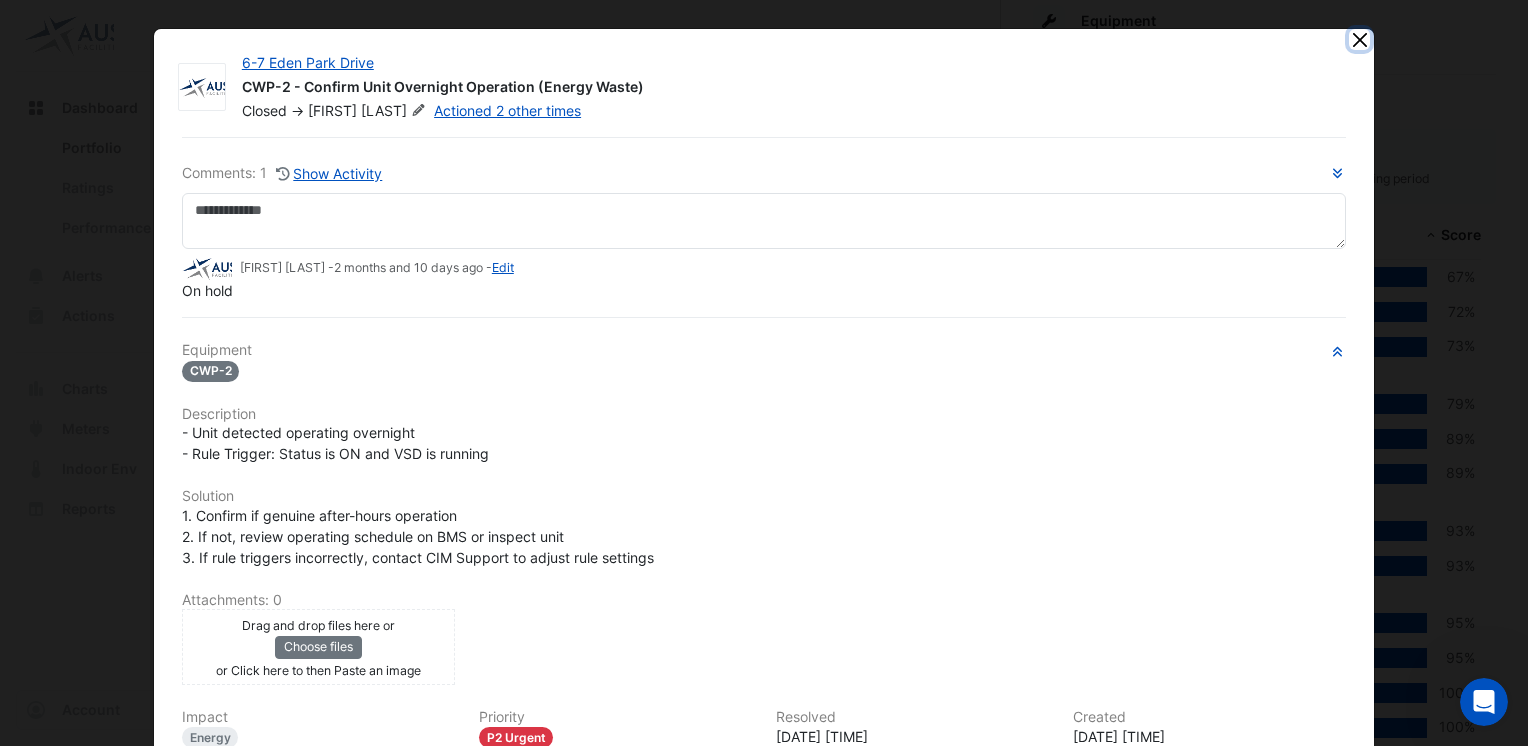click 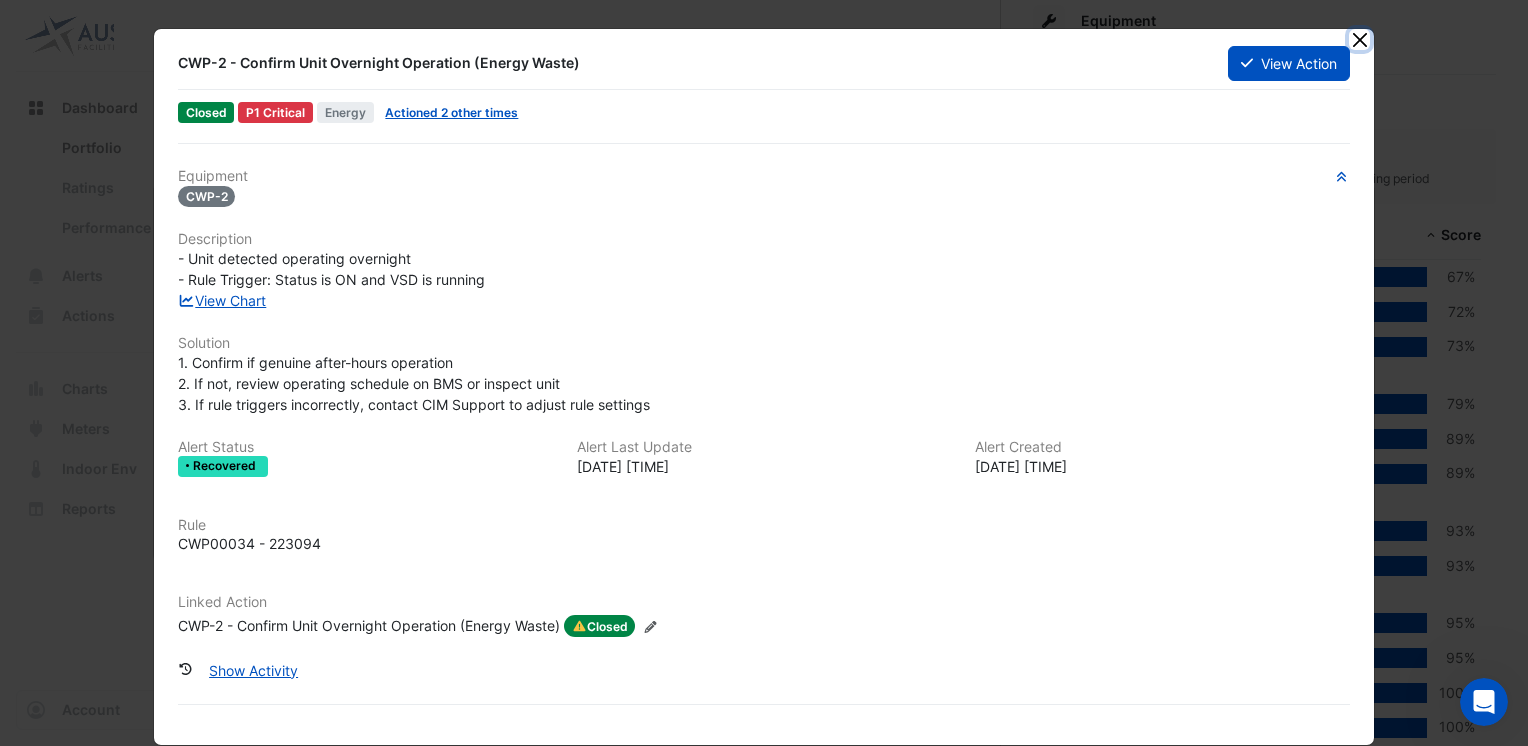 click 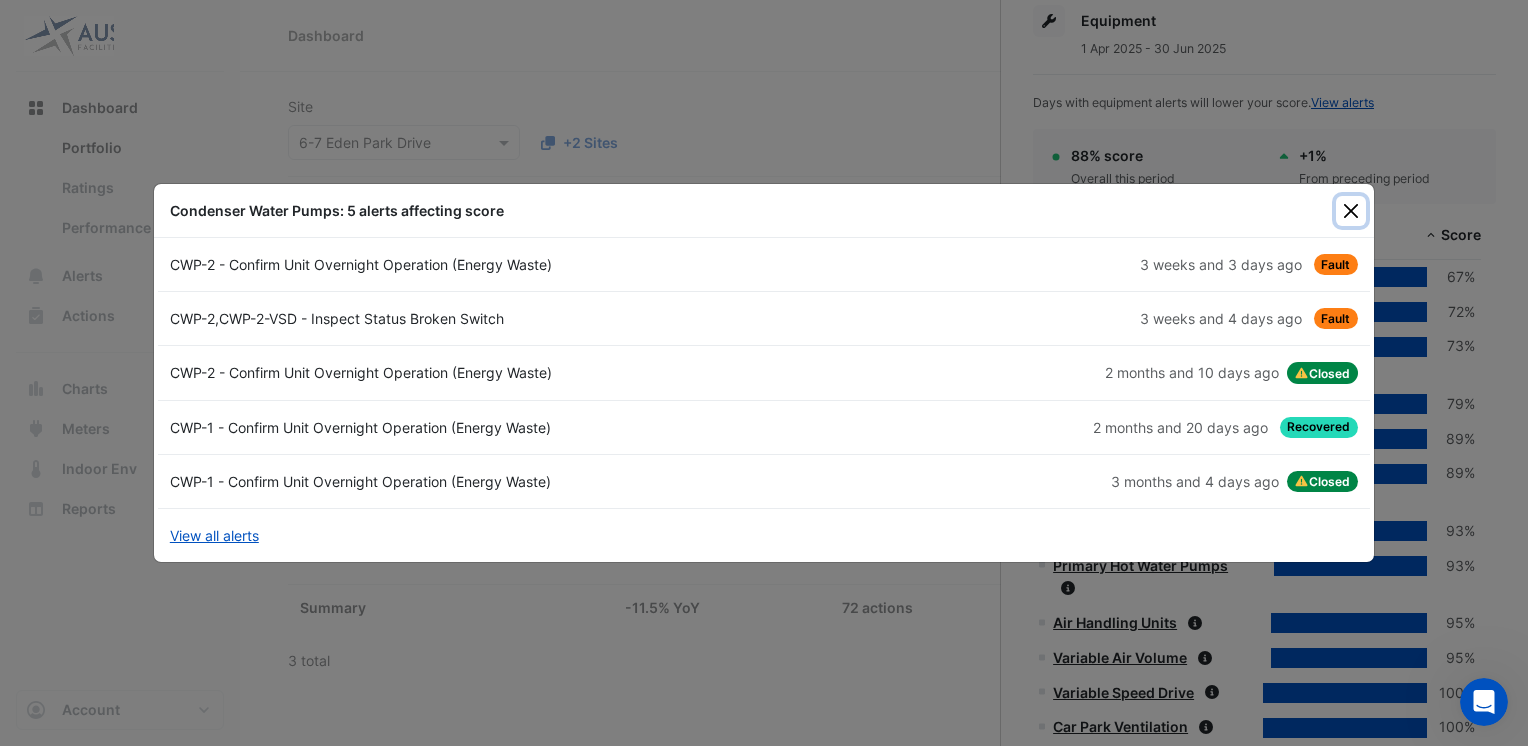 click 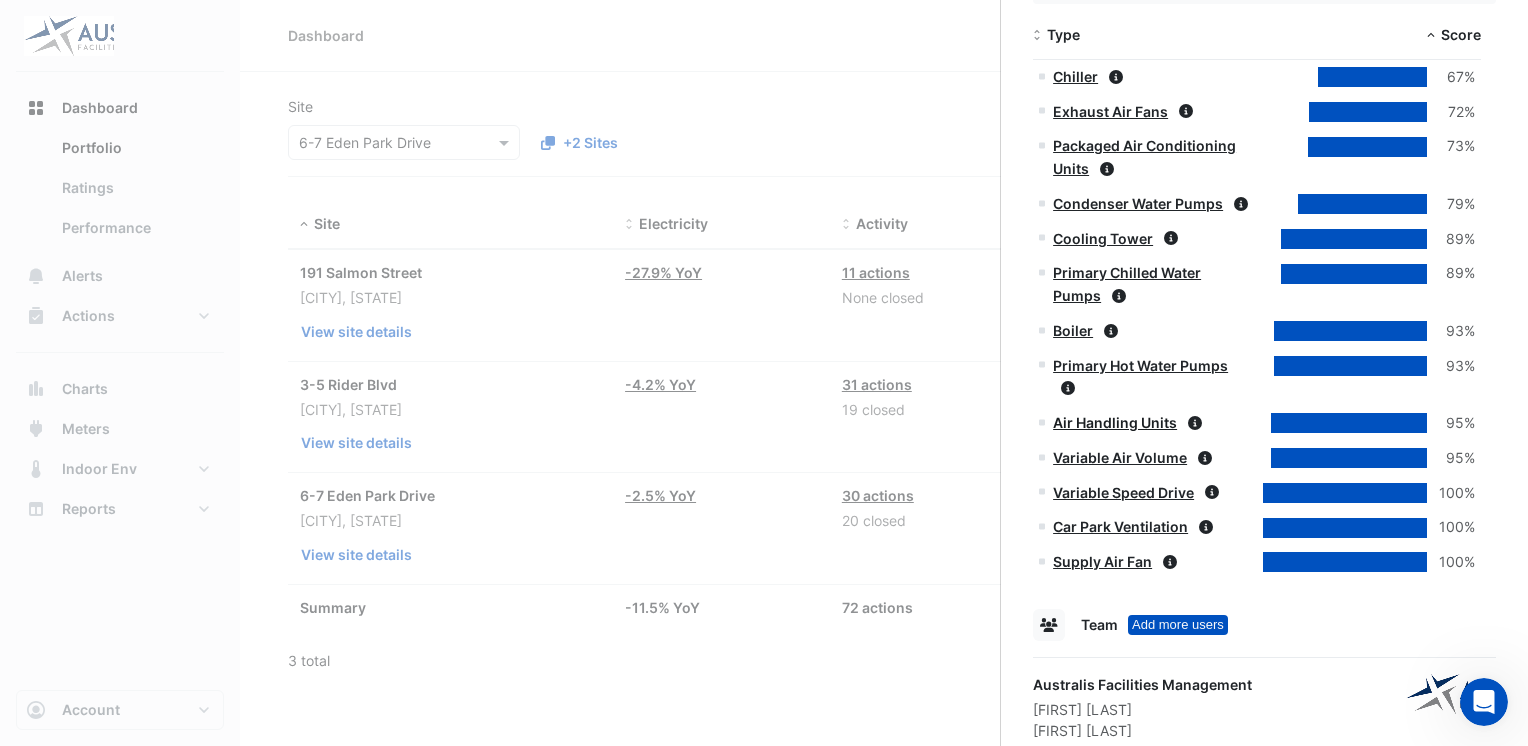 scroll, scrollTop: 1300, scrollLeft: 0, axis: vertical 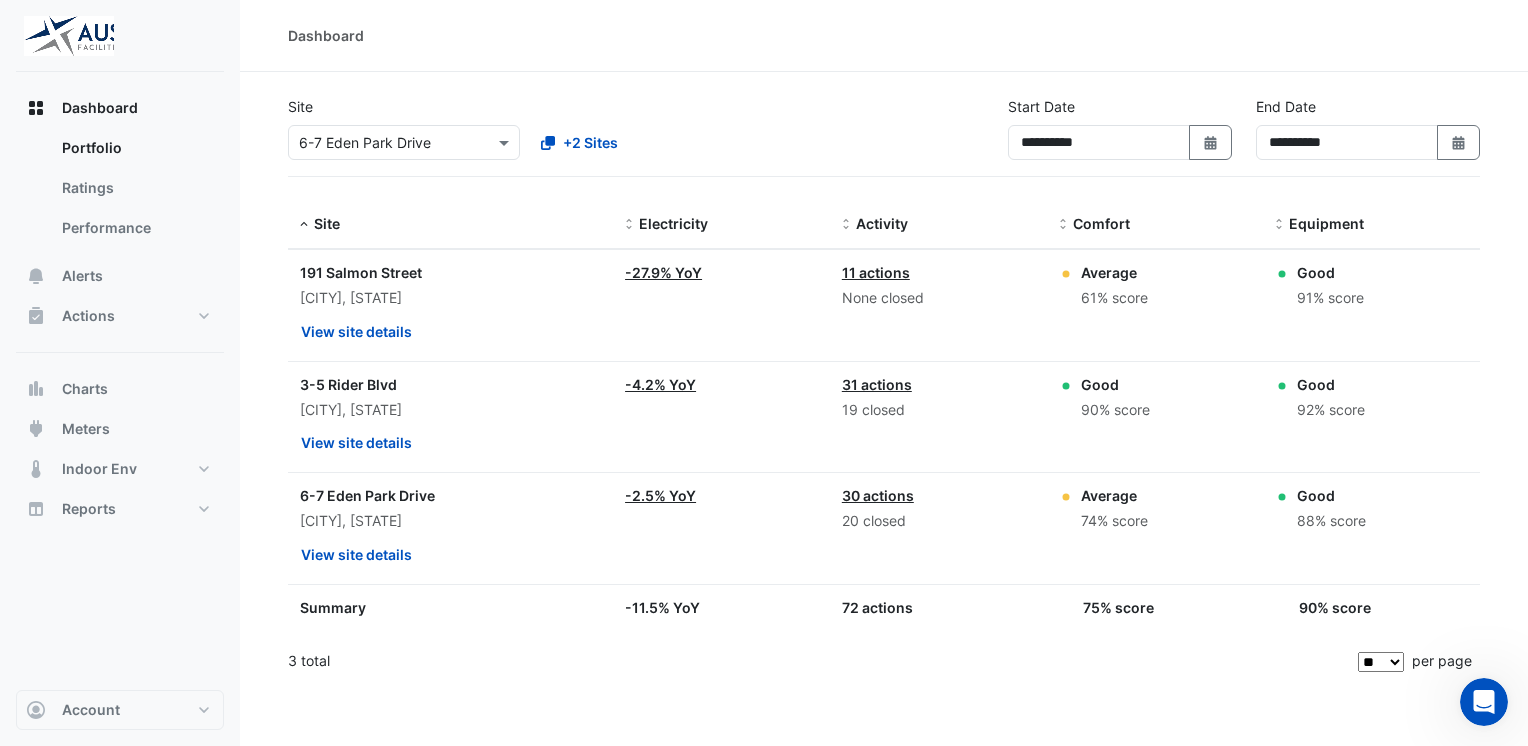 click 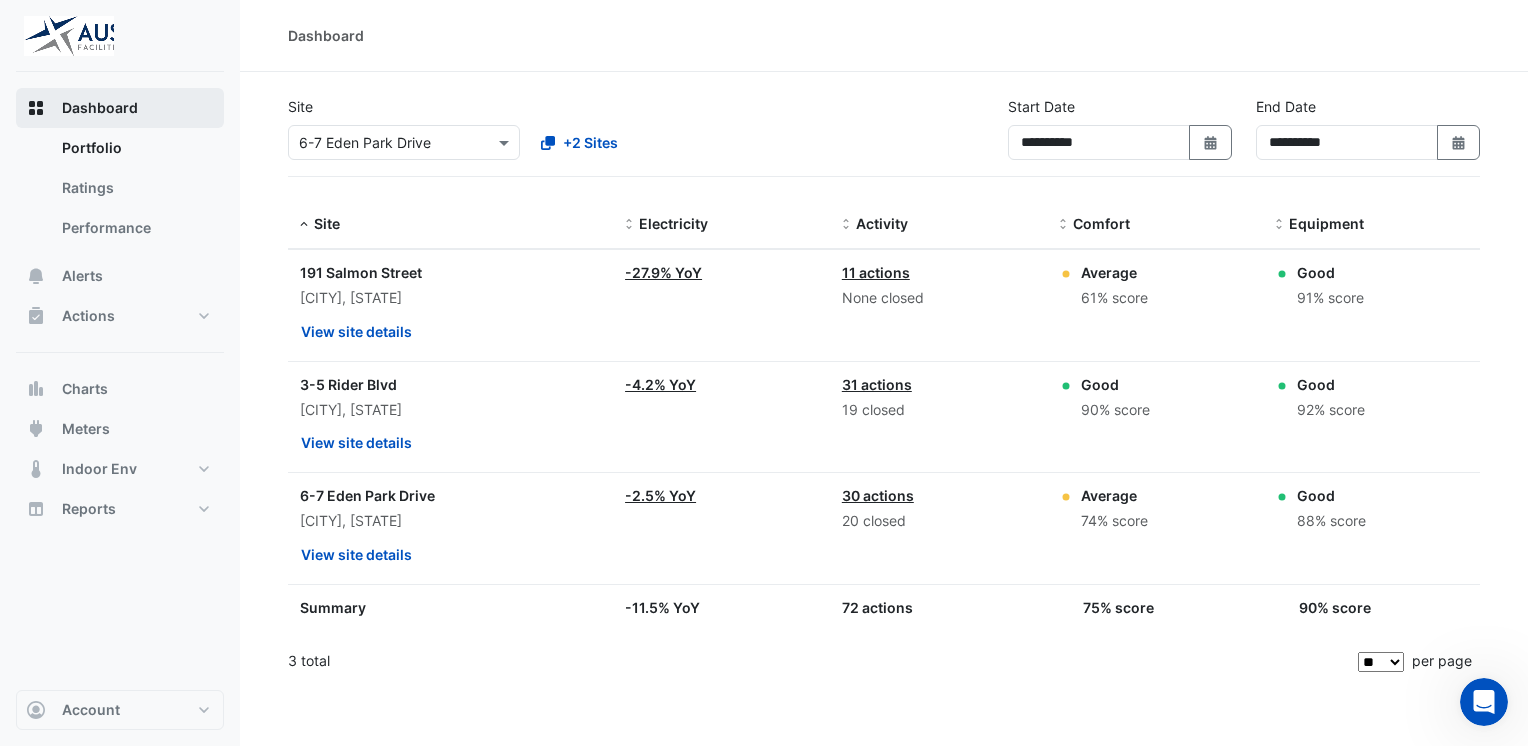 click on "Dashboard" at bounding box center [100, 108] 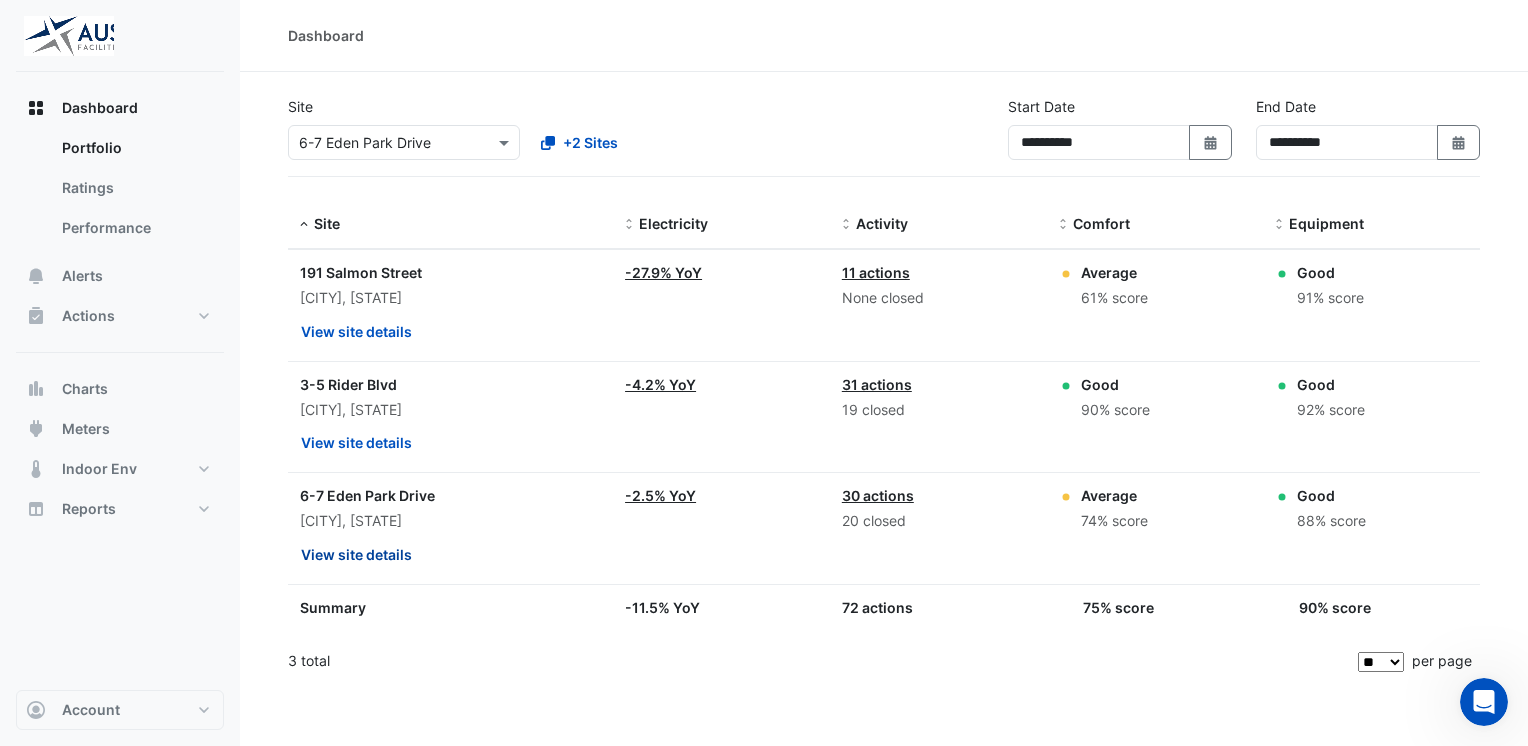 click on "View site details" 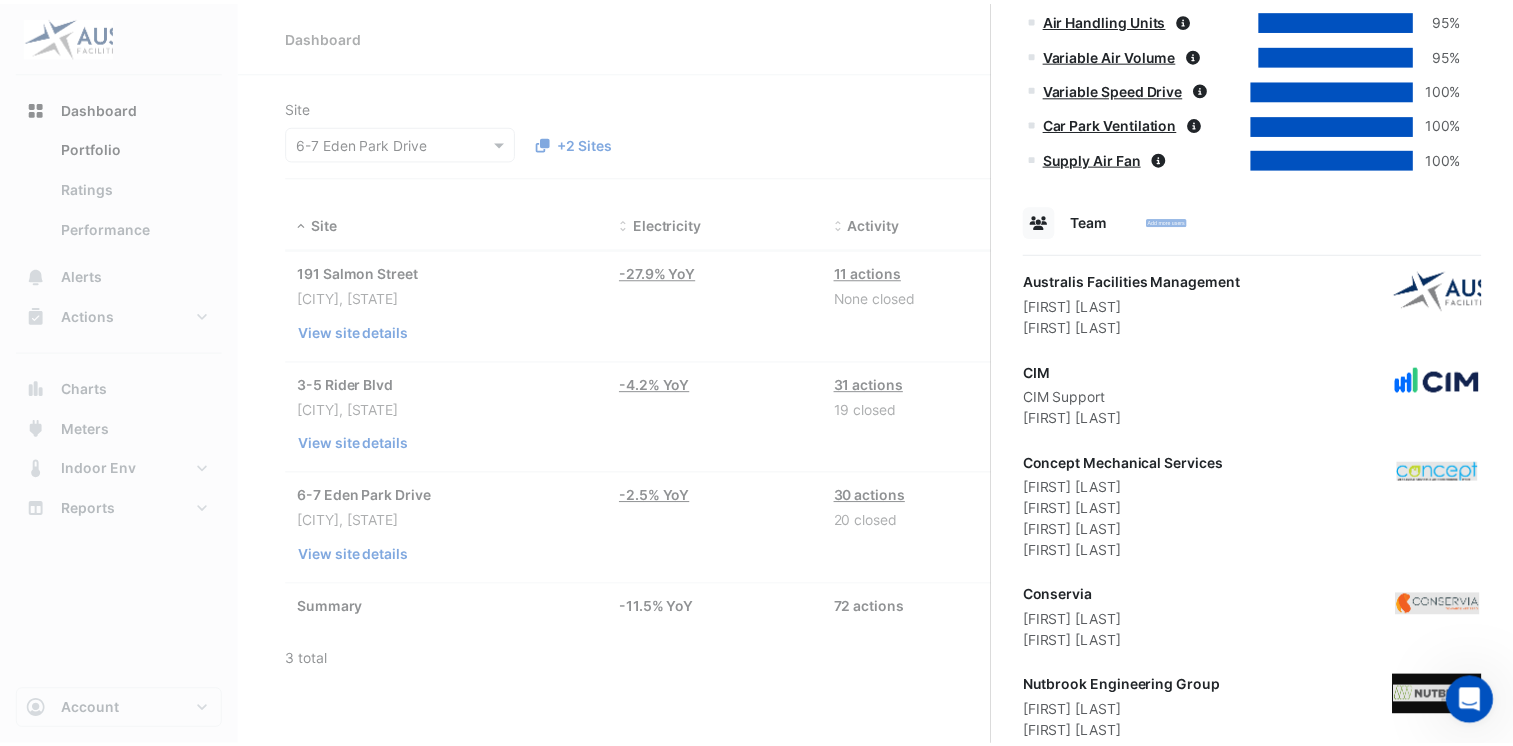 scroll, scrollTop: 1655, scrollLeft: 0, axis: vertical 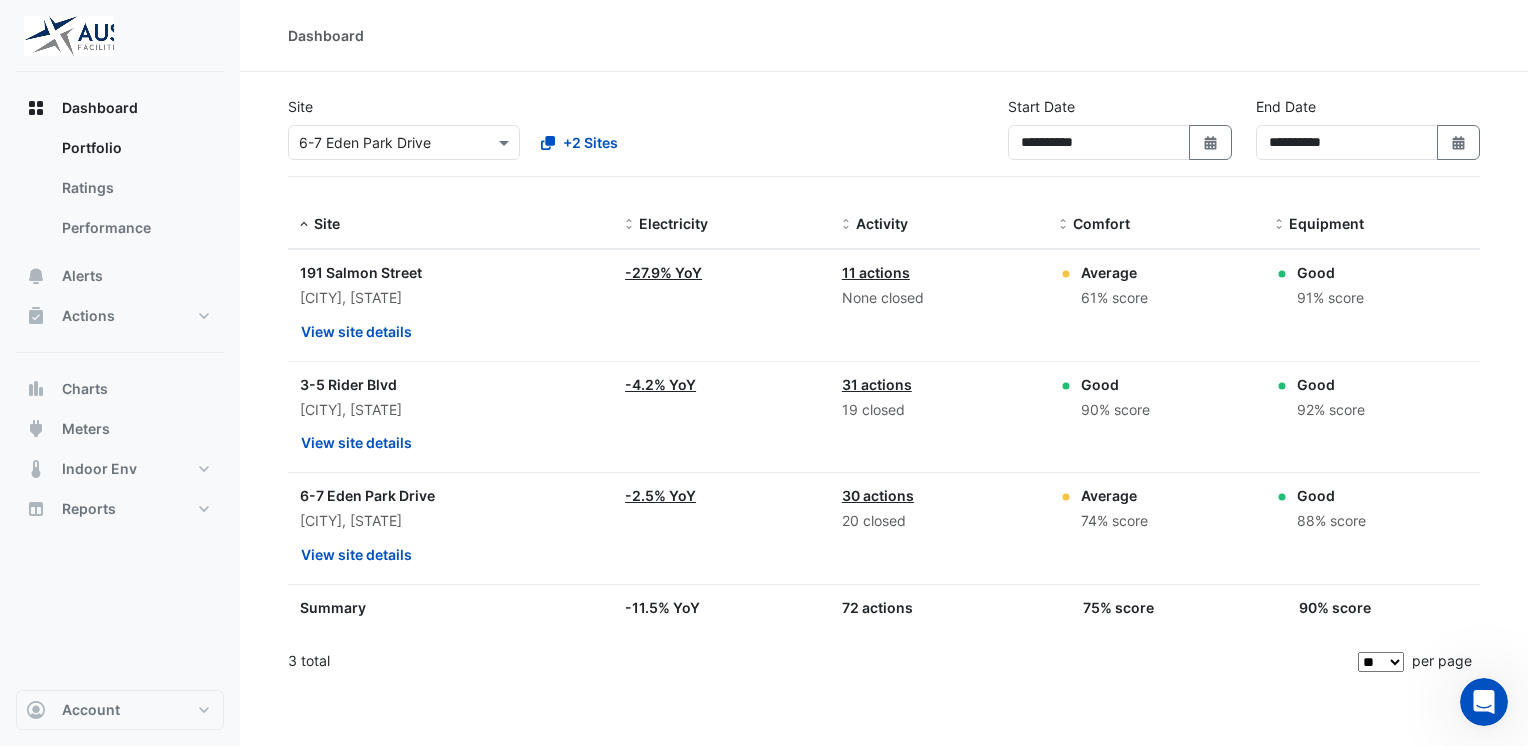 click 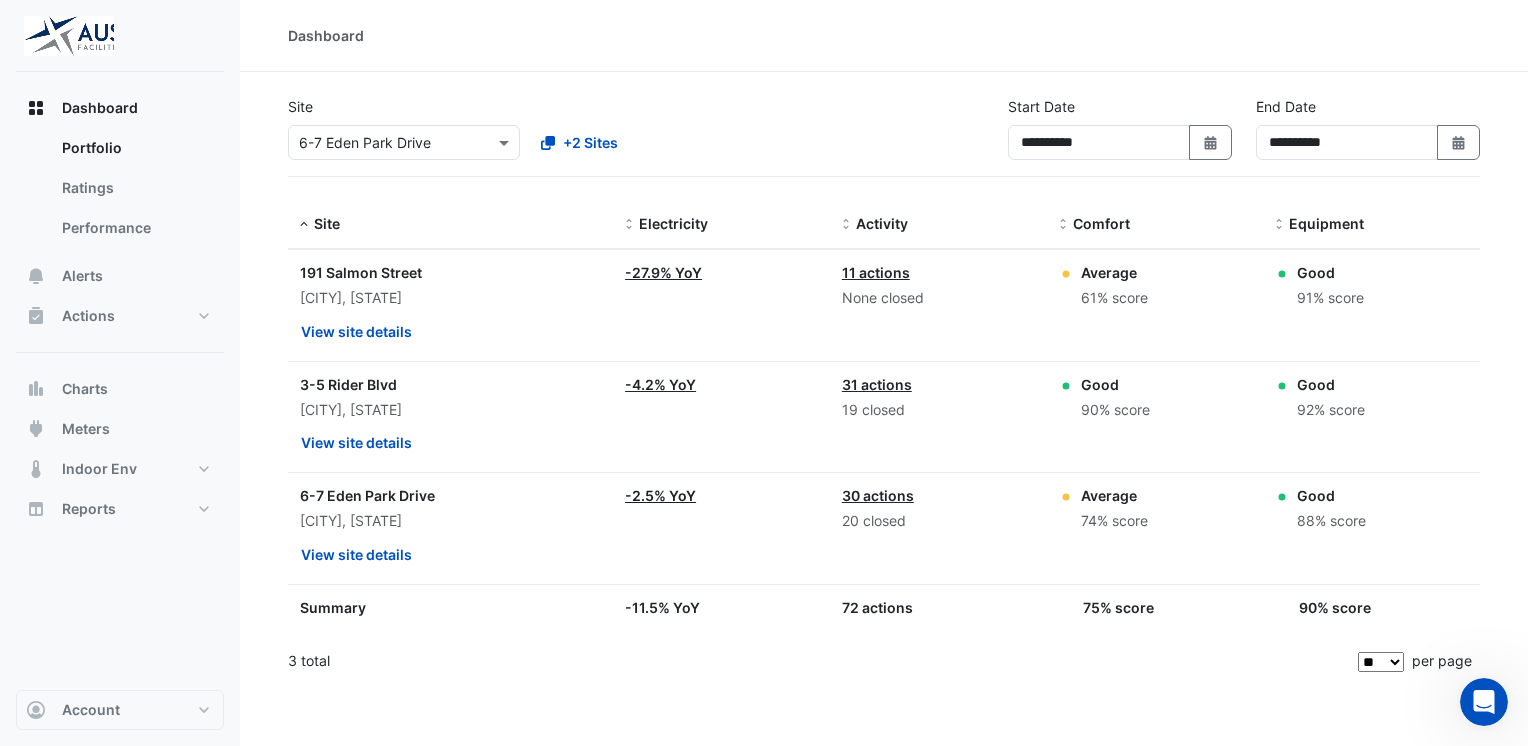 click on "-2.5% YoY" 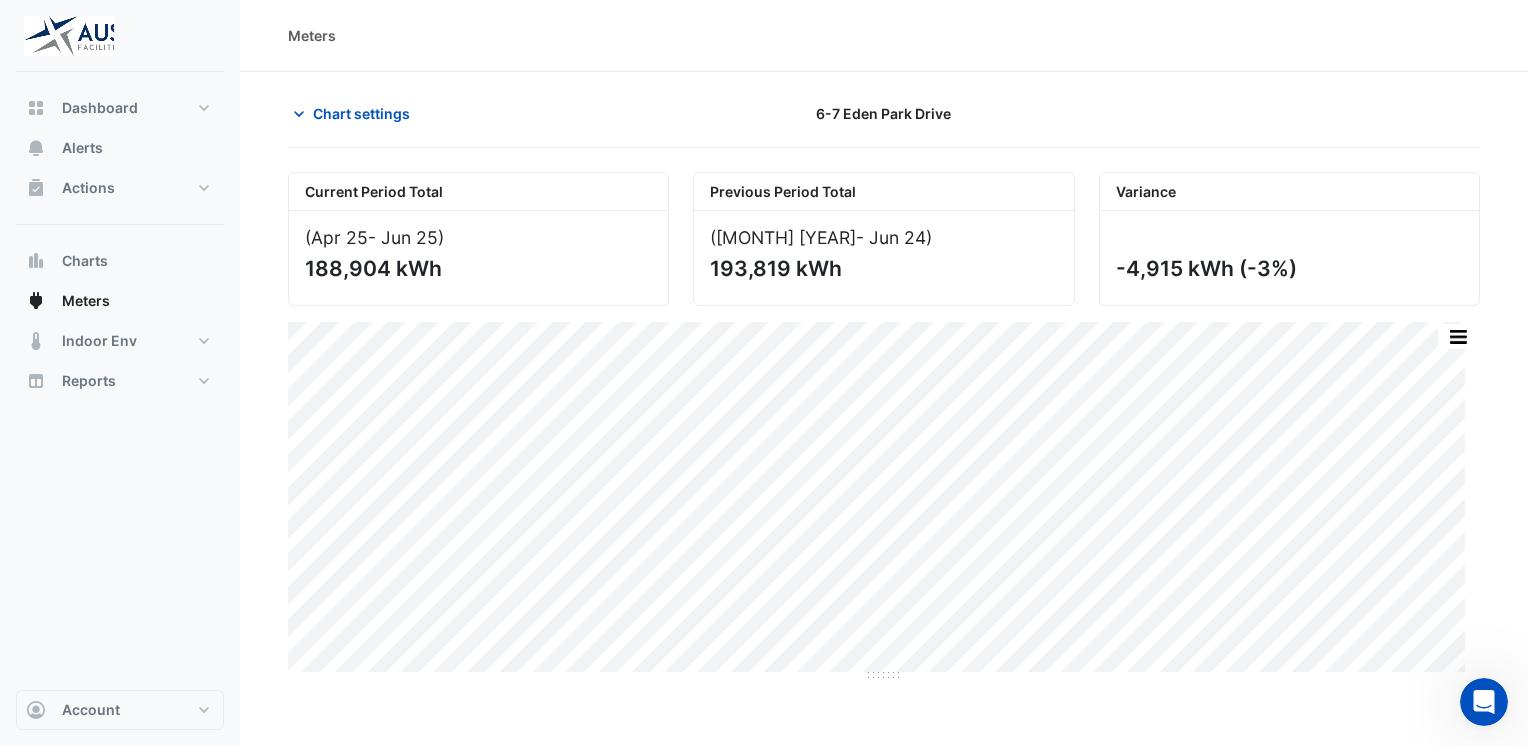 select on "**" 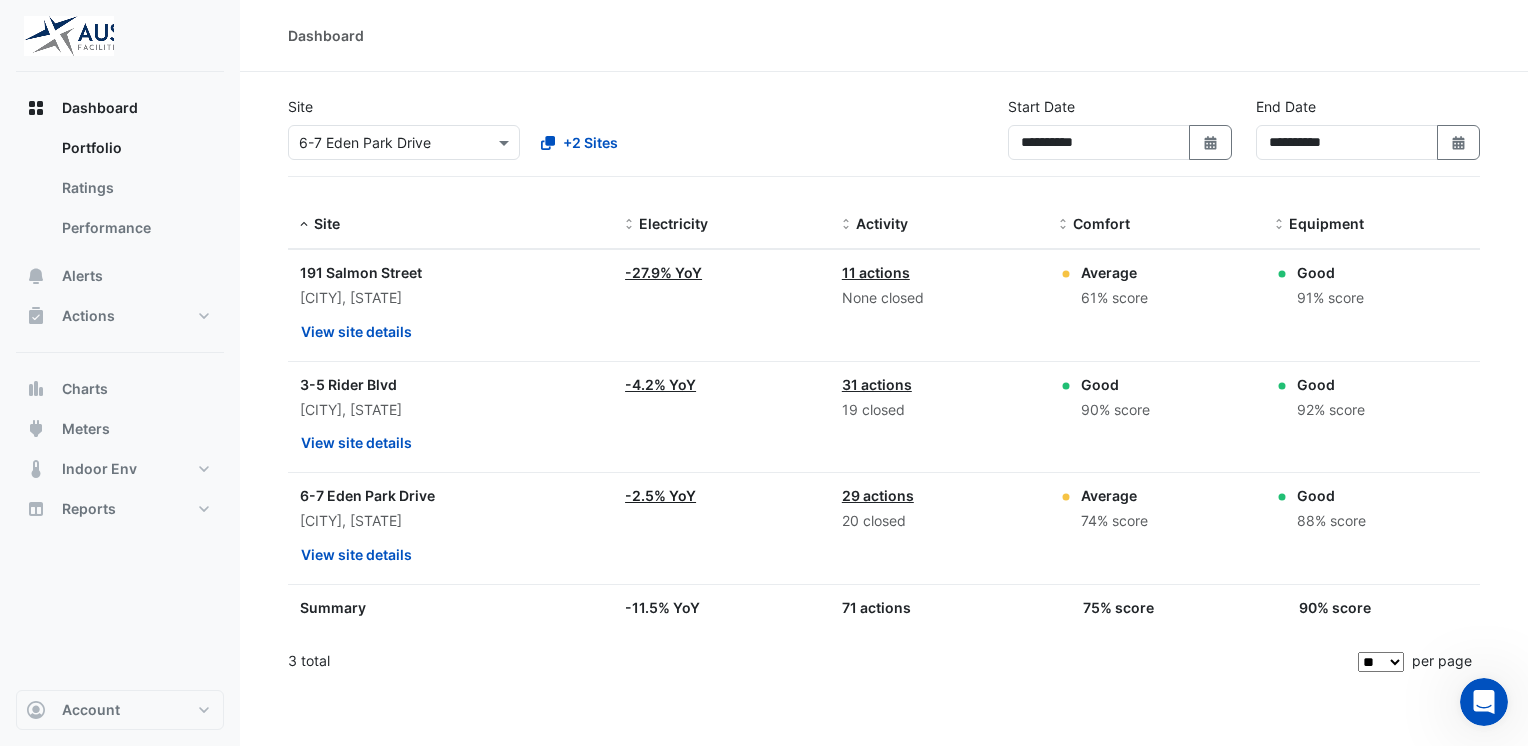 click on "-2.5% YoY" 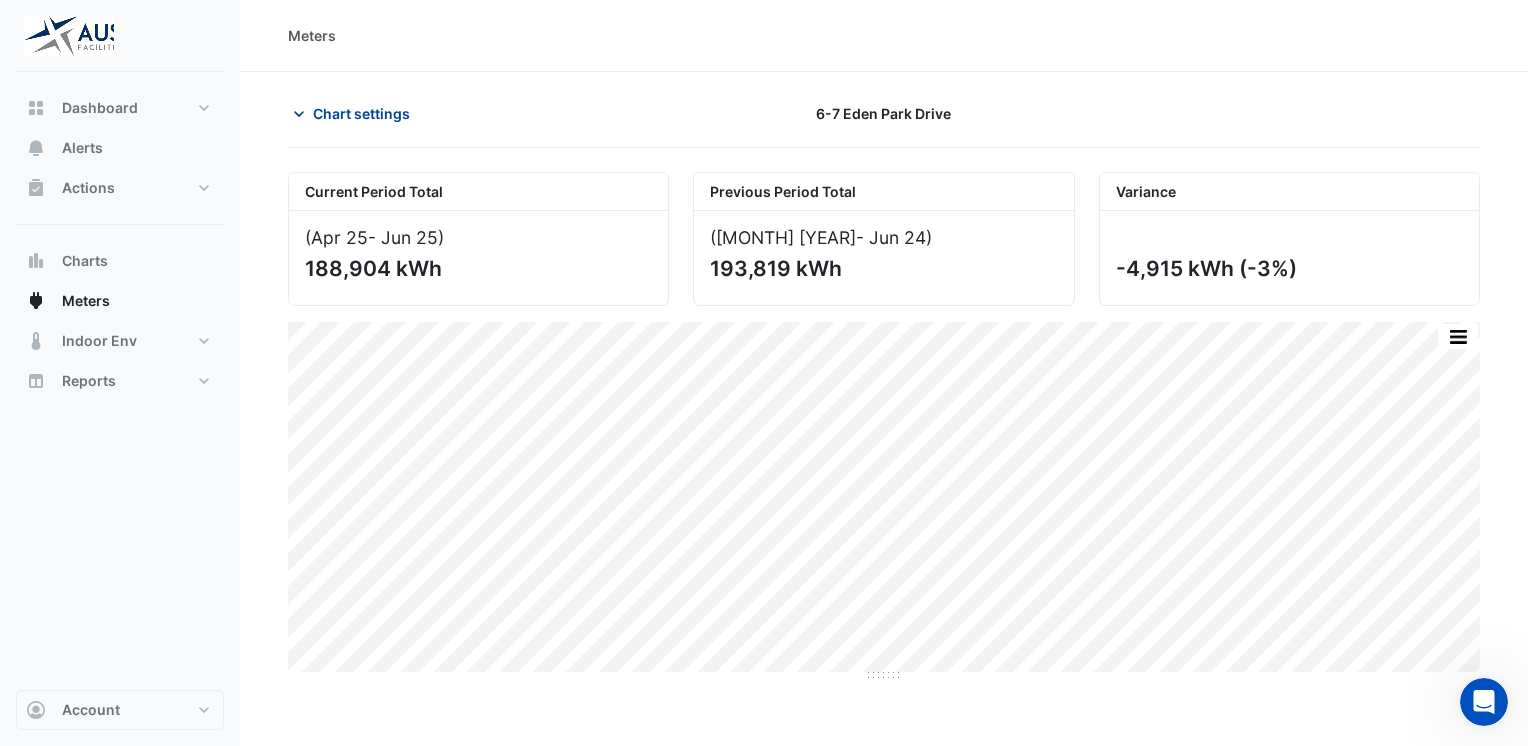 click on "Chart settings" 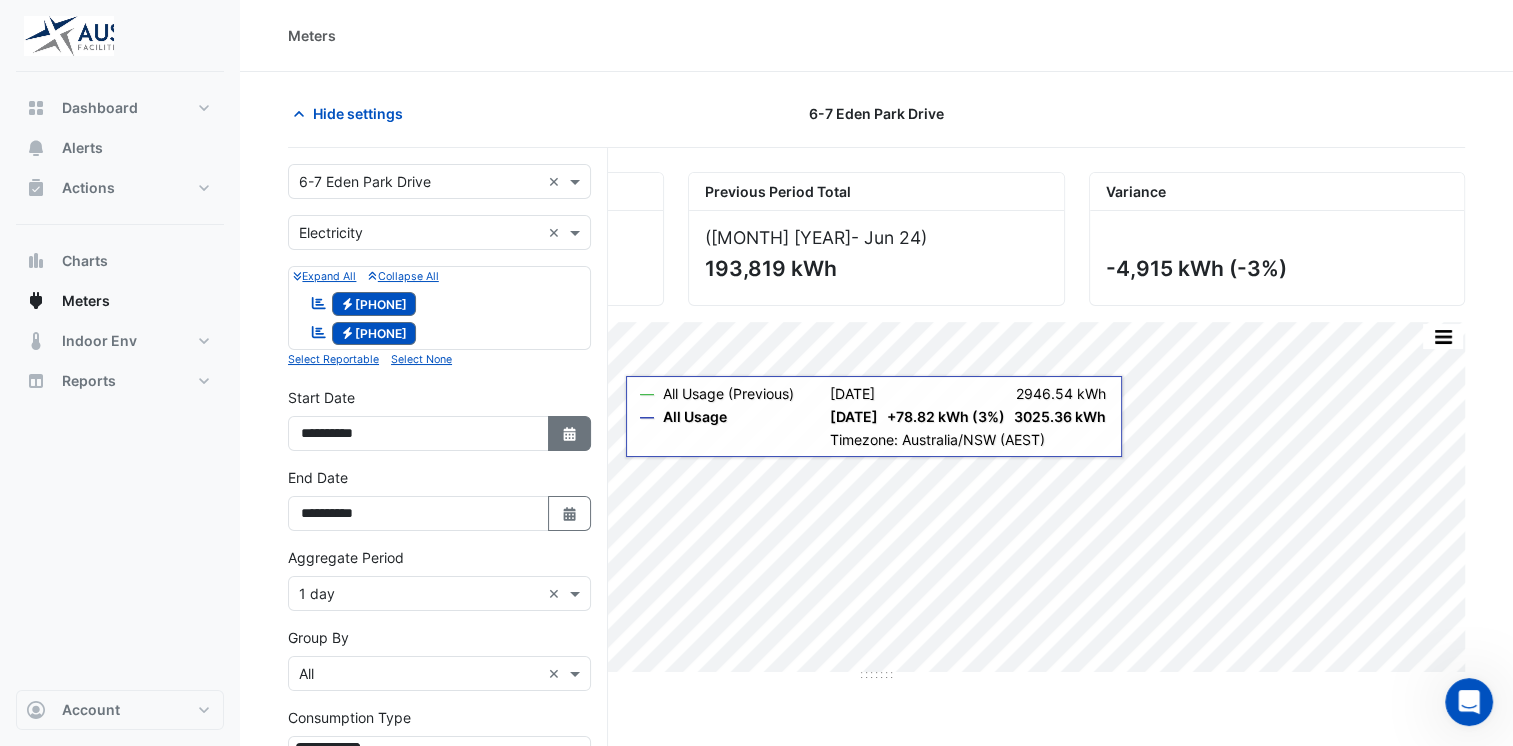 click 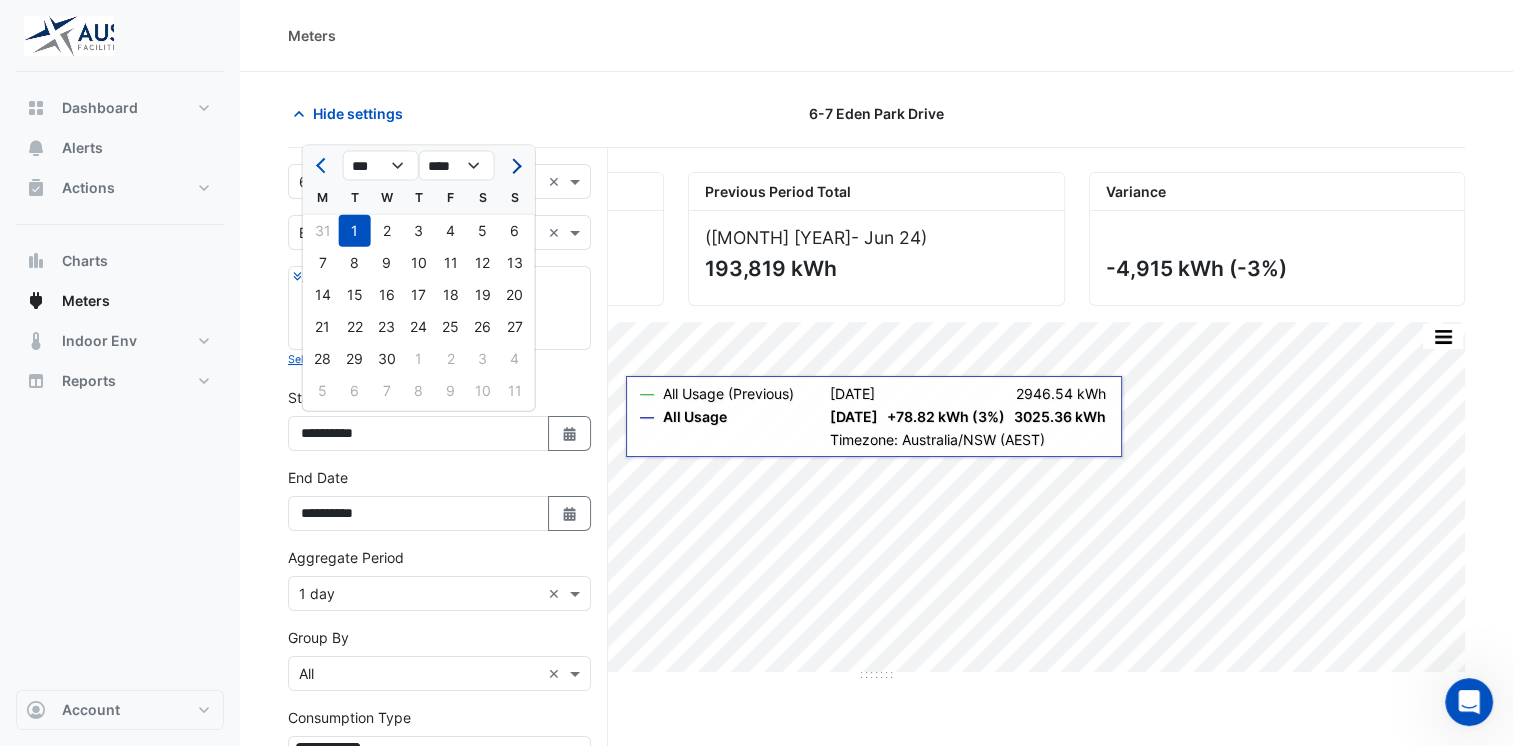 click 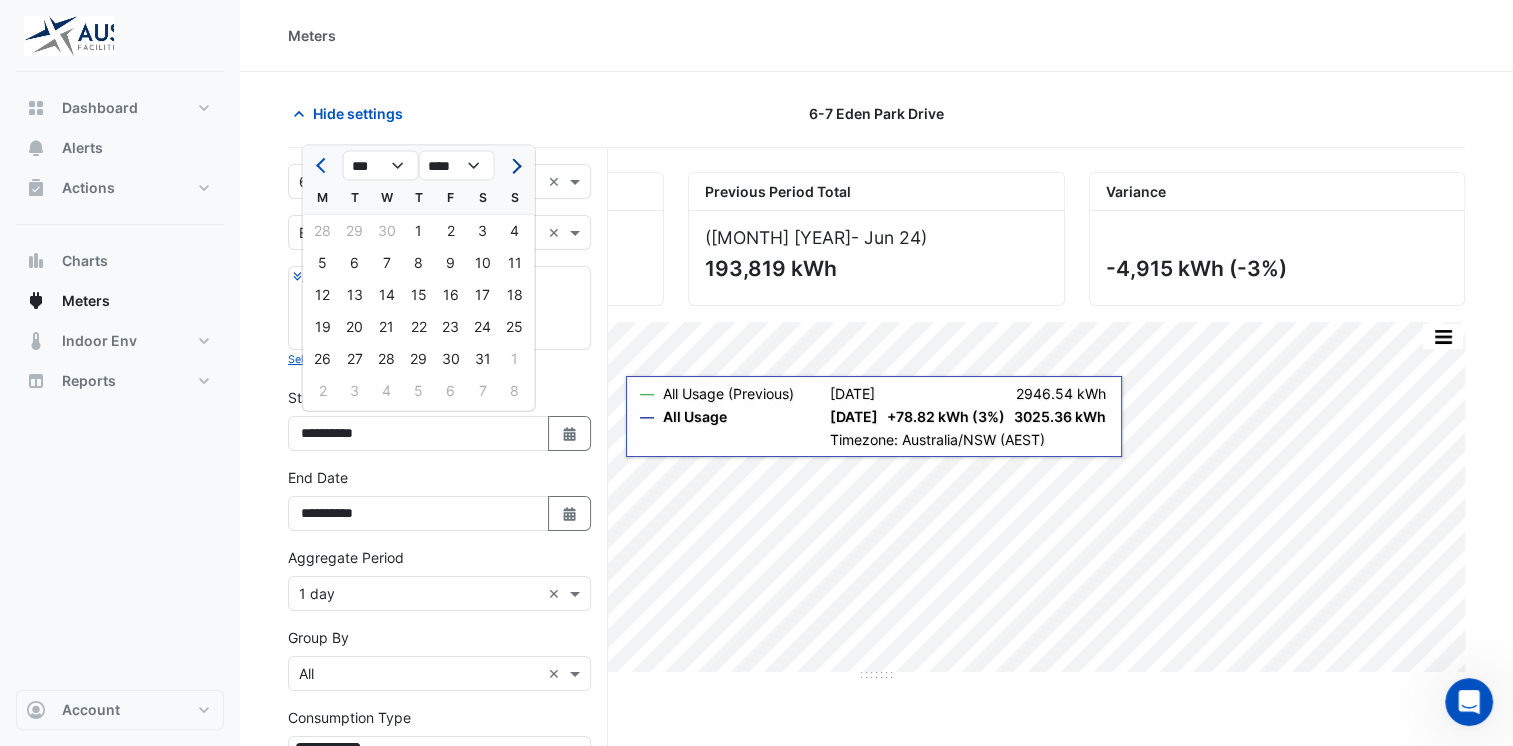 click 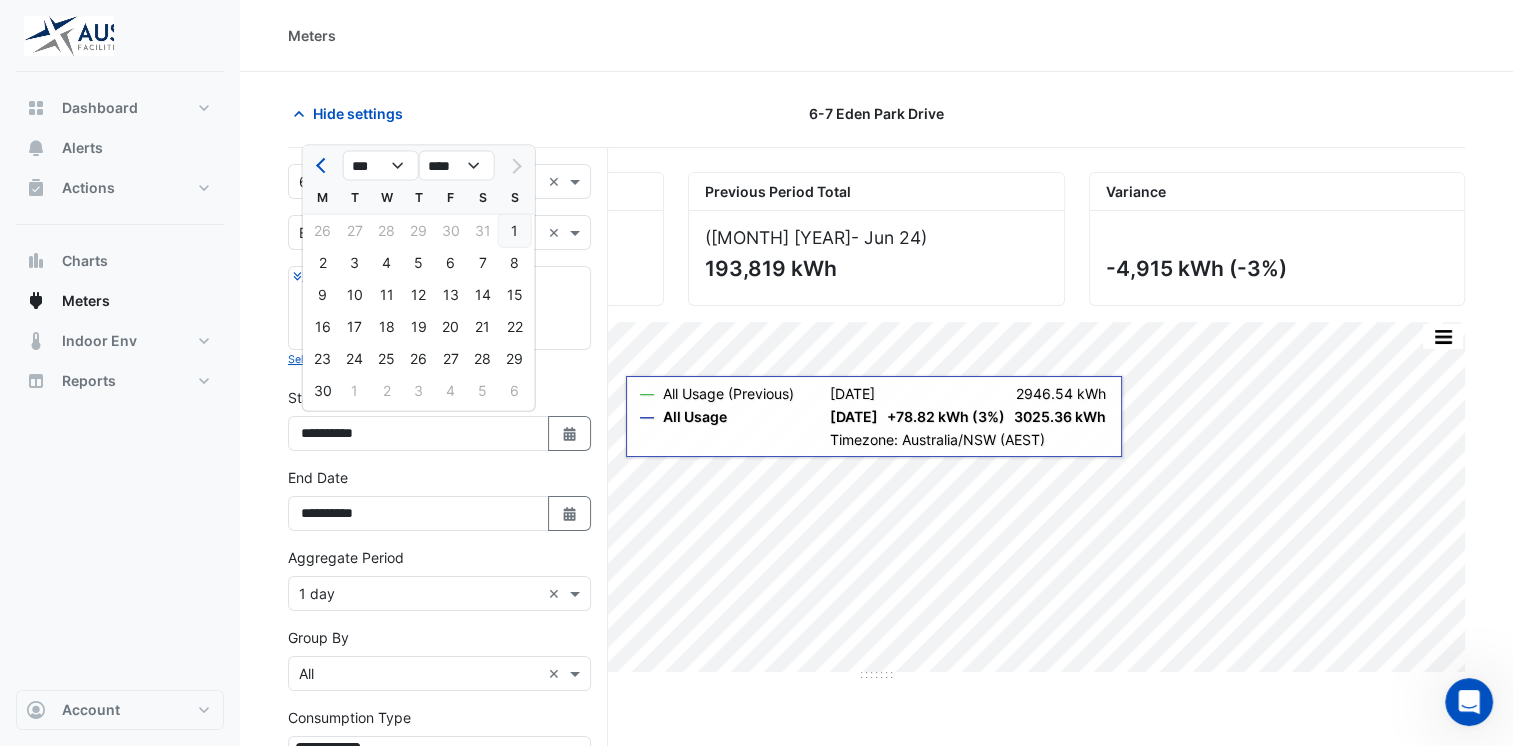 click on "1" 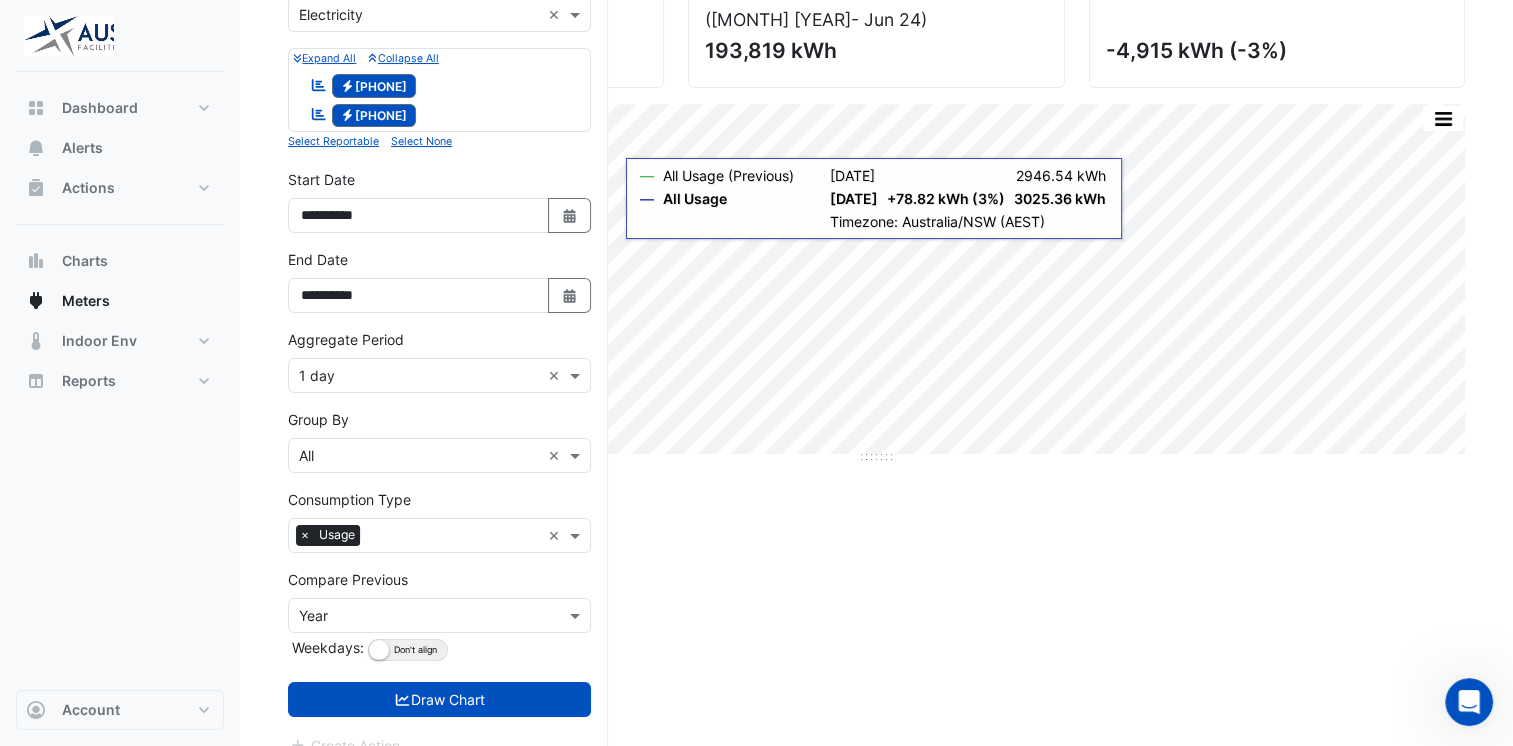 scroll, scrollTop: 239, scrollLeft: 0, axis: vertical 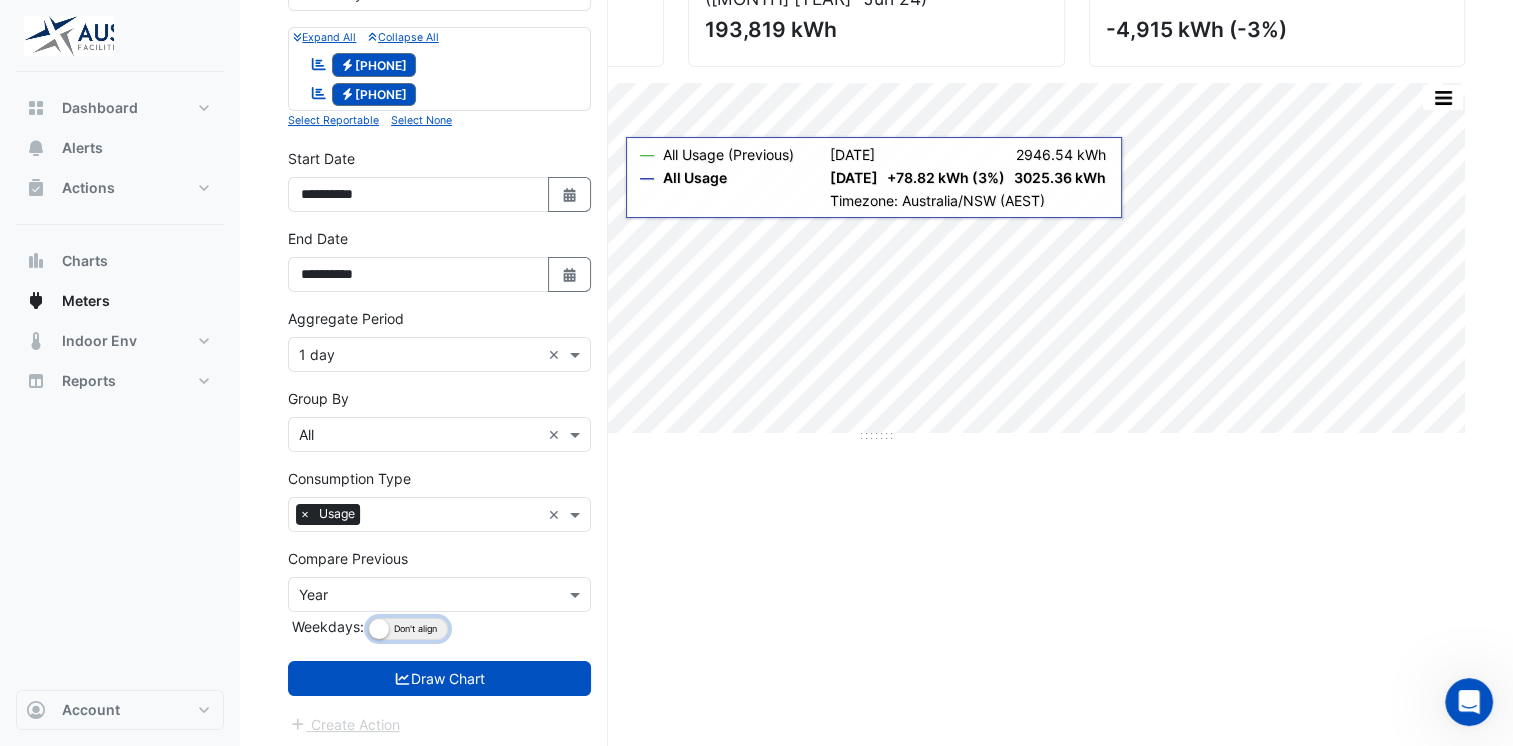 click at bounding box center [379, 629] 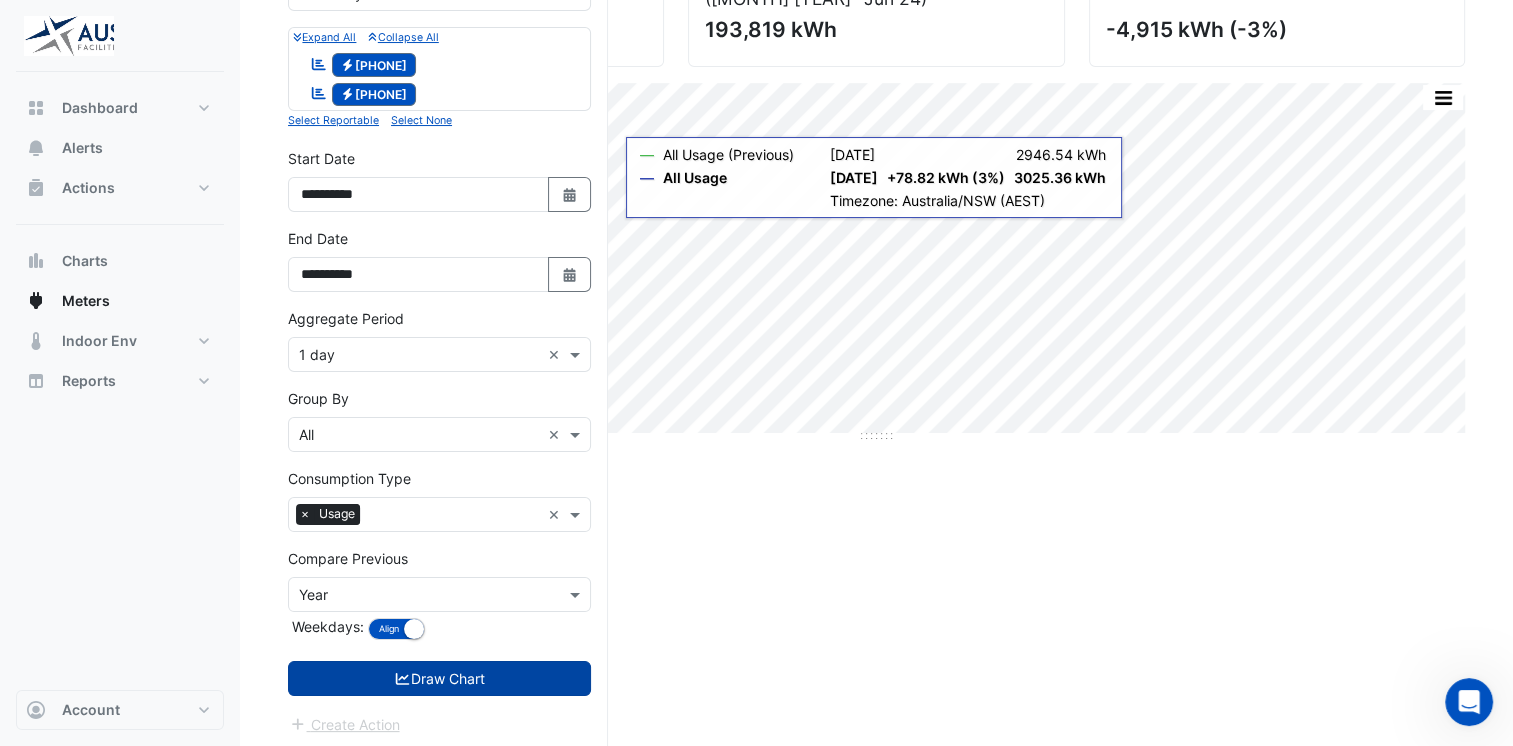 click on "Draw Chart" at bounding box center [439, 678] 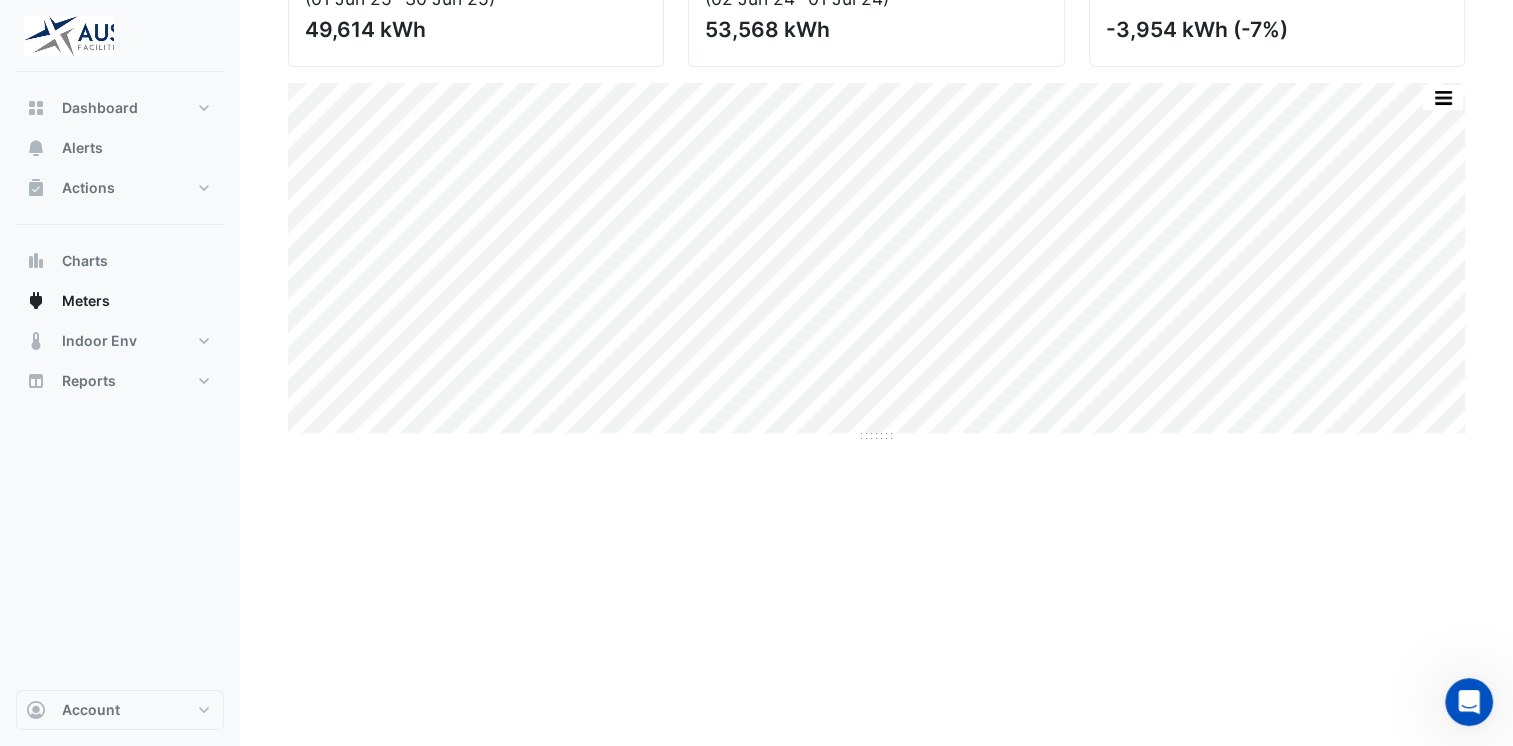 scroll, scrollTop: 0, scrollLeft: 0, axis: both 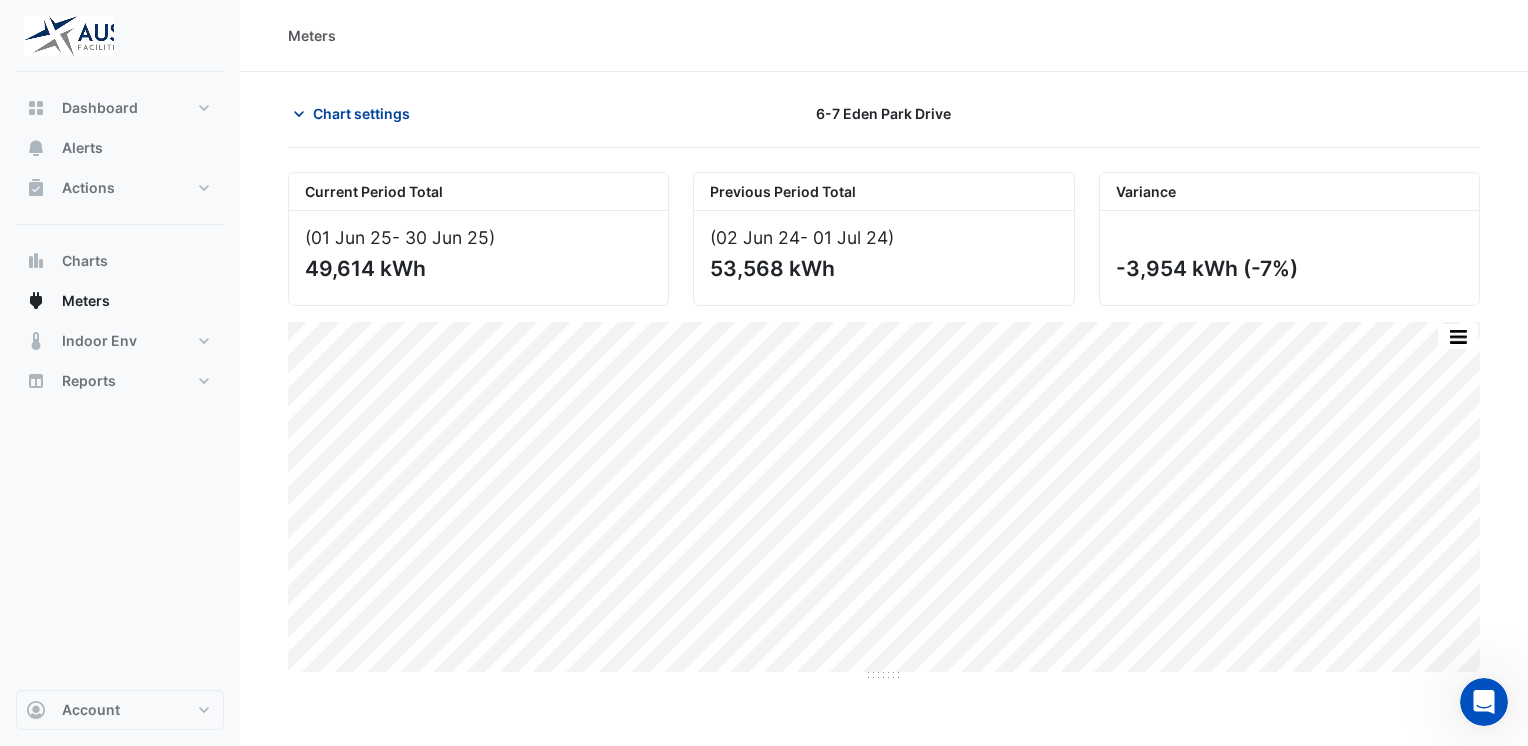 click on "Chart settings" 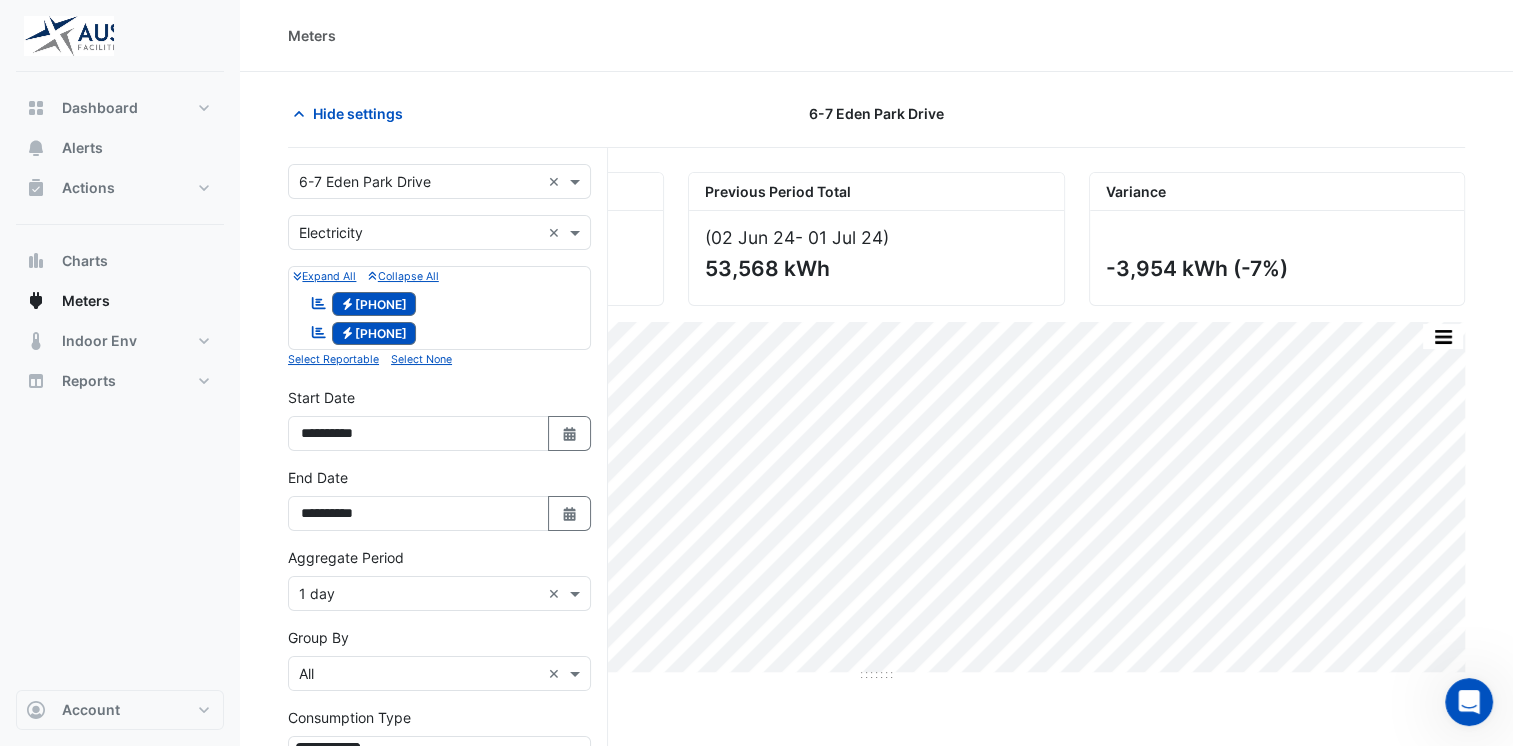 click on "Meters" 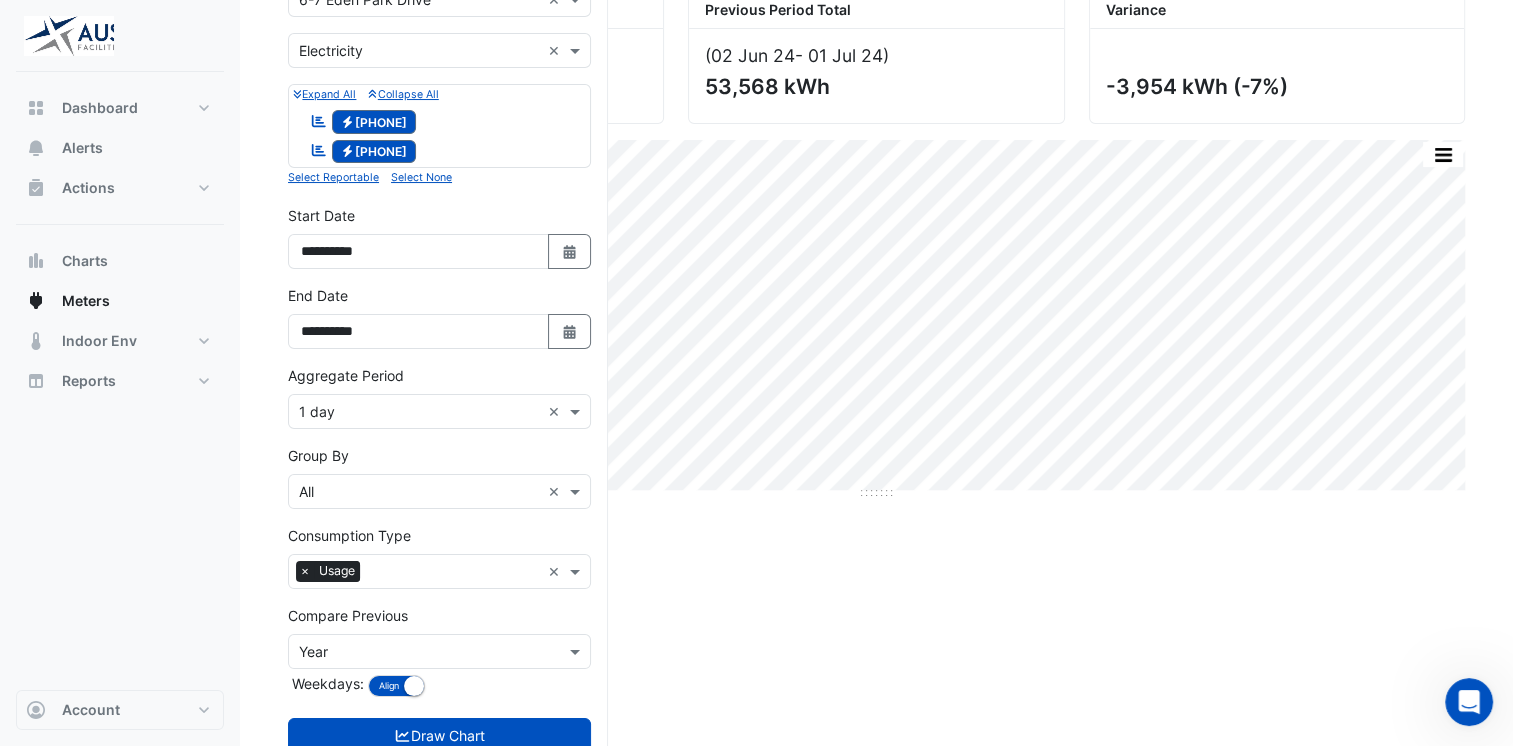 scroll, scrollTop: 139, scrollLeft: 0, axis: vertical 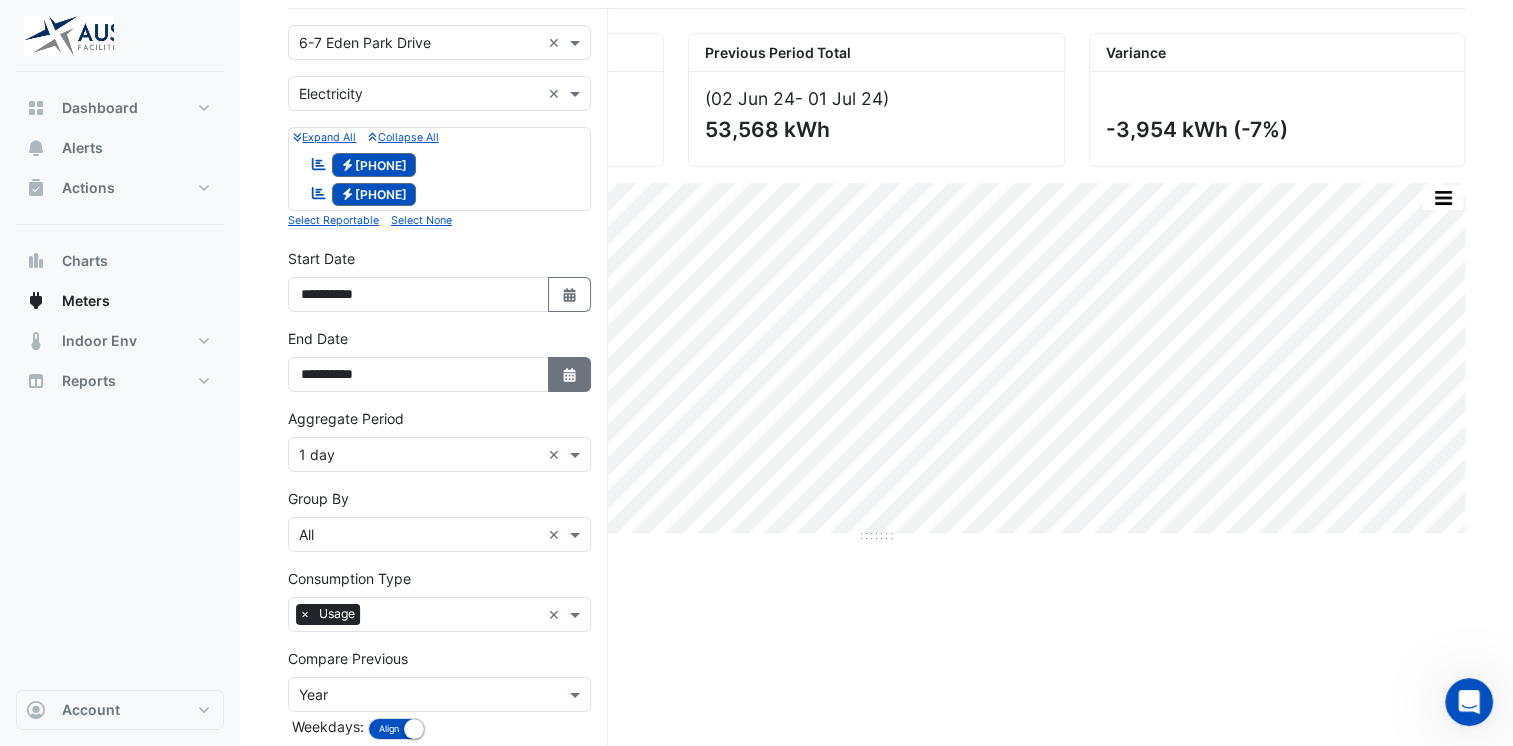 click 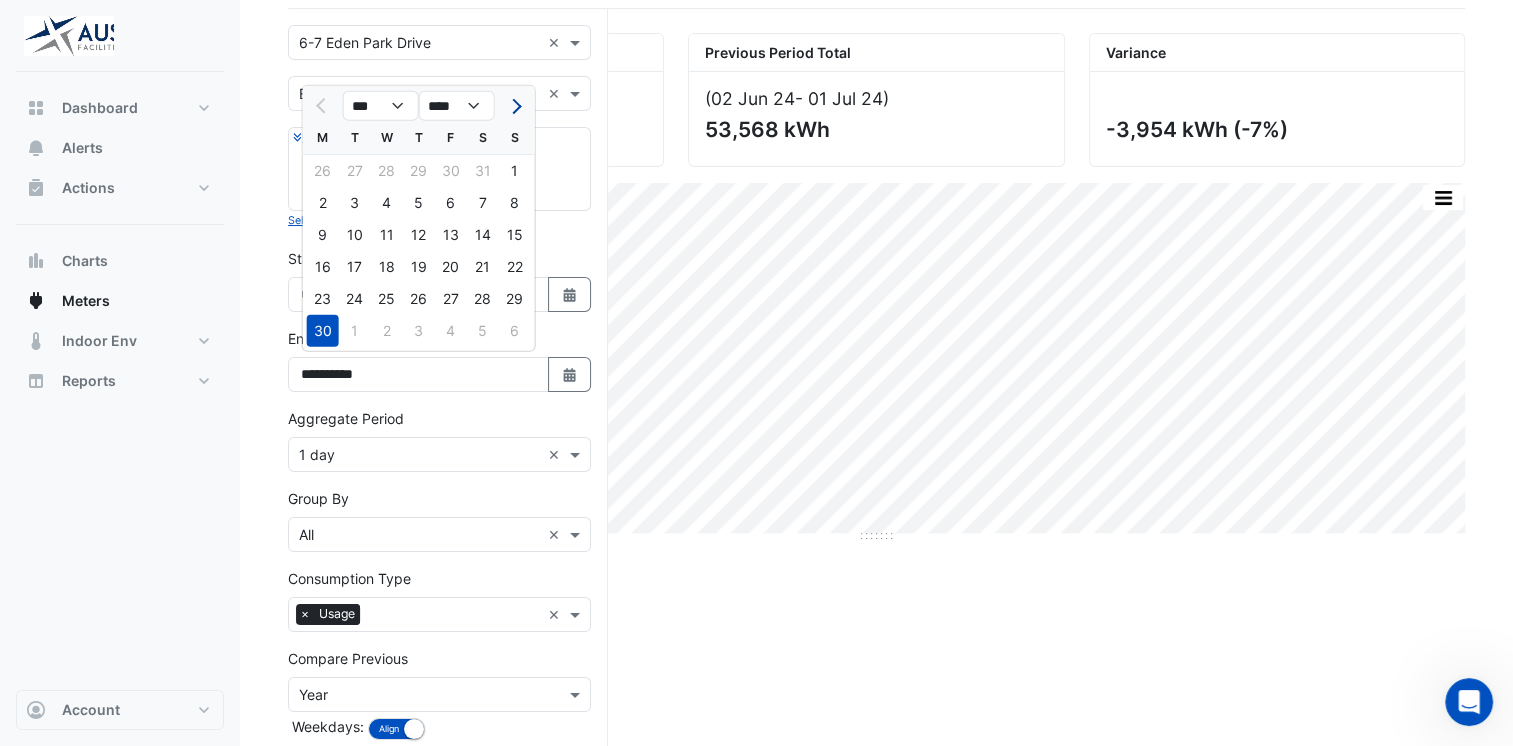 click 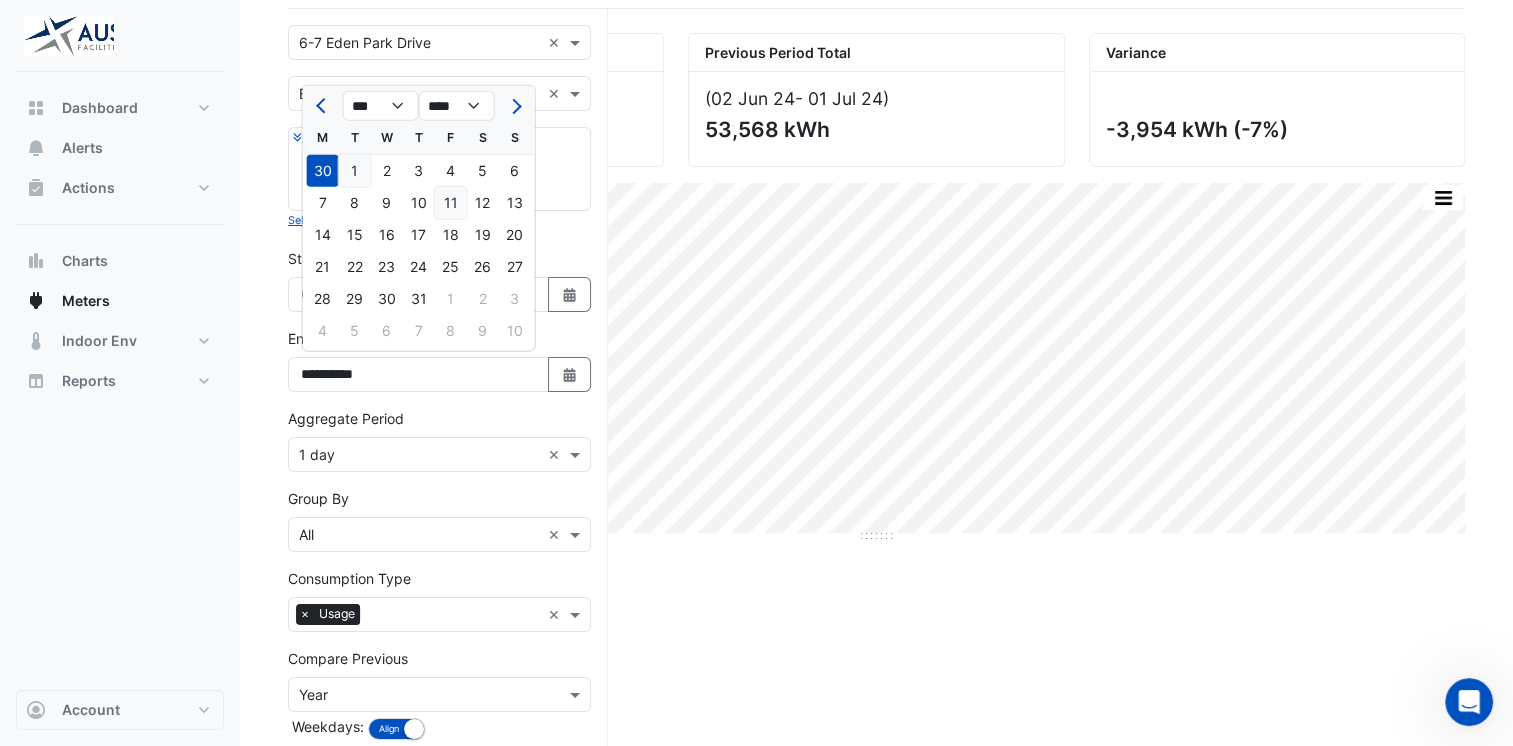 click on "11" 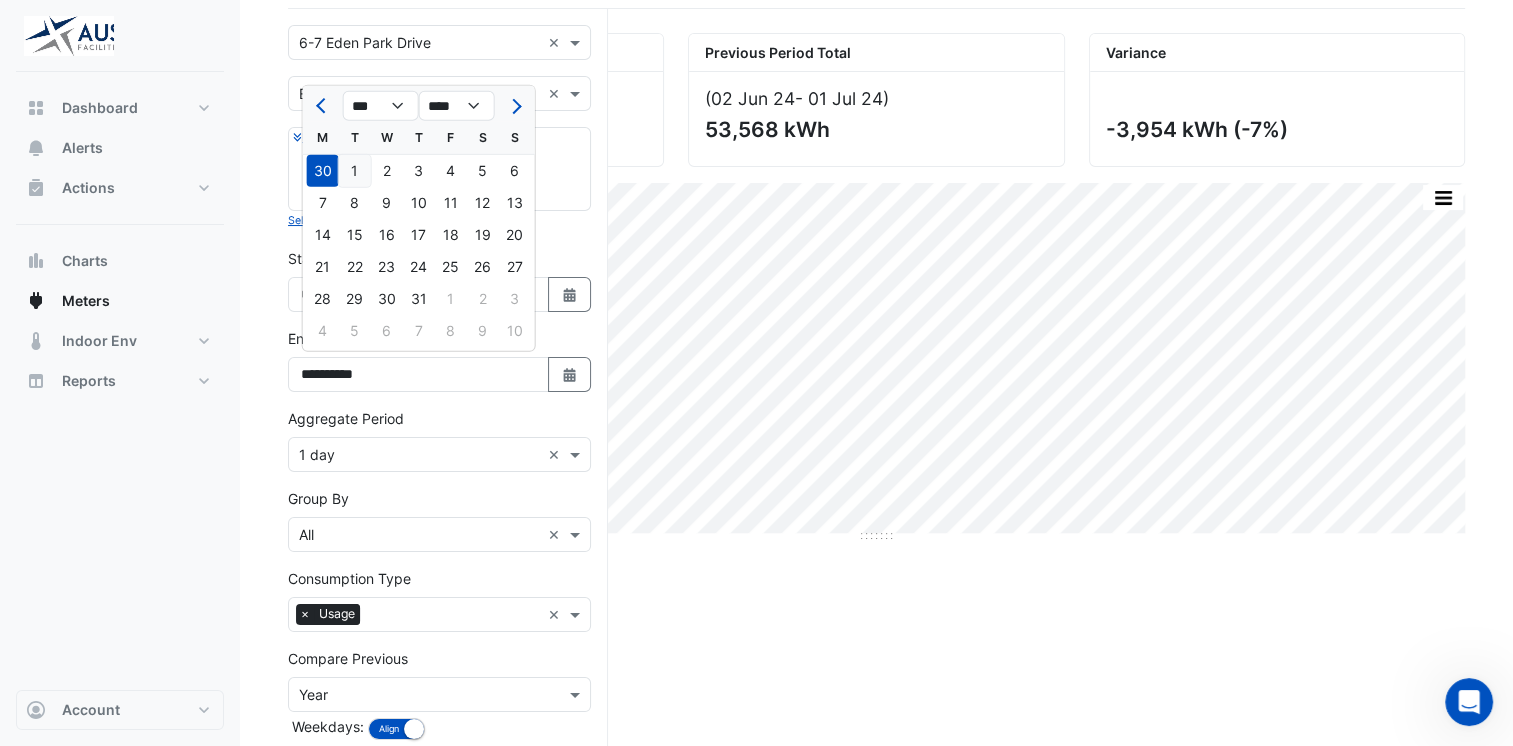 type on "**********" 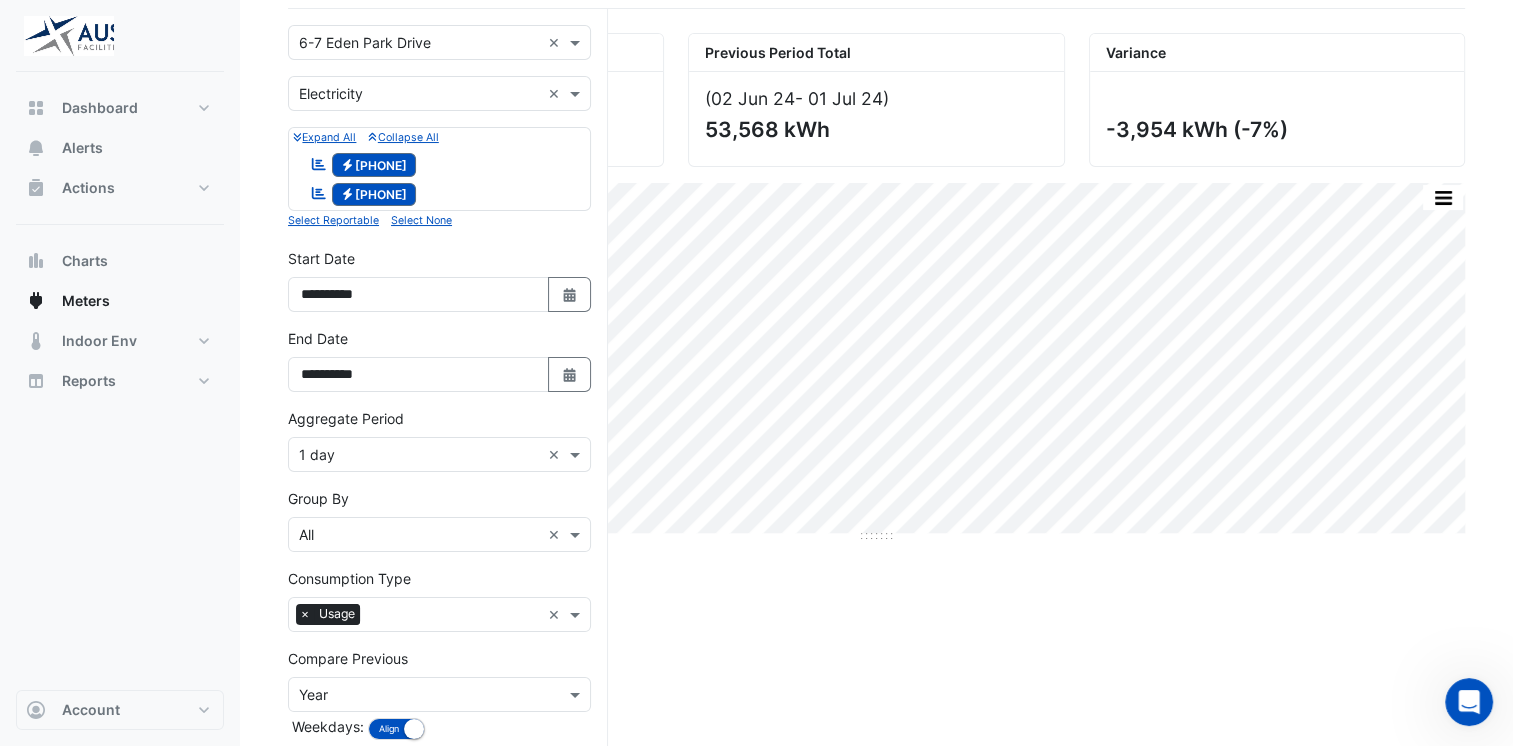 scroll, scrollTop: 239, scrollLeft: 0, axis: vertical 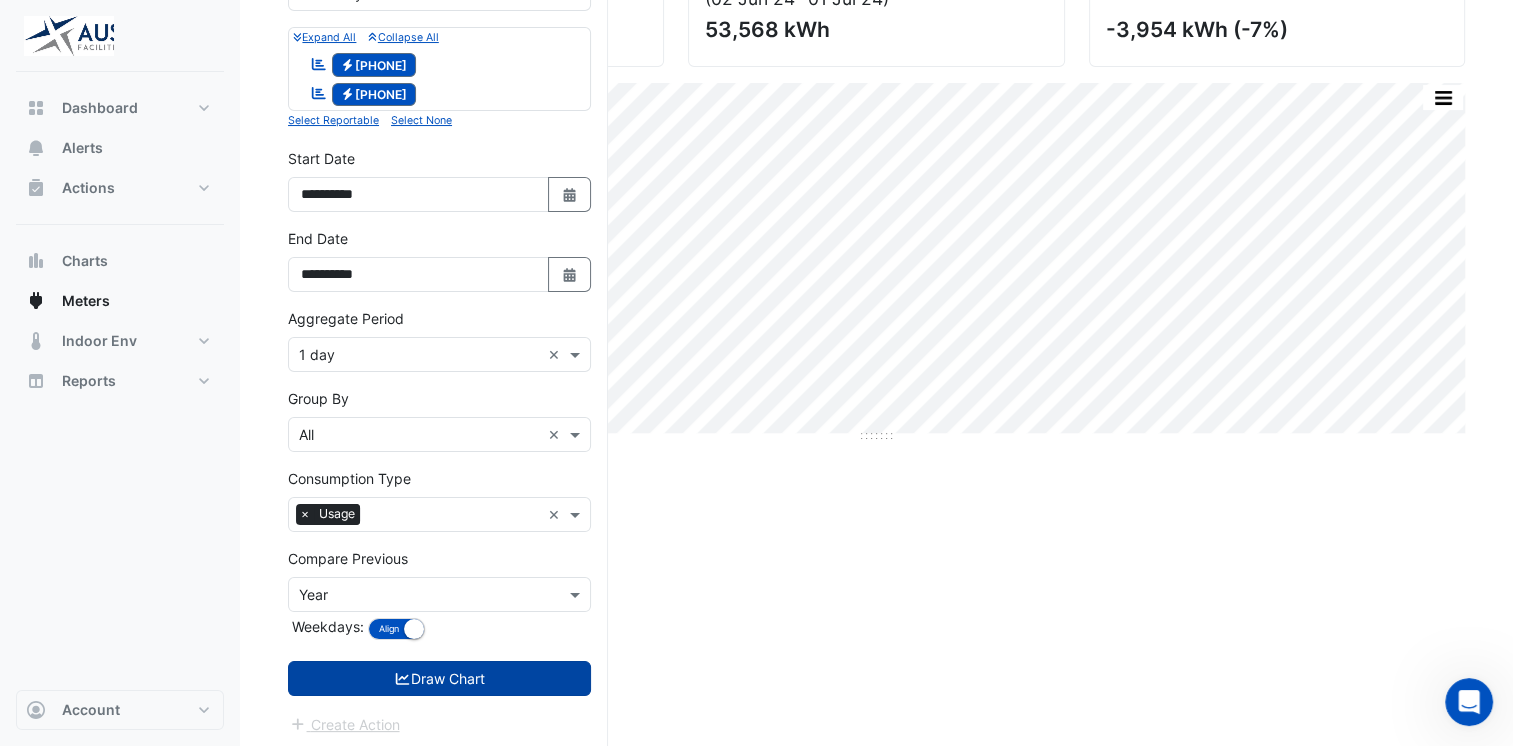 click on "Draw Chart" at bounding box center (439, 678) 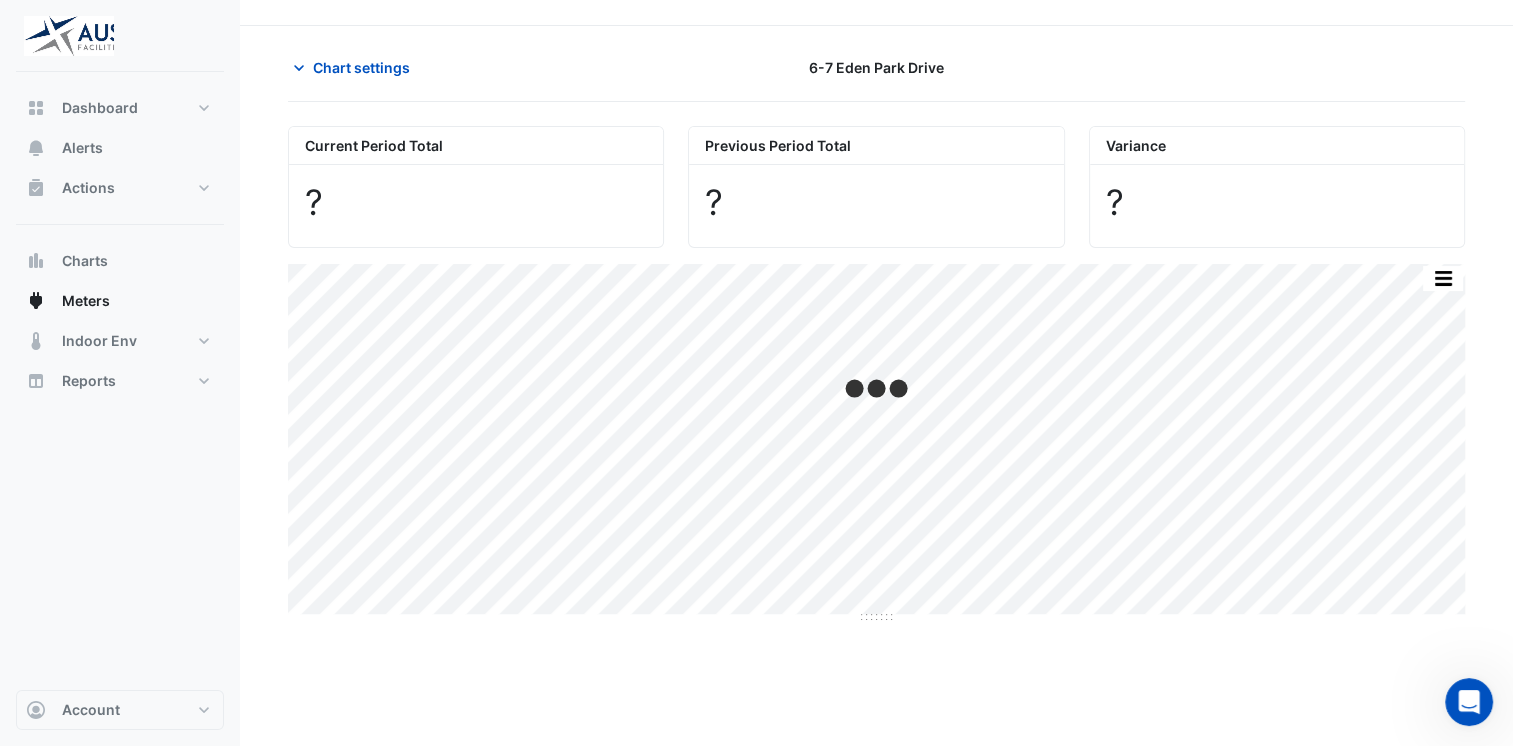 scroll, scrollTop: 0, scrollLeft: 0, axis: both 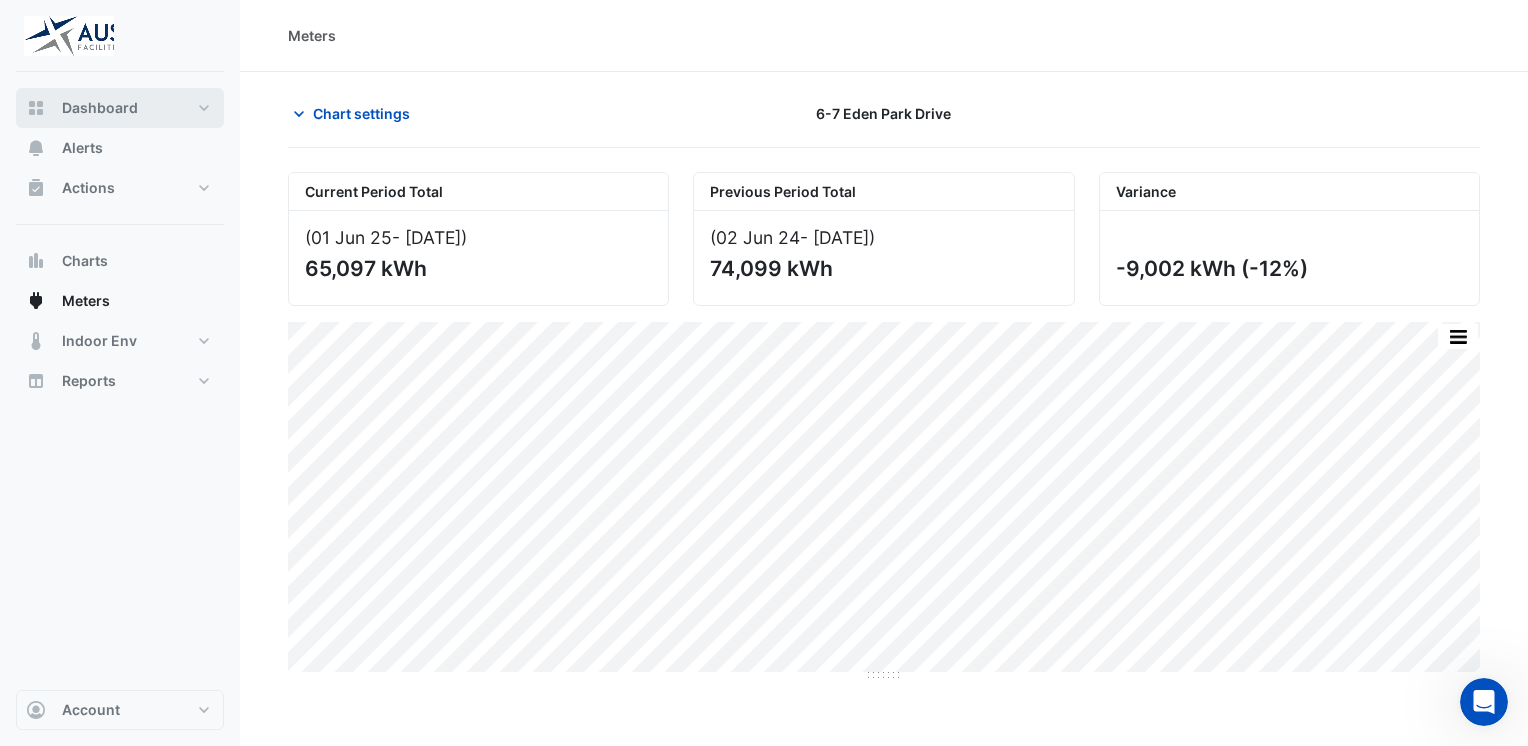 click on "Dashboard" at bounding box center (100, 108) 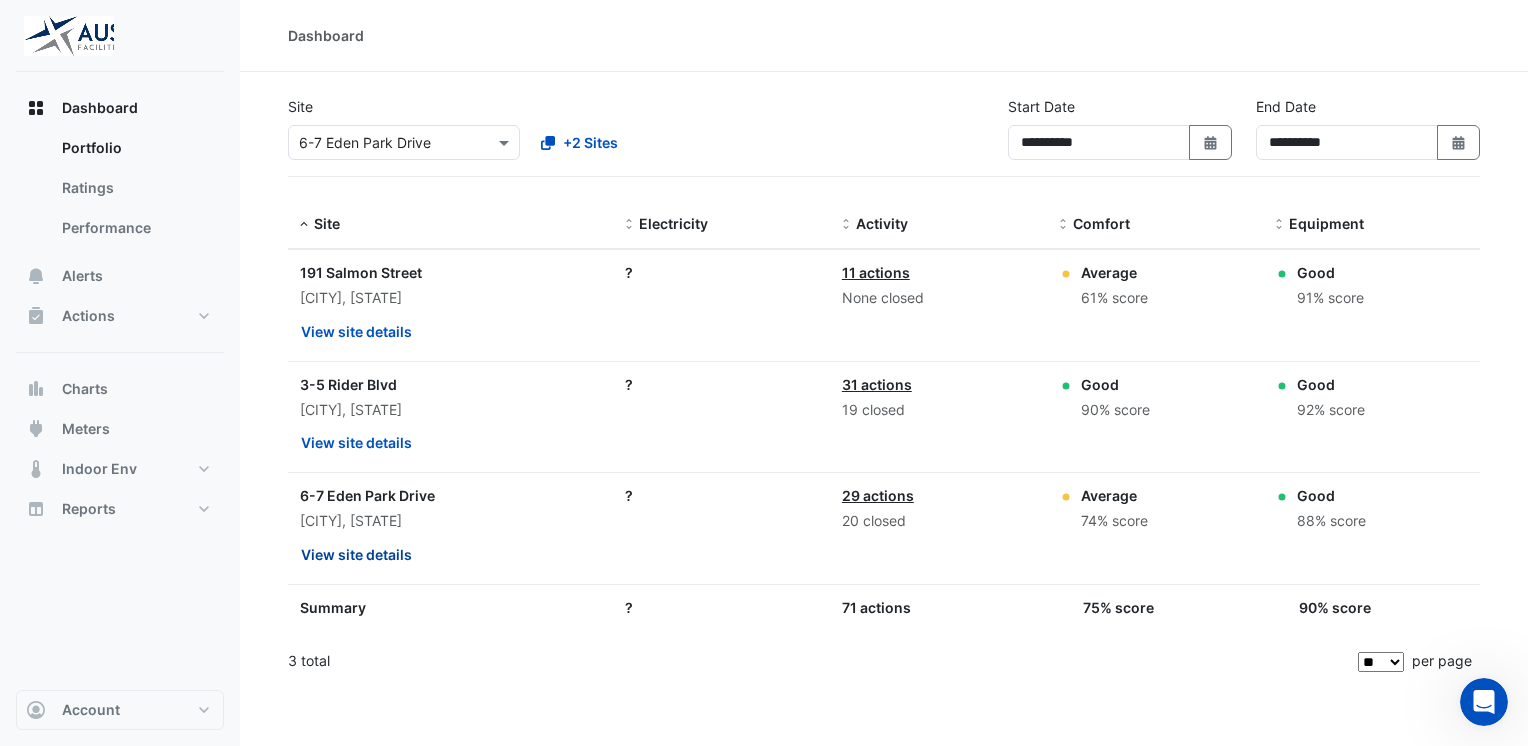 click on "View site details" 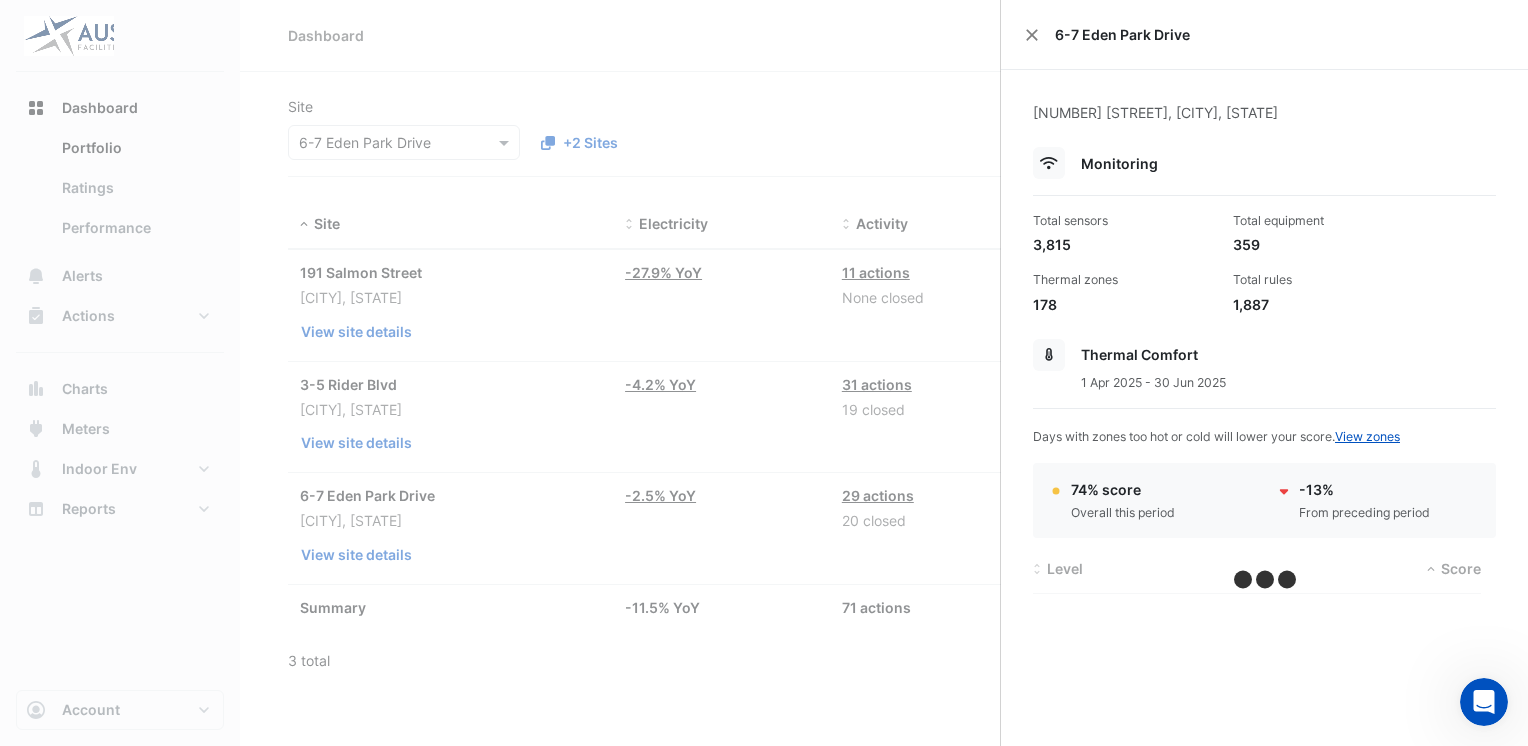 click 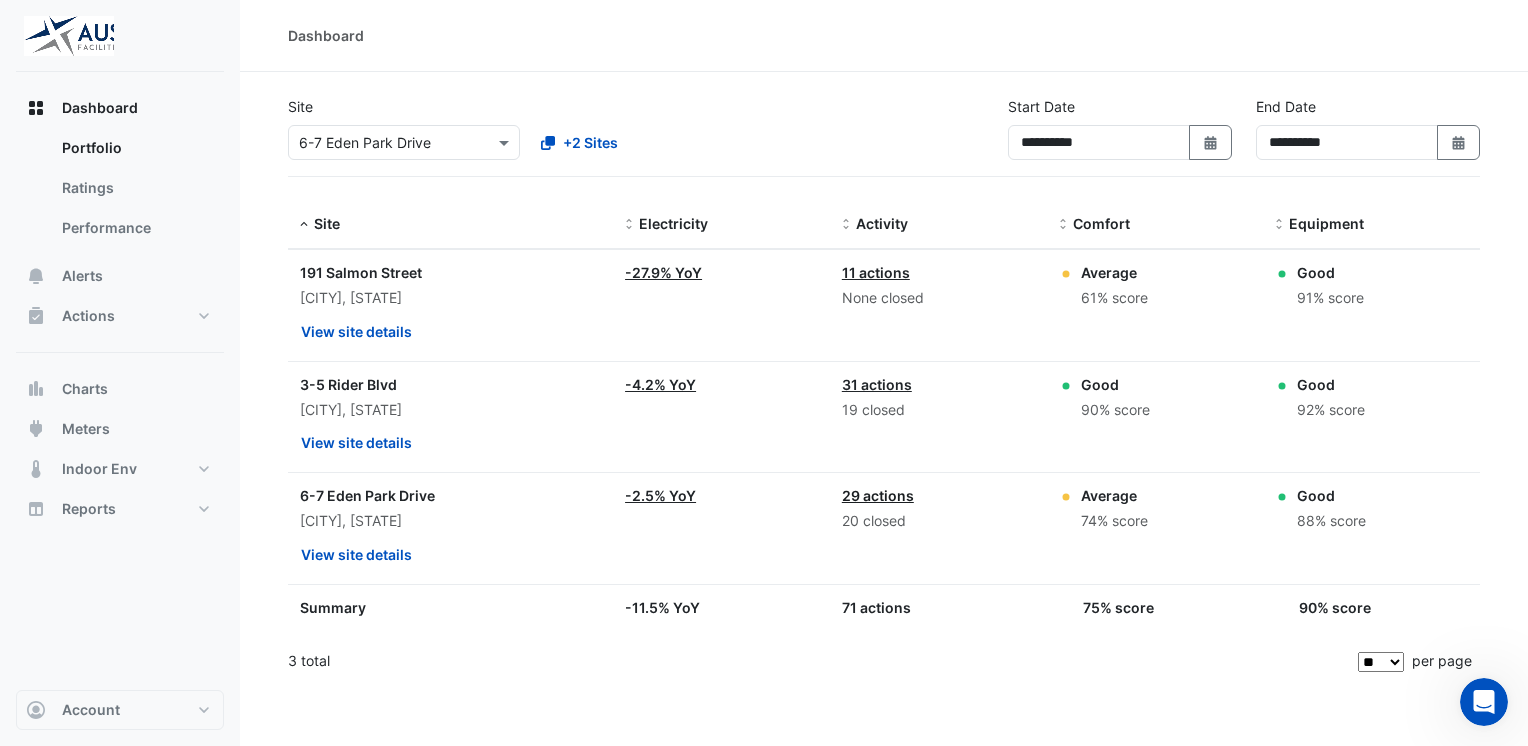click on "29 actions" 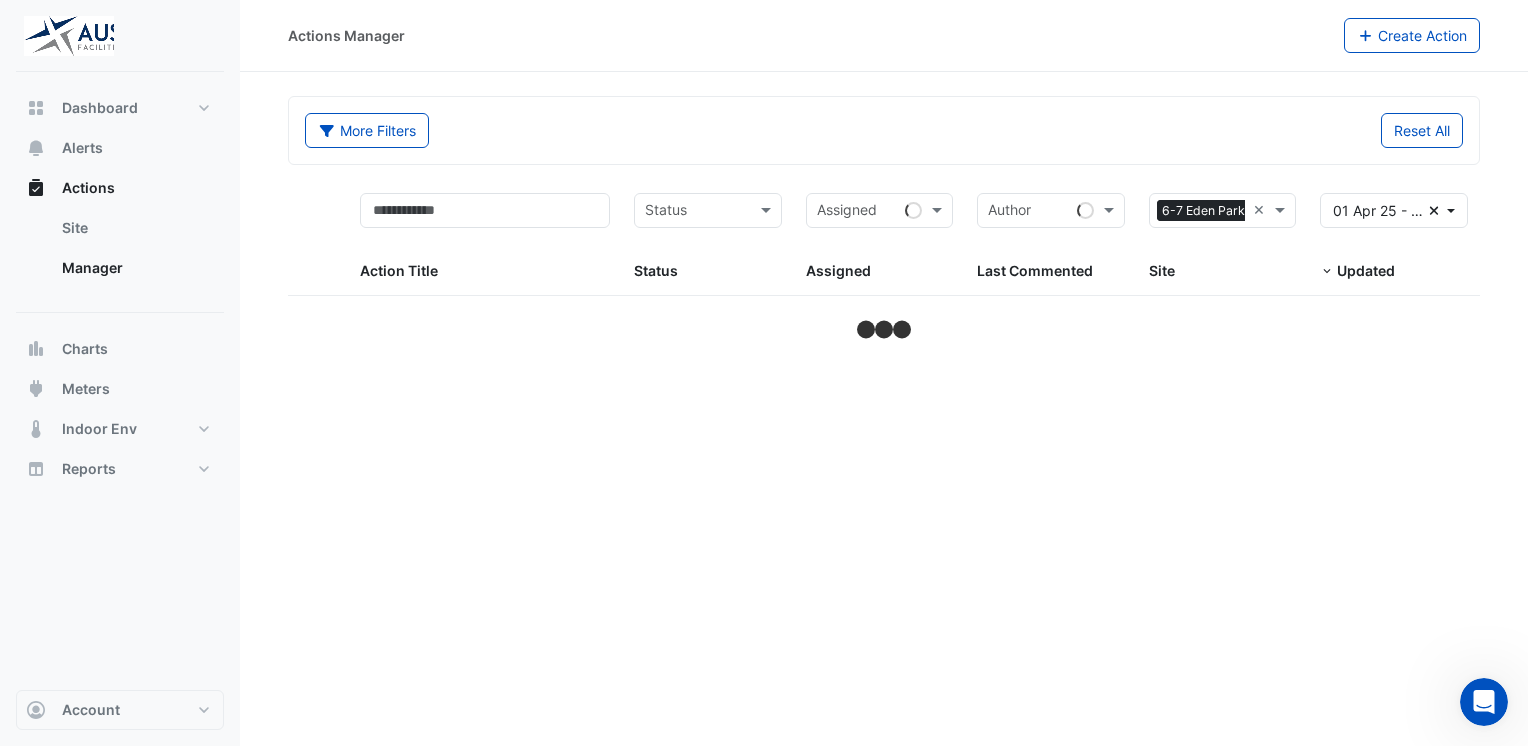select on "**" 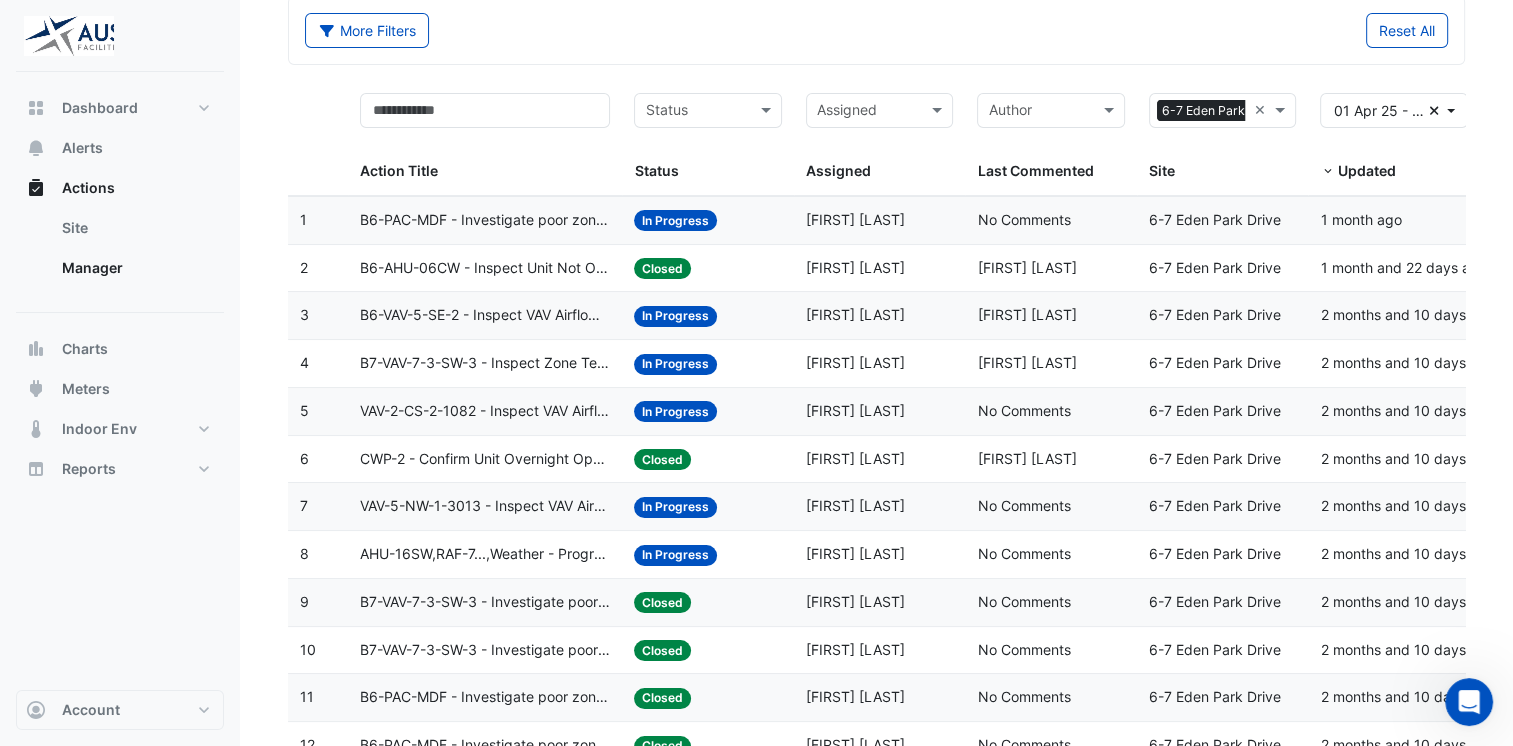 scroll, scrollTop: 0, scrollLeft: 0, axis: both 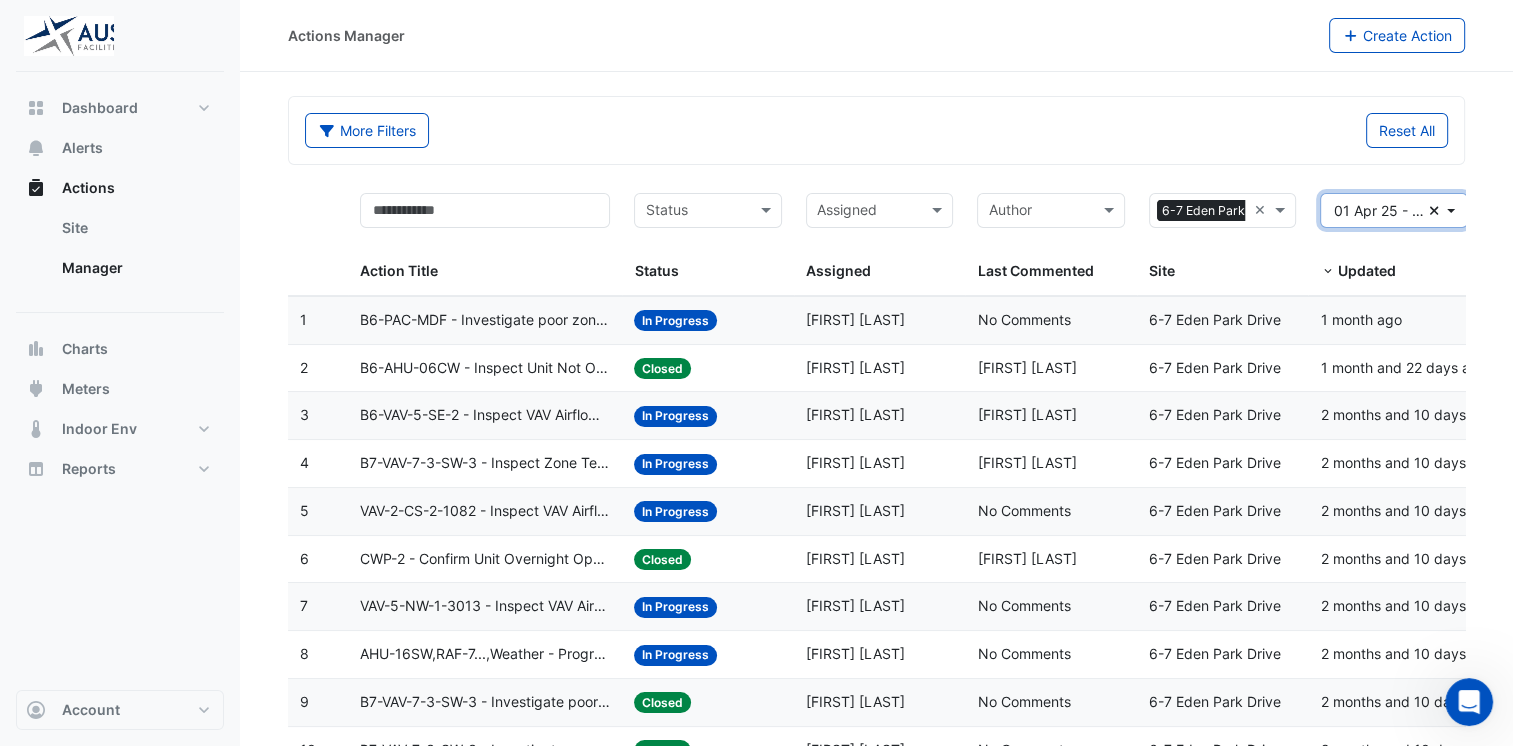click on "01 Apr 25 - 30 Jun 25
Clear" at bounding box center [1394, 210] 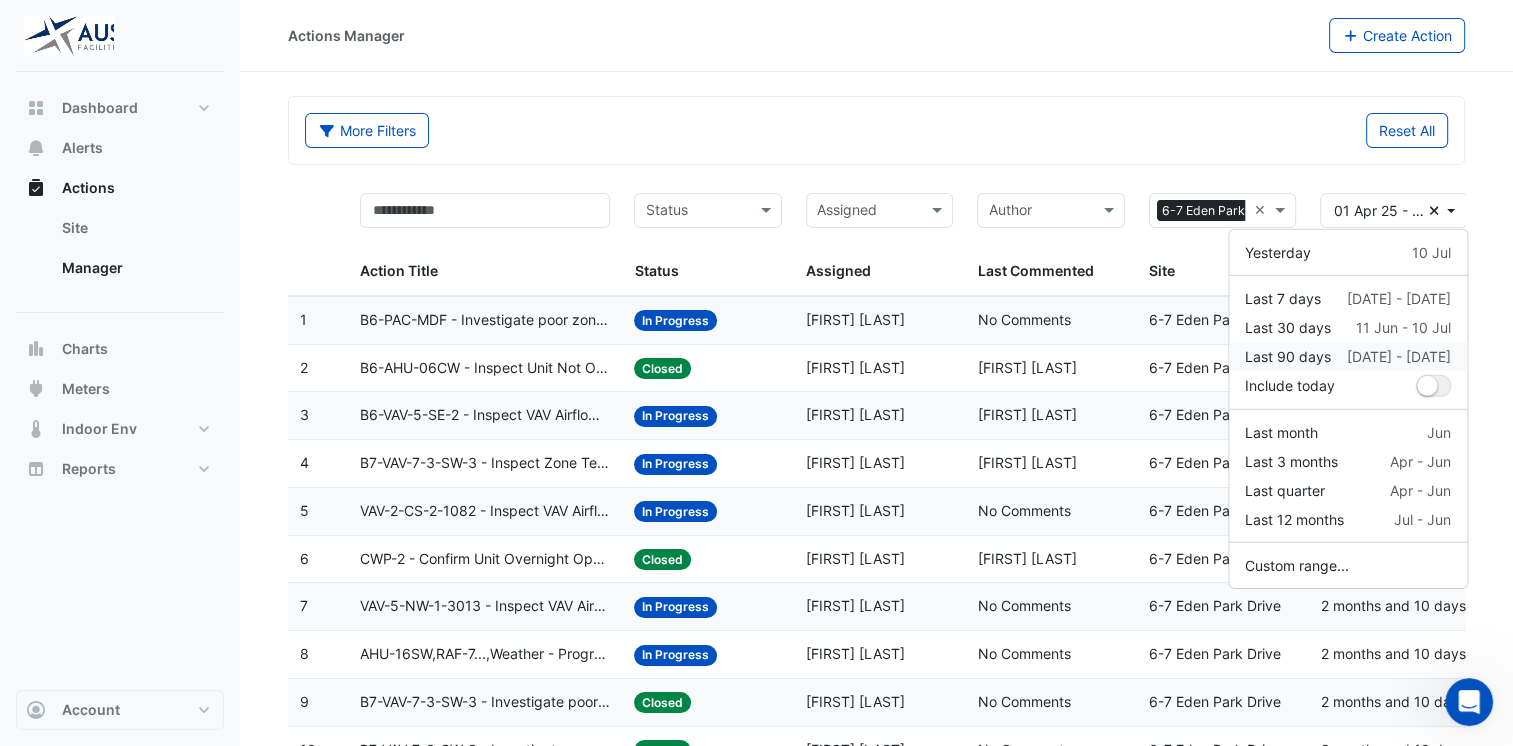 click on "[DATE] - [DATE]" at bounding box center (1399, 356) 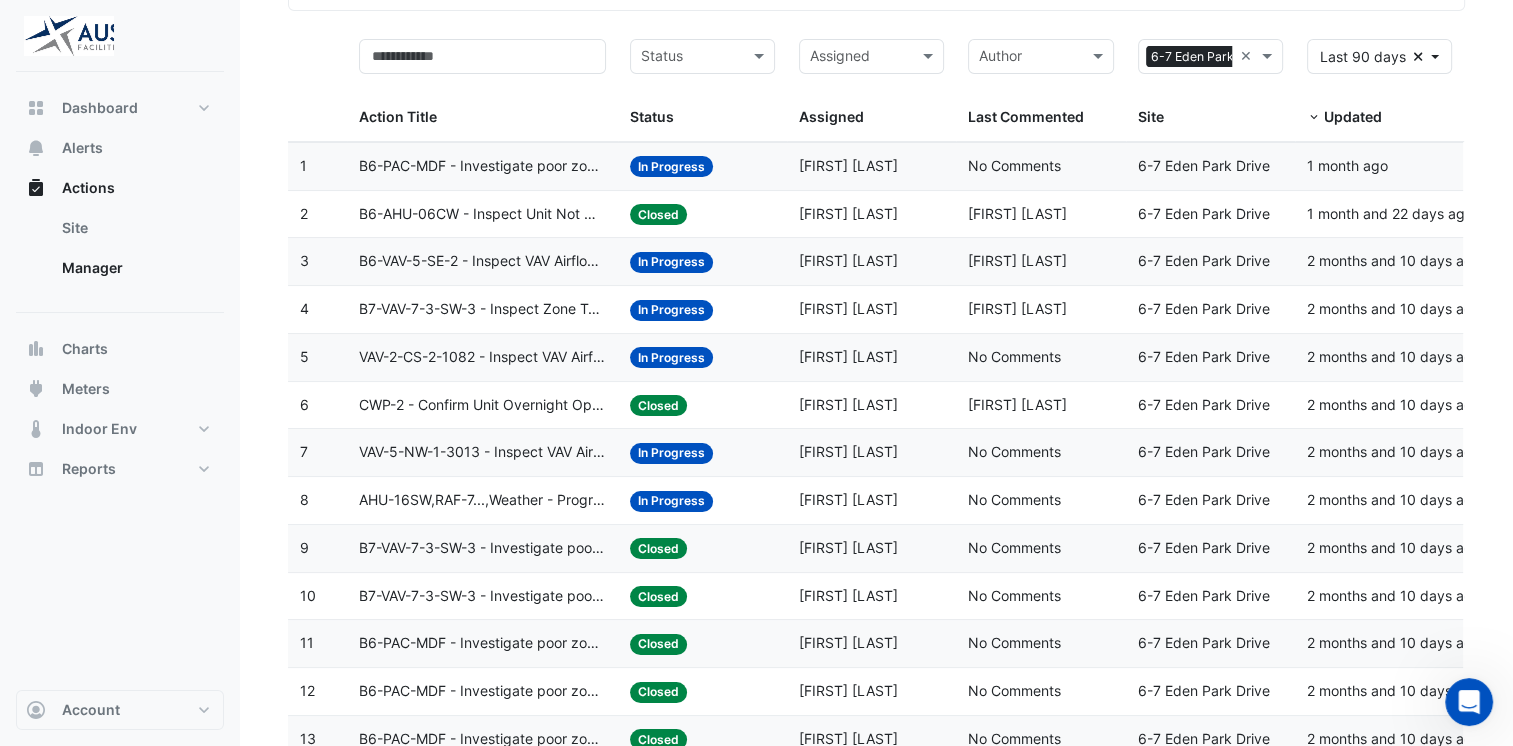 scroll, scrollTop: 0, scrollLeft: 0, axis: both 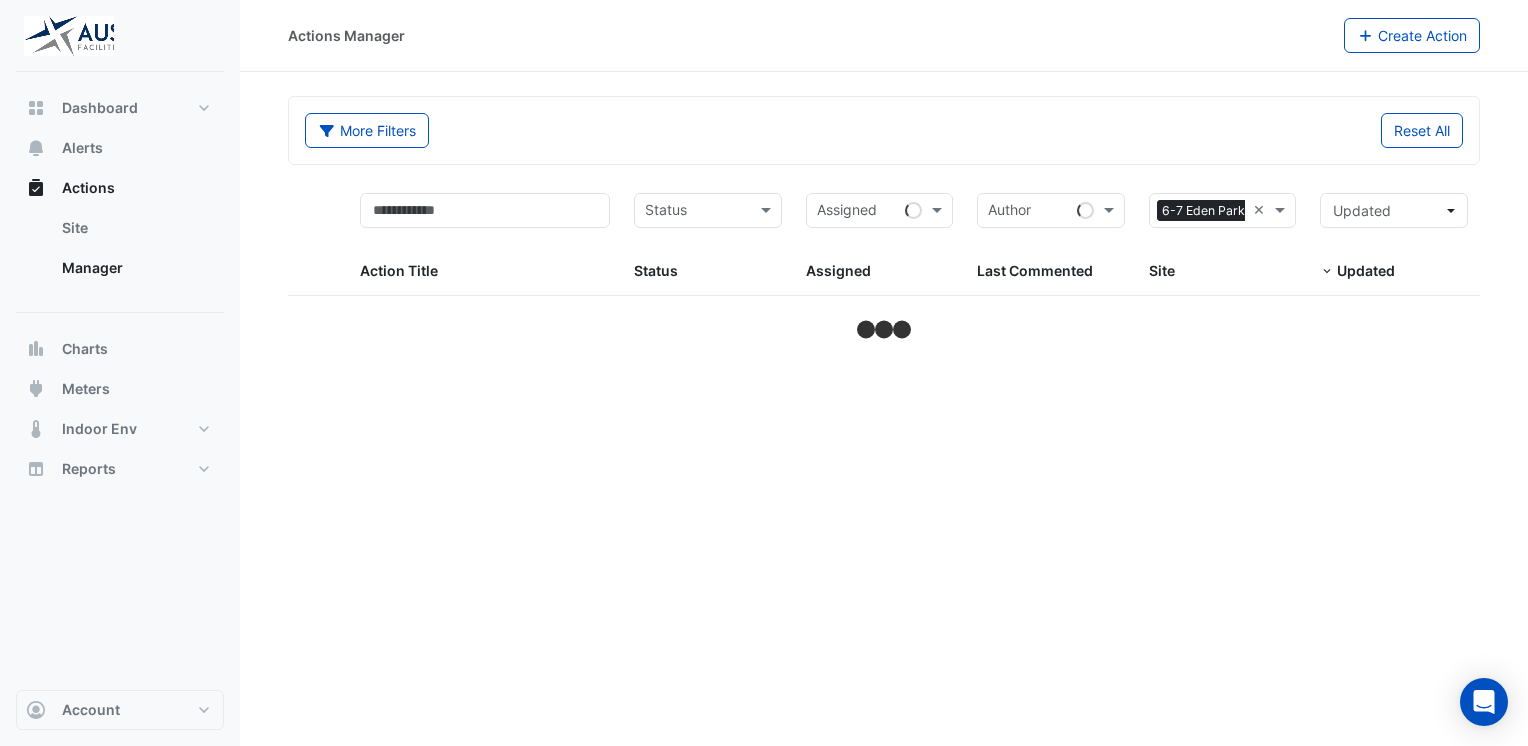 select on "**" 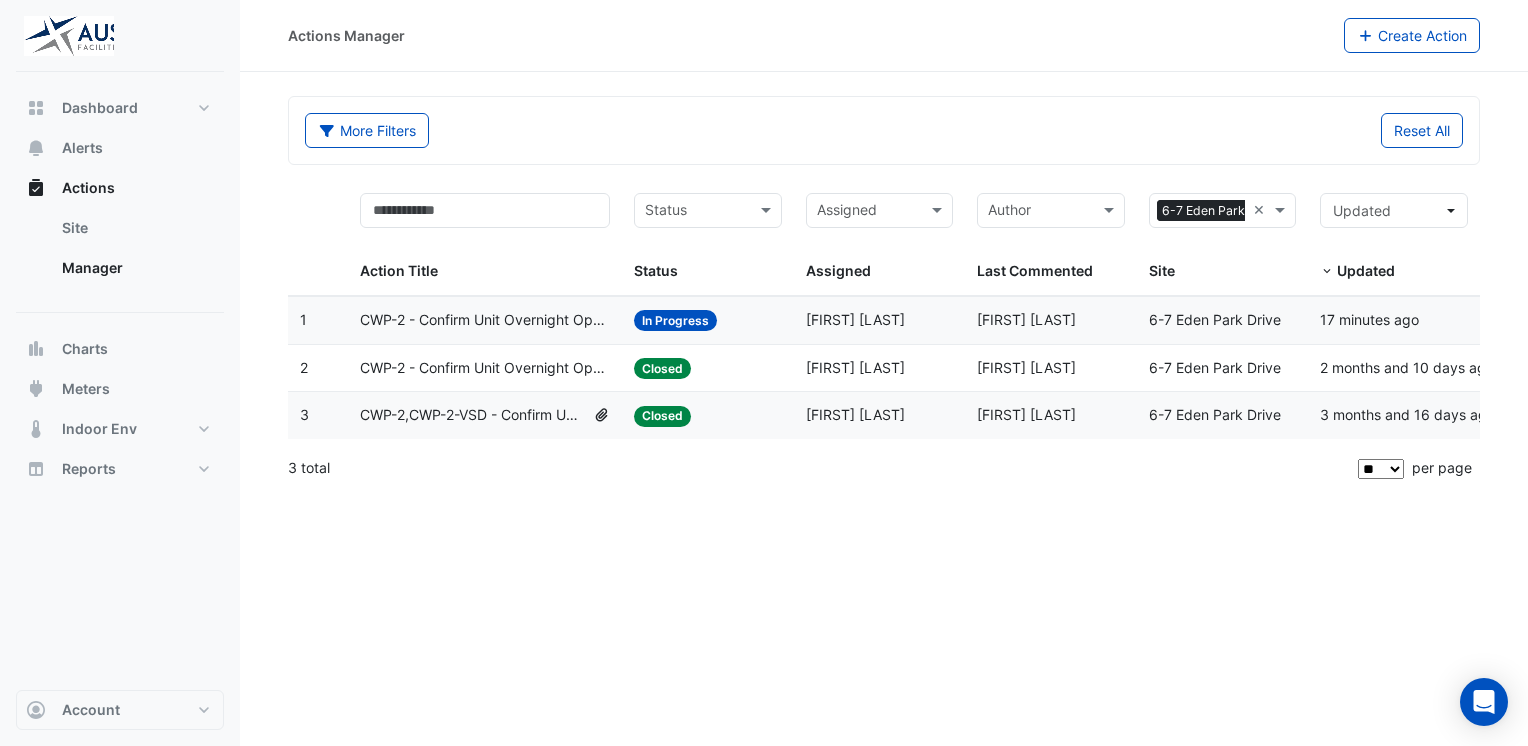 click on "CWP-2,CWP-2-VSD - Confirm Unit Overnight Operation (Energy Waste)" 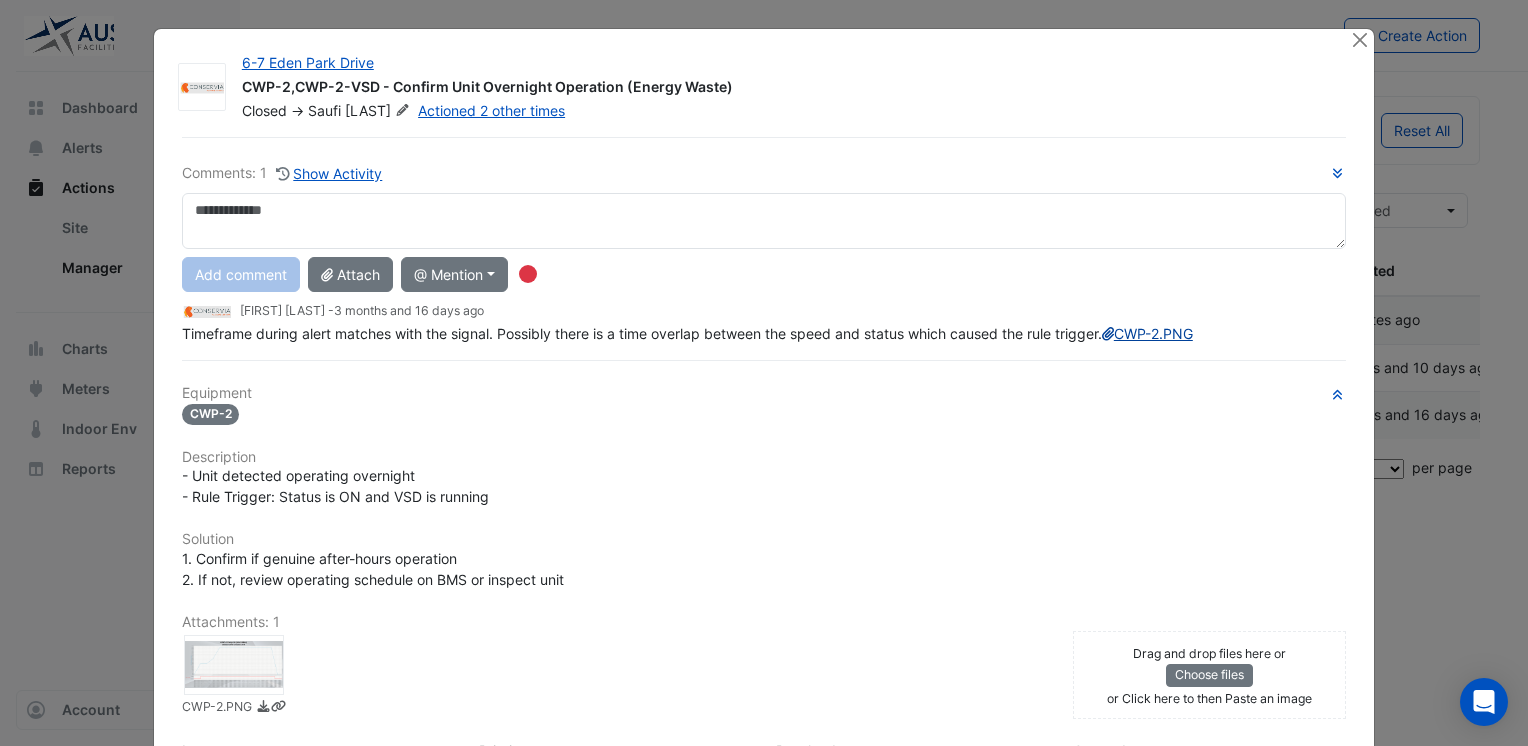 click on "CWP-2.PNG" 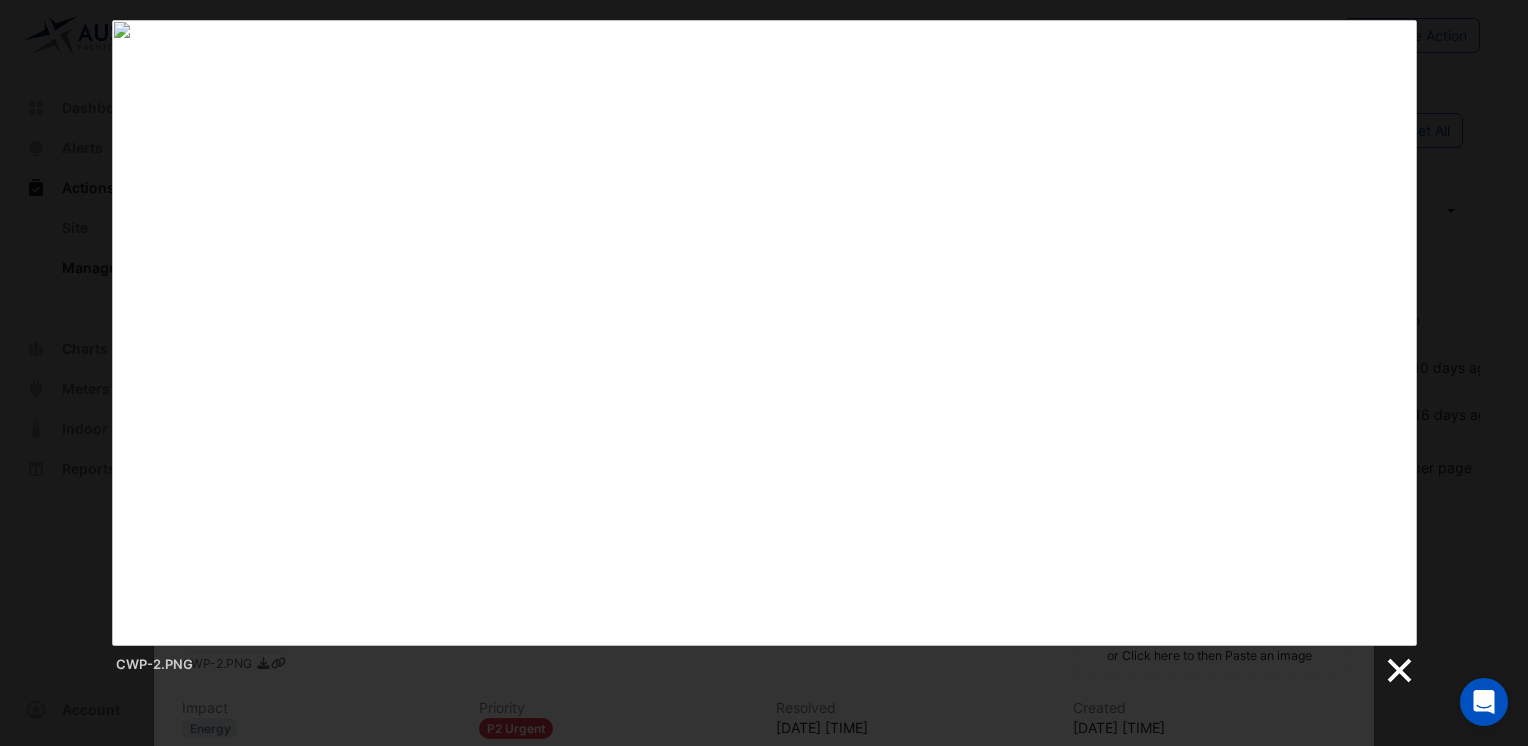 click at bounding box center [1398, 671] 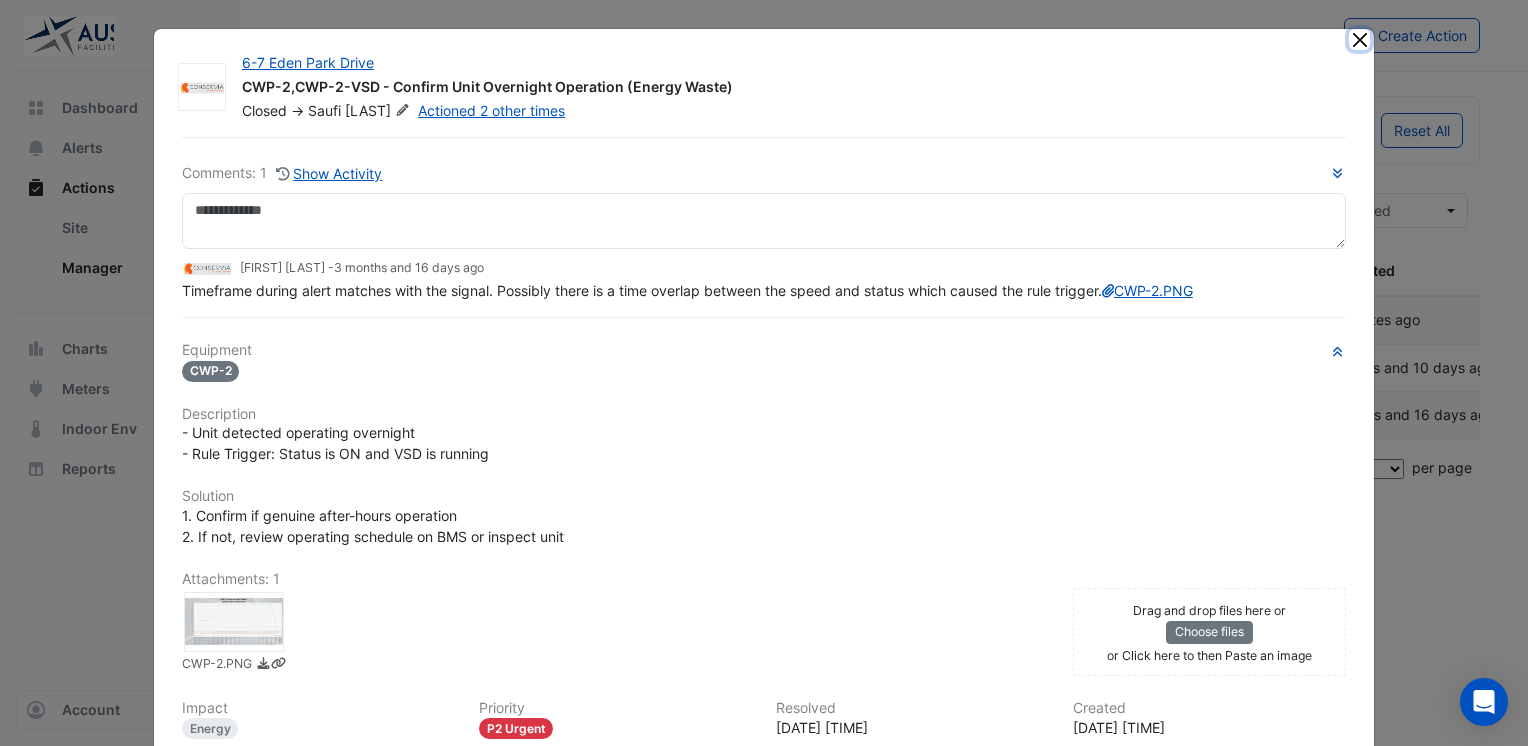 click 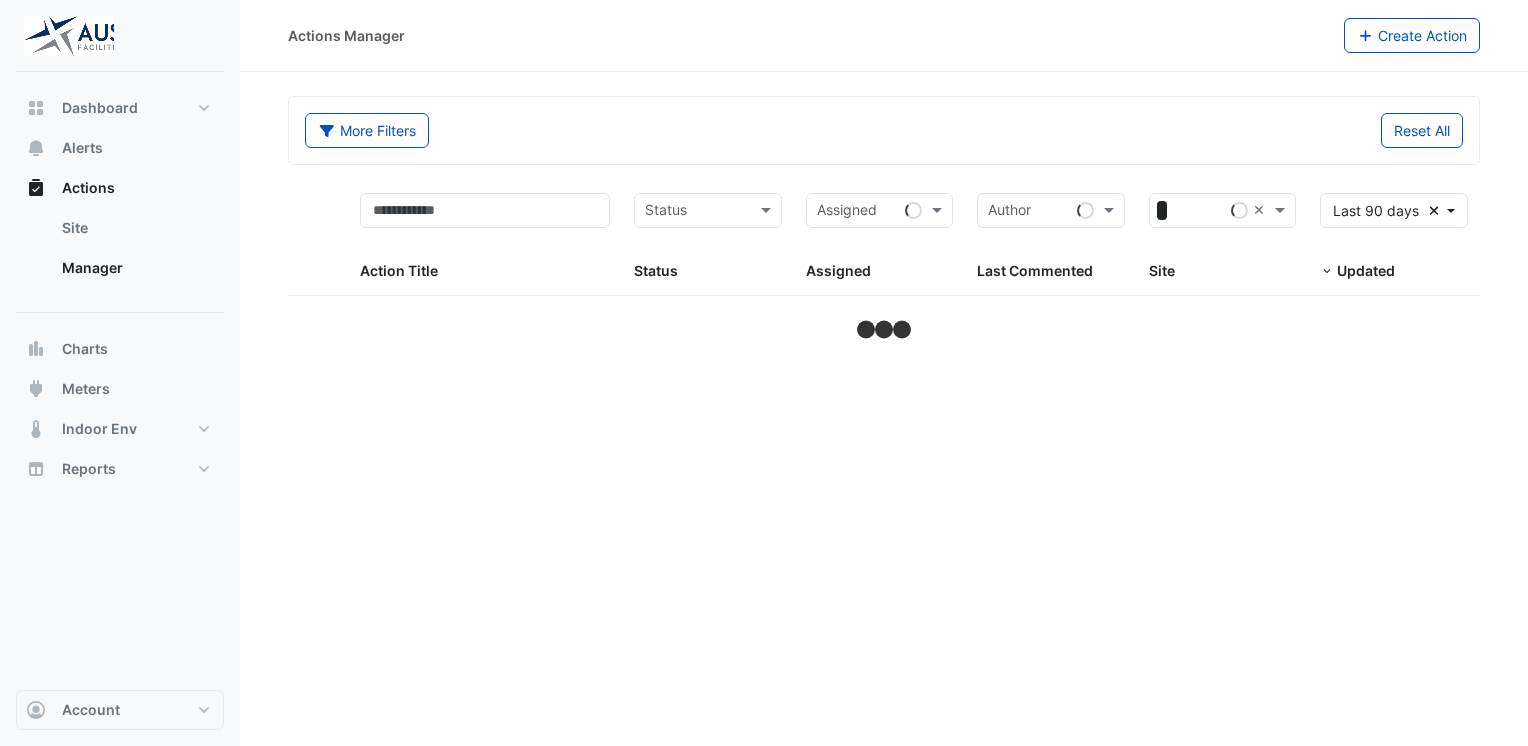 scroll, scrollTop: 0, scrollLeft: 0, axis: both 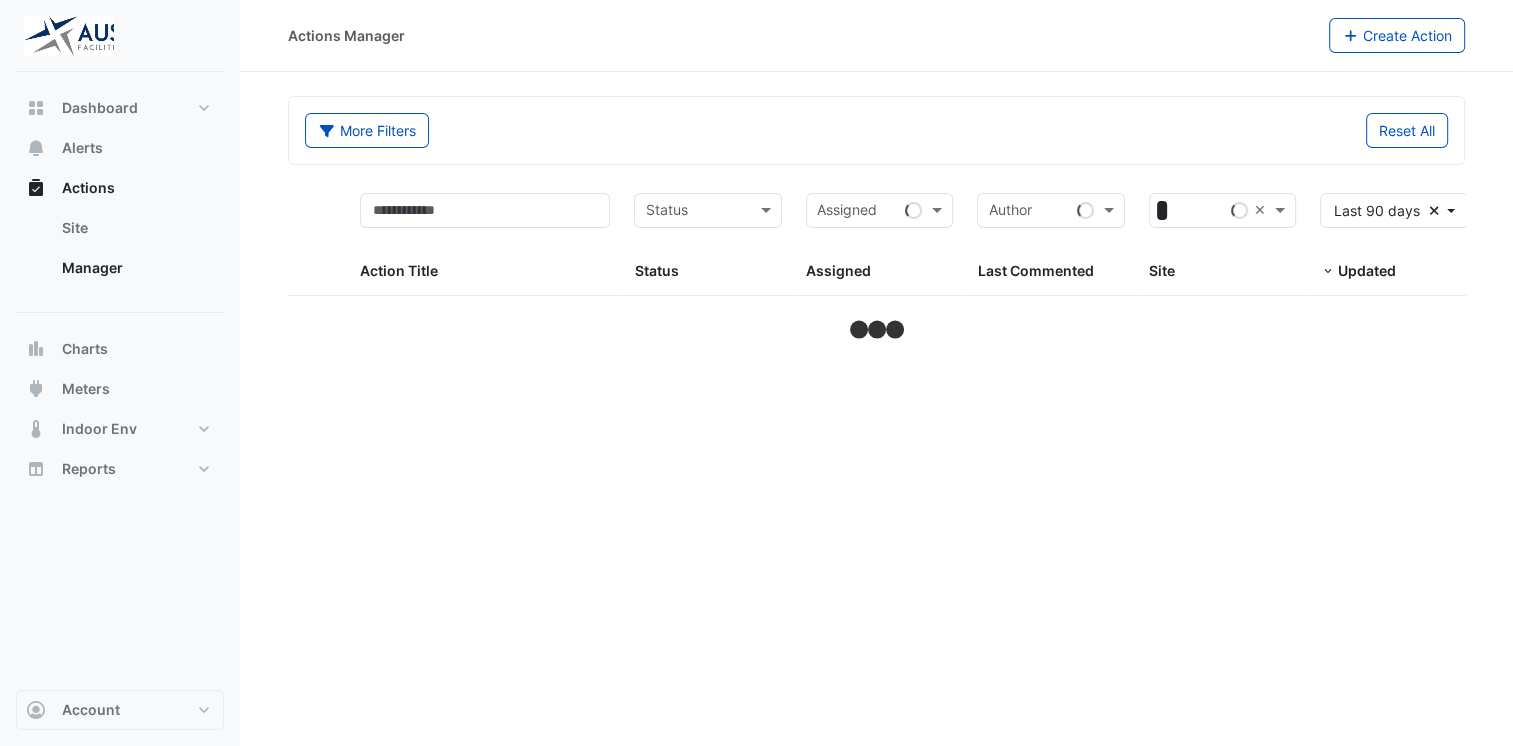 select on "**" 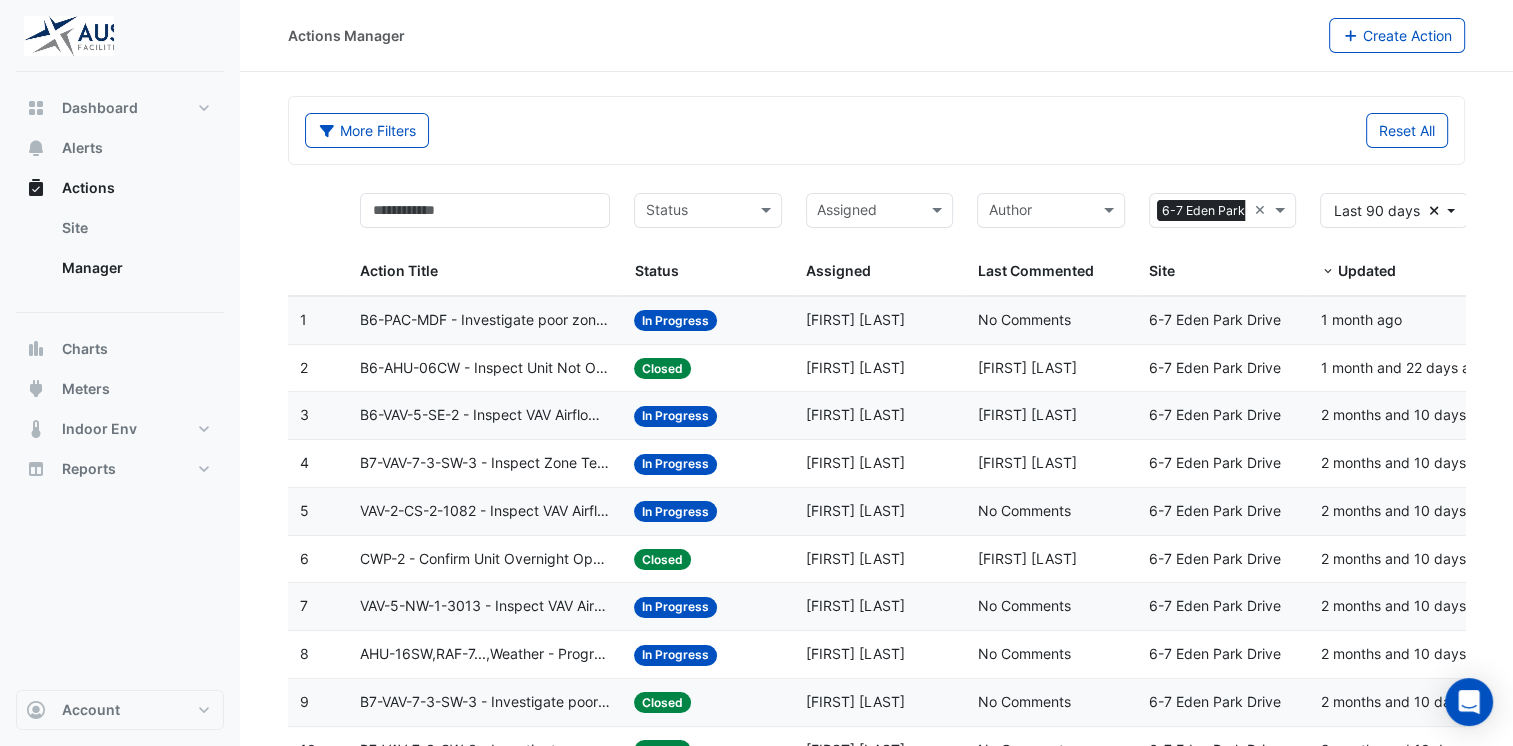 click on "In Progress" 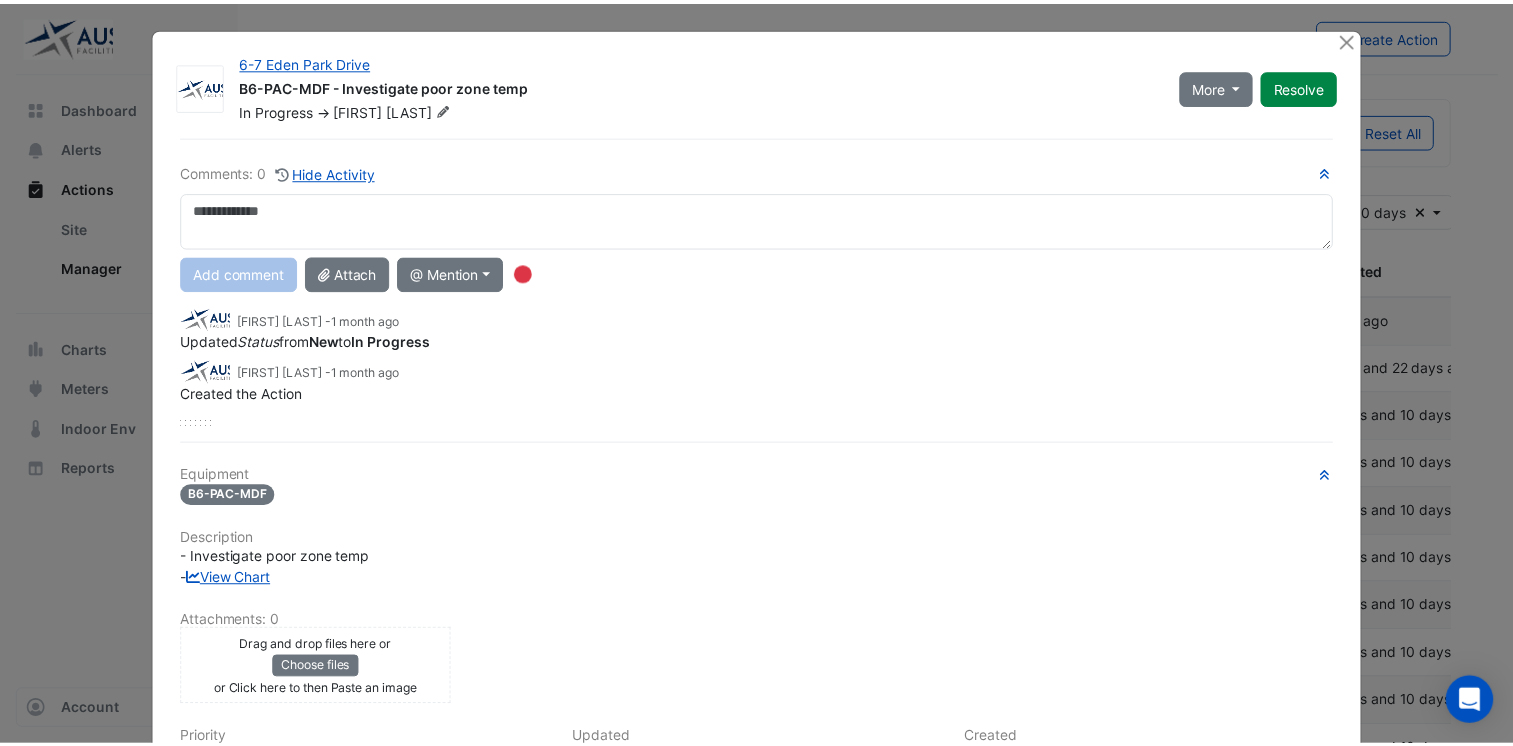 scroll, scrollTop: 0, scrollLeft: 0, axis: both 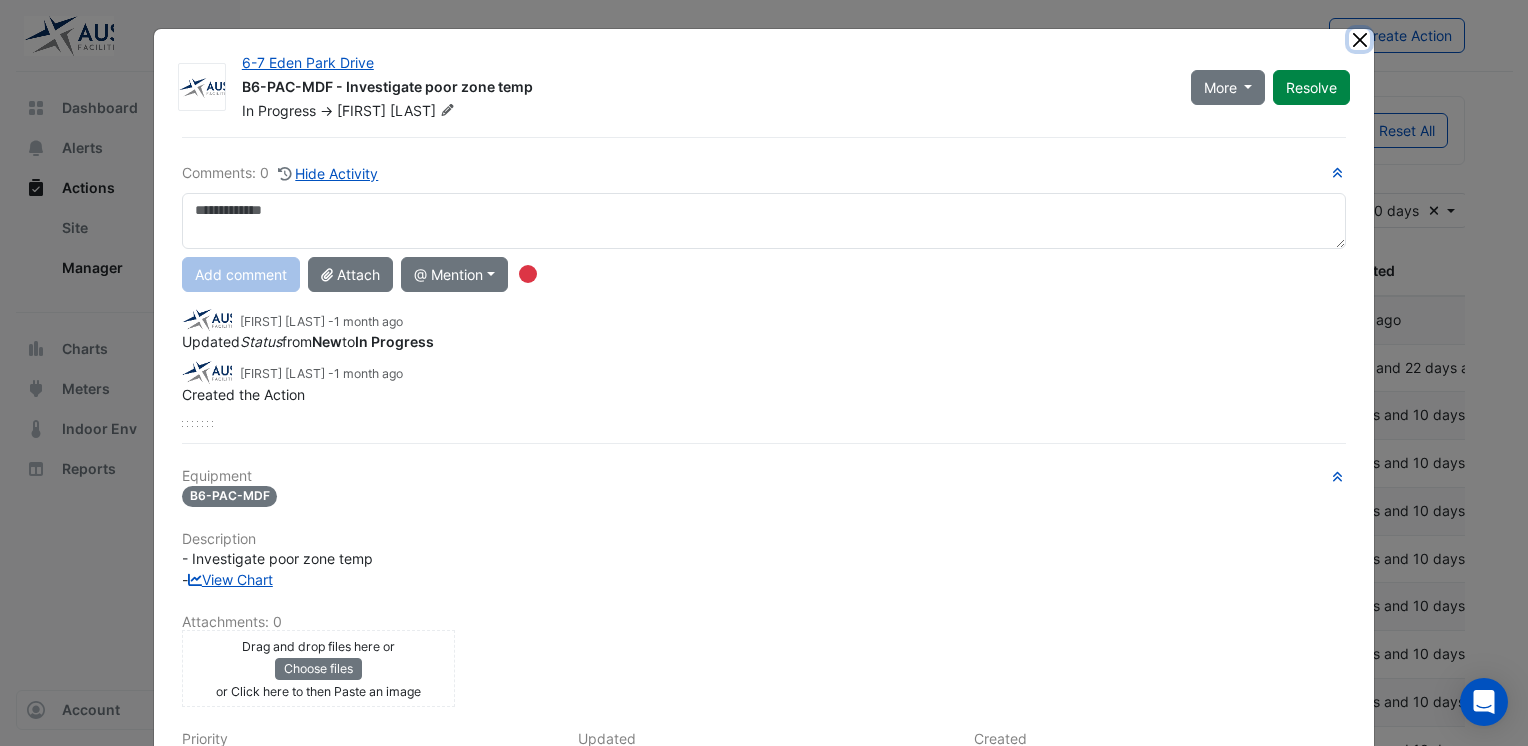 click 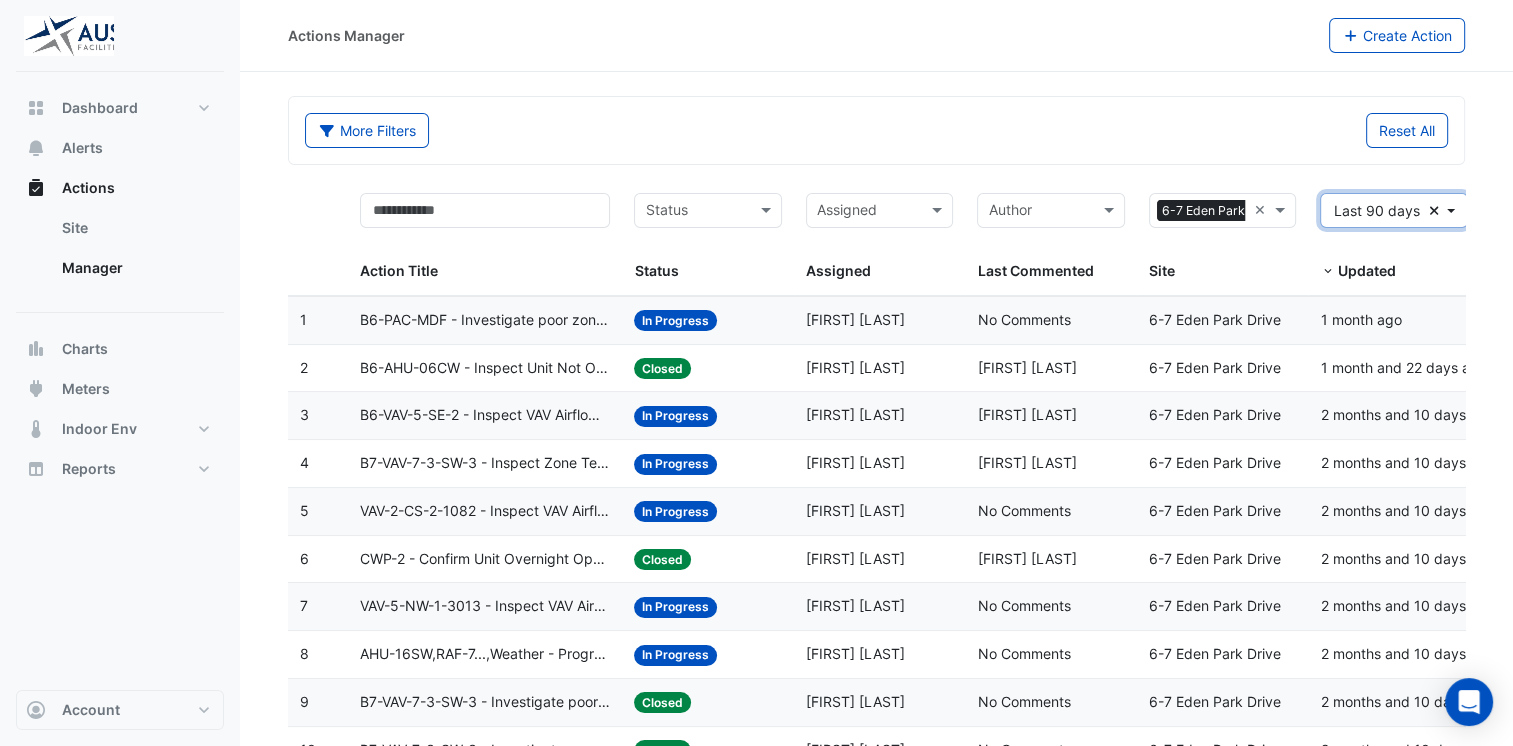 click on "Last 90 days
Clear" at bounding box center [1394, 210] 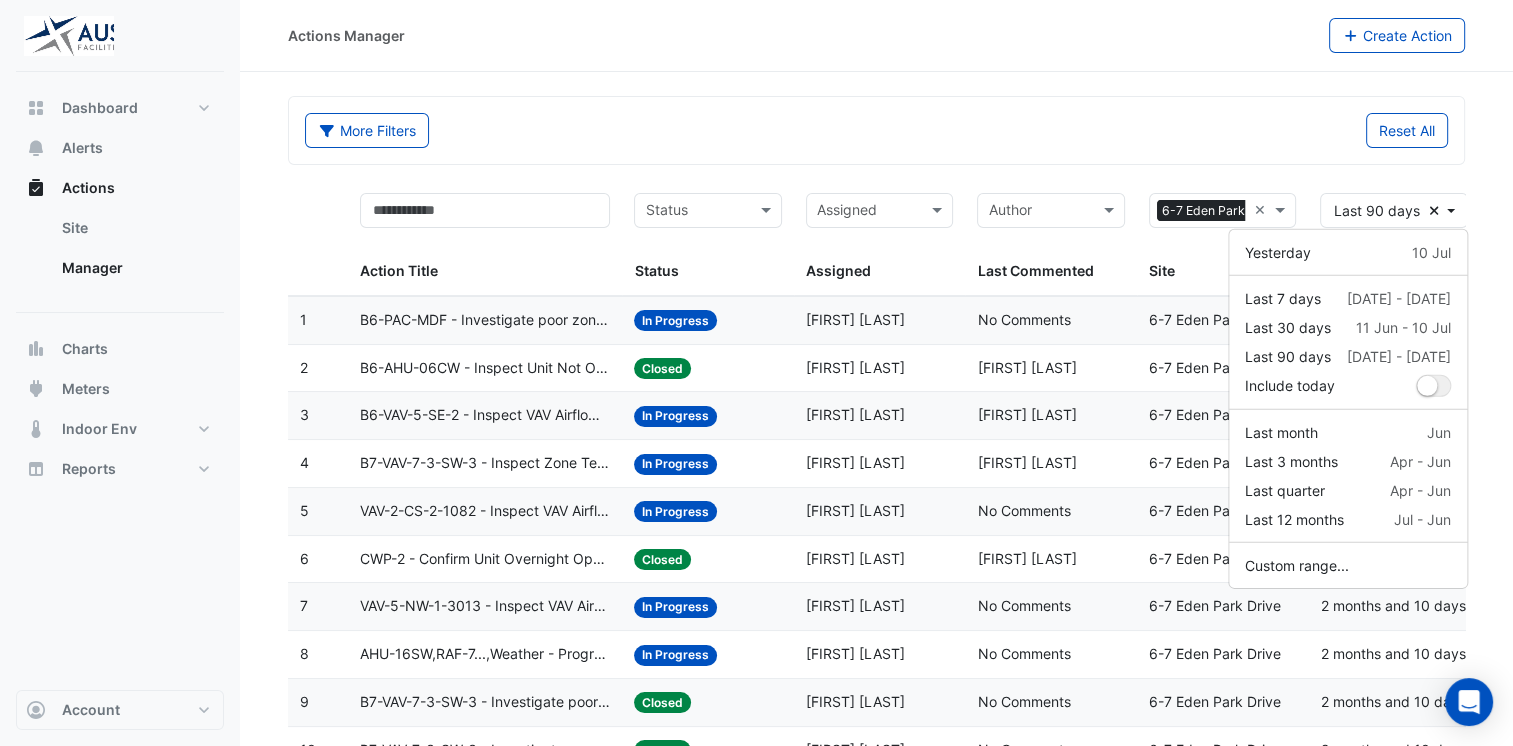 click on "Reset All" 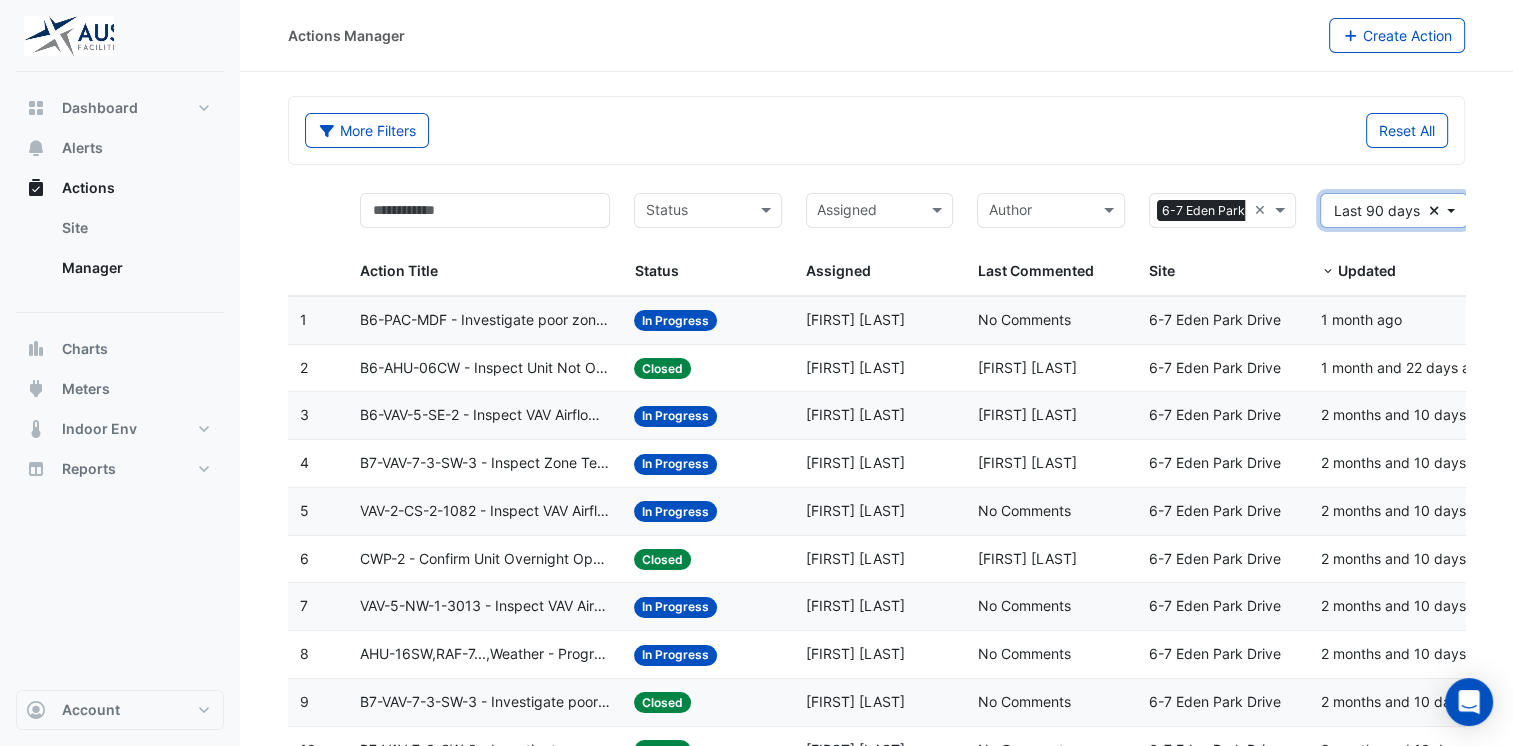 click on "Last 90 days
Clear" at bounding box center (1394, 210) 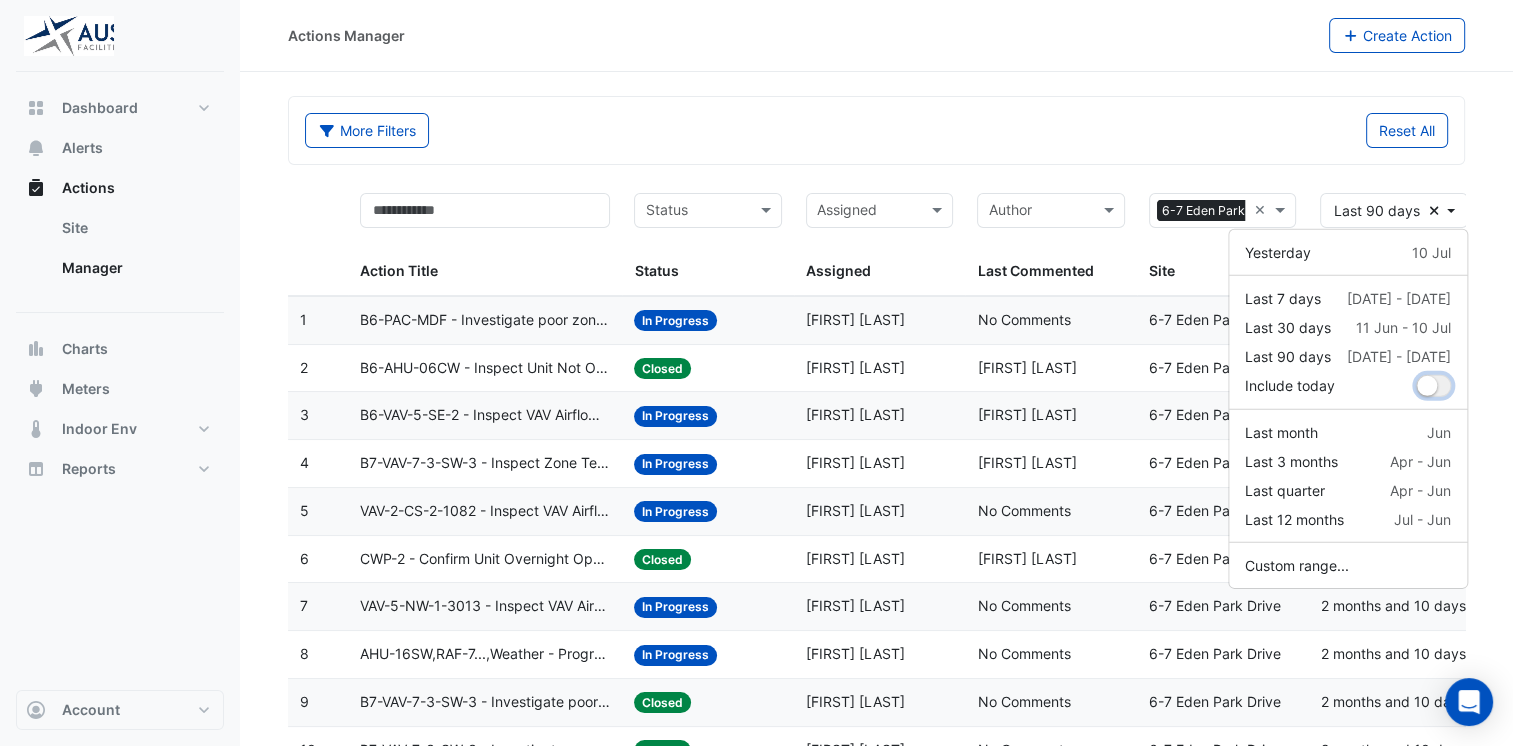 click at bounding box center [1427, 386] 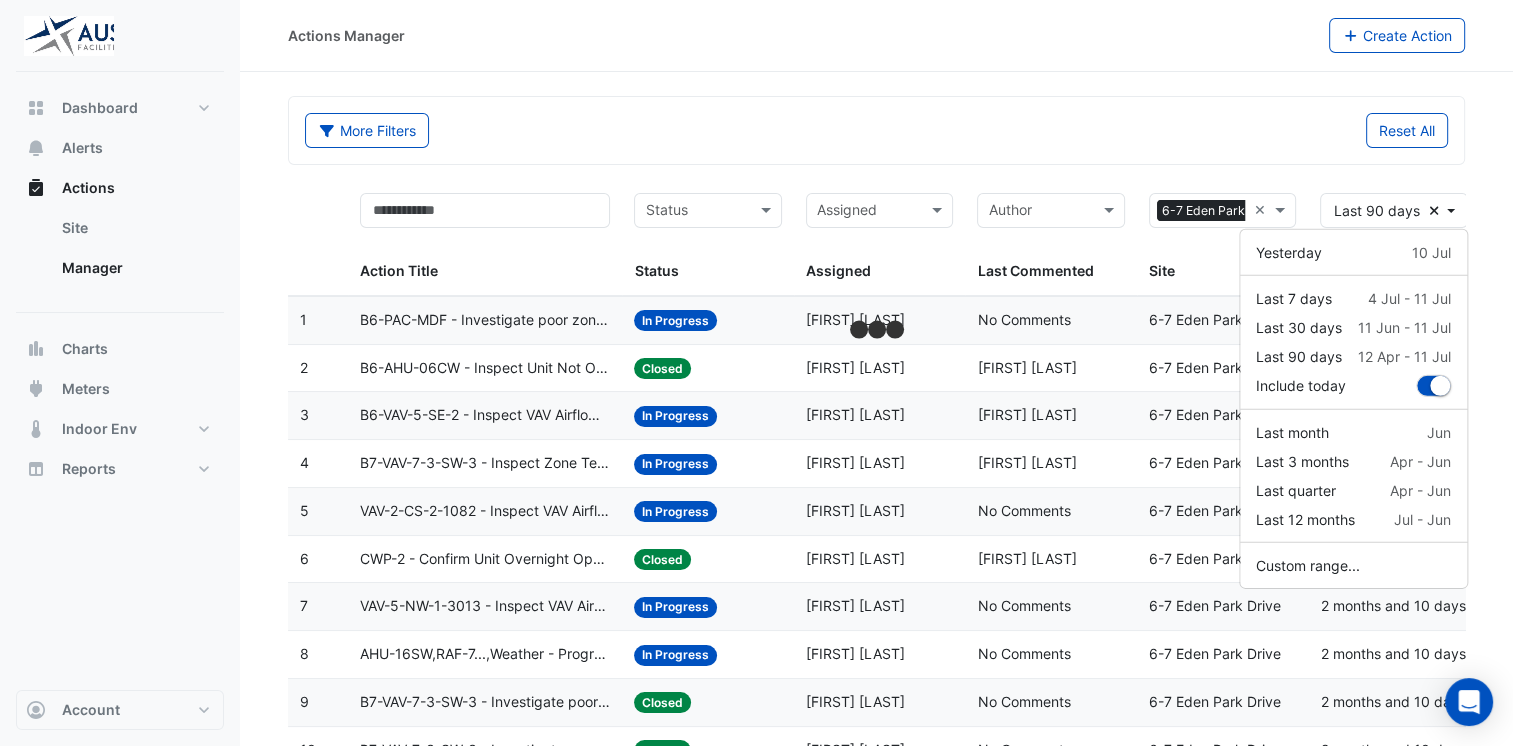 click on "More Filters
Reset All" 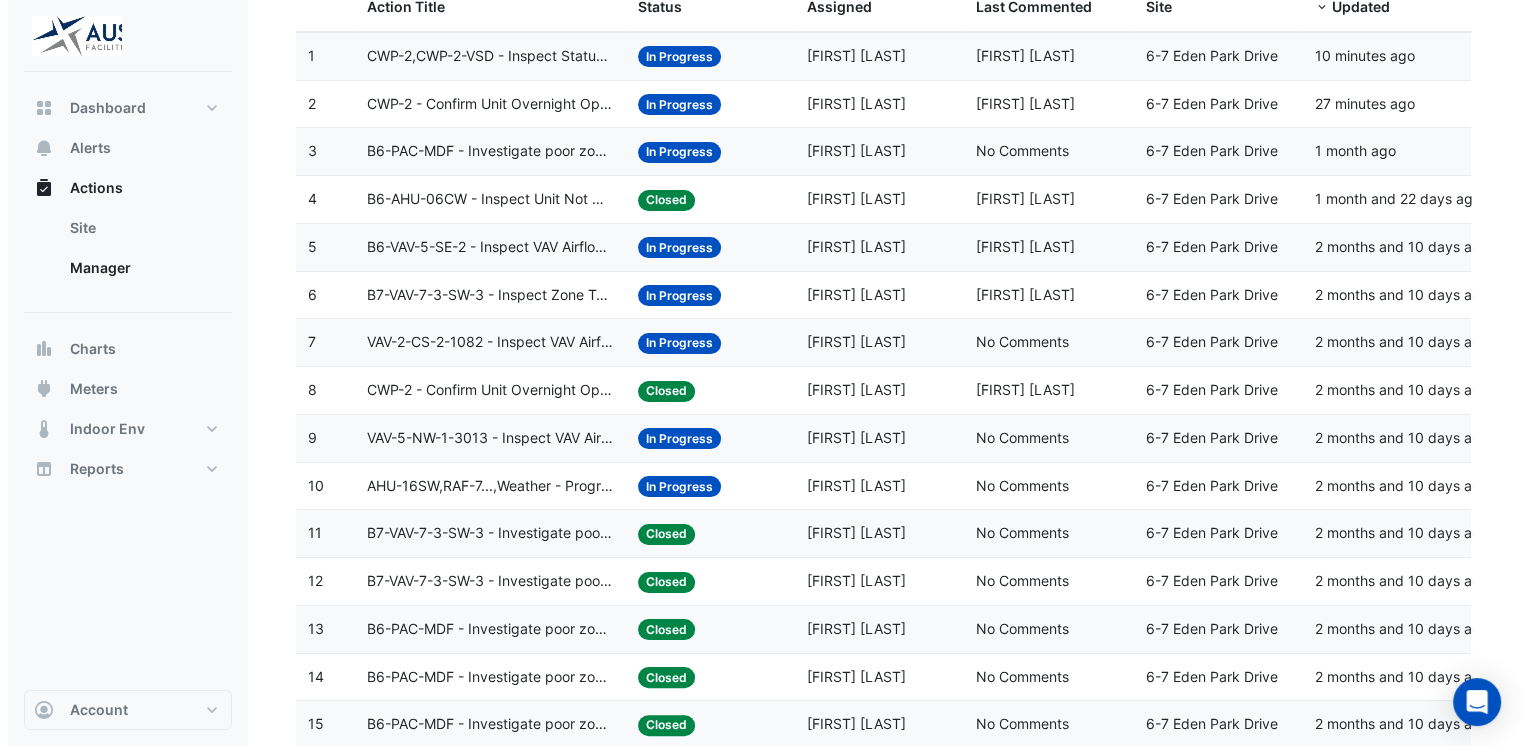 scroll, scrollTop: 311, scrollLeft: 0, axis: vertical 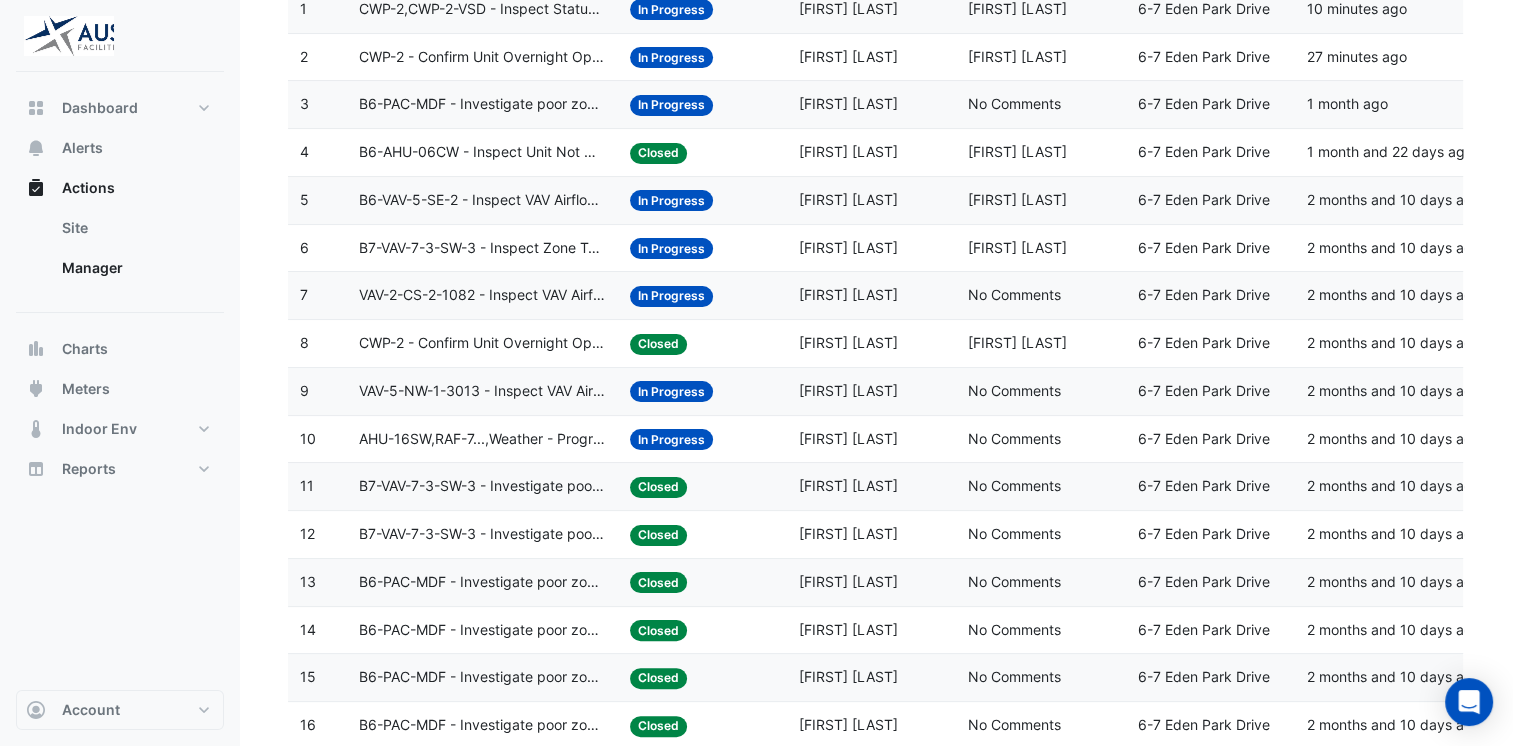 click on "AHU-16SW,RAF-7...,Weather - Program S/A Temp SP Reset Missing Strategy (Energy Saving)" 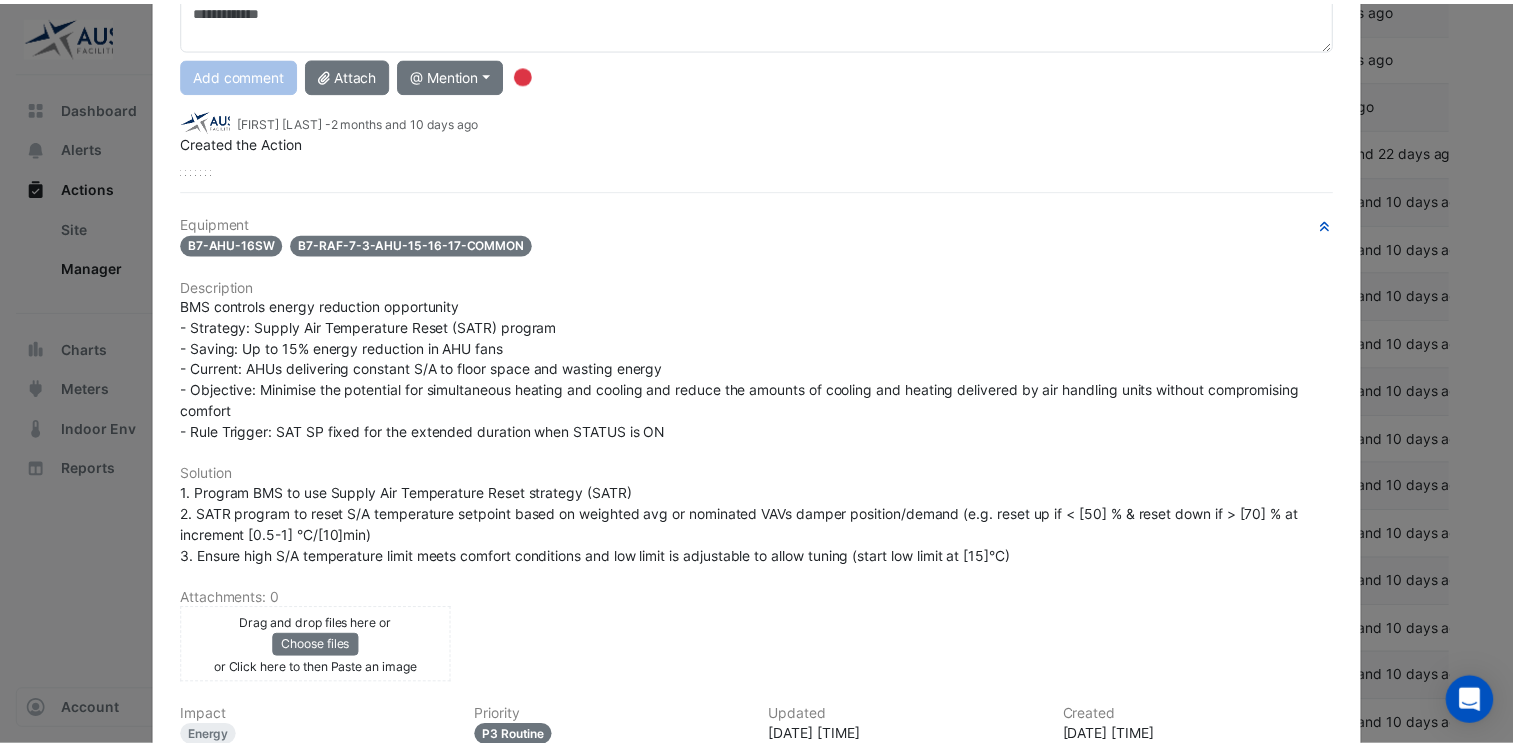 scroll, scrollTop: 0, scrollLeft: 0, axis: both 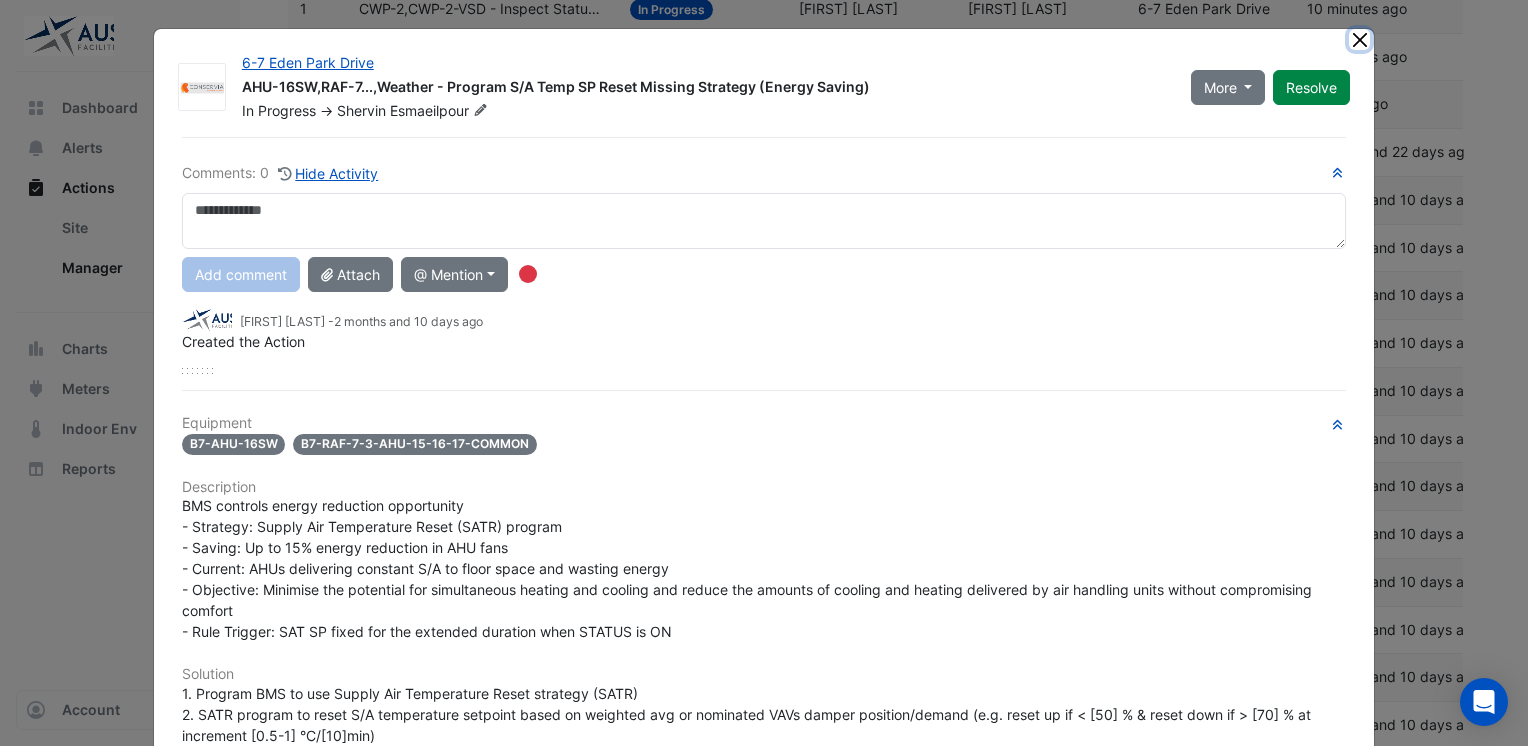click 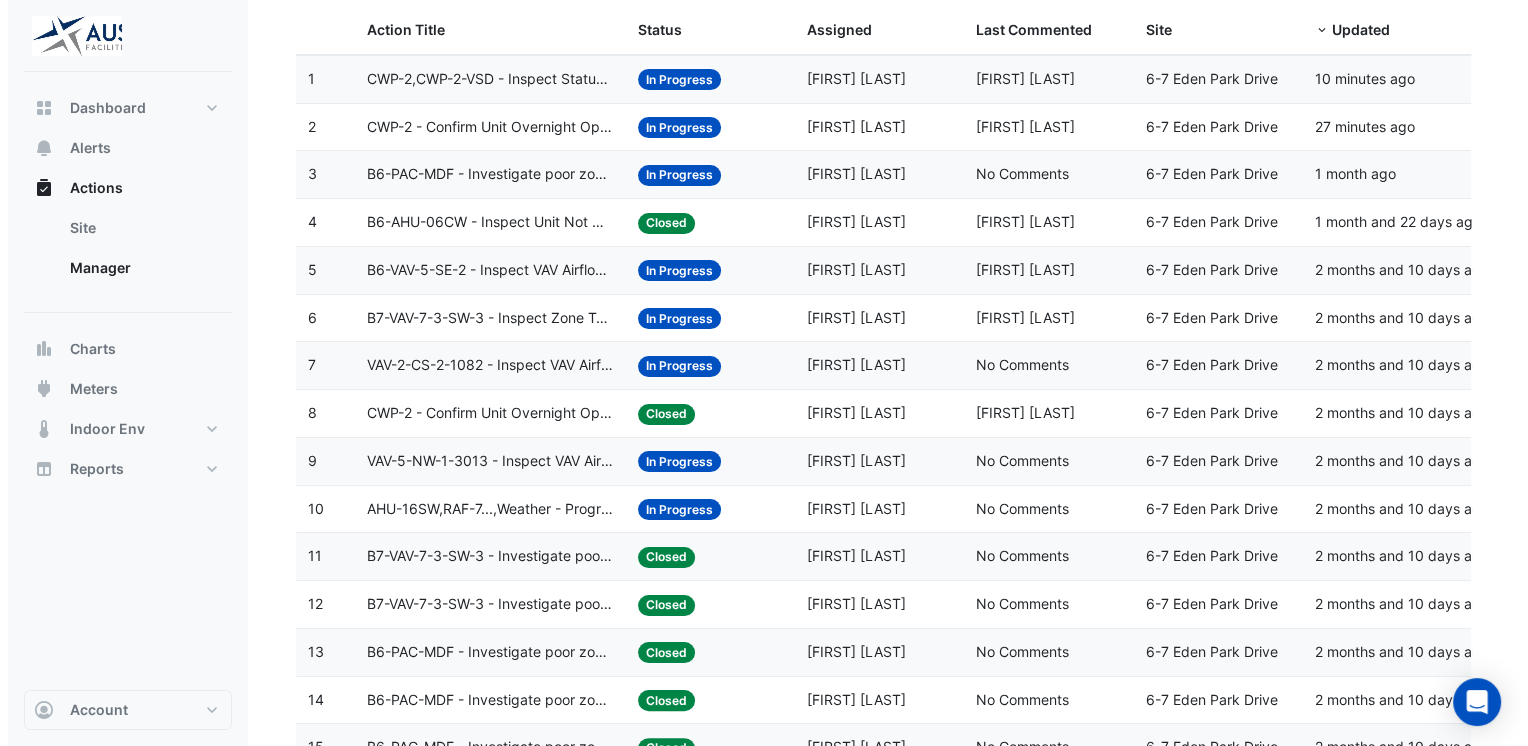 scroll, scrollTop: 211, scrollLeft: 0, axis: vertical 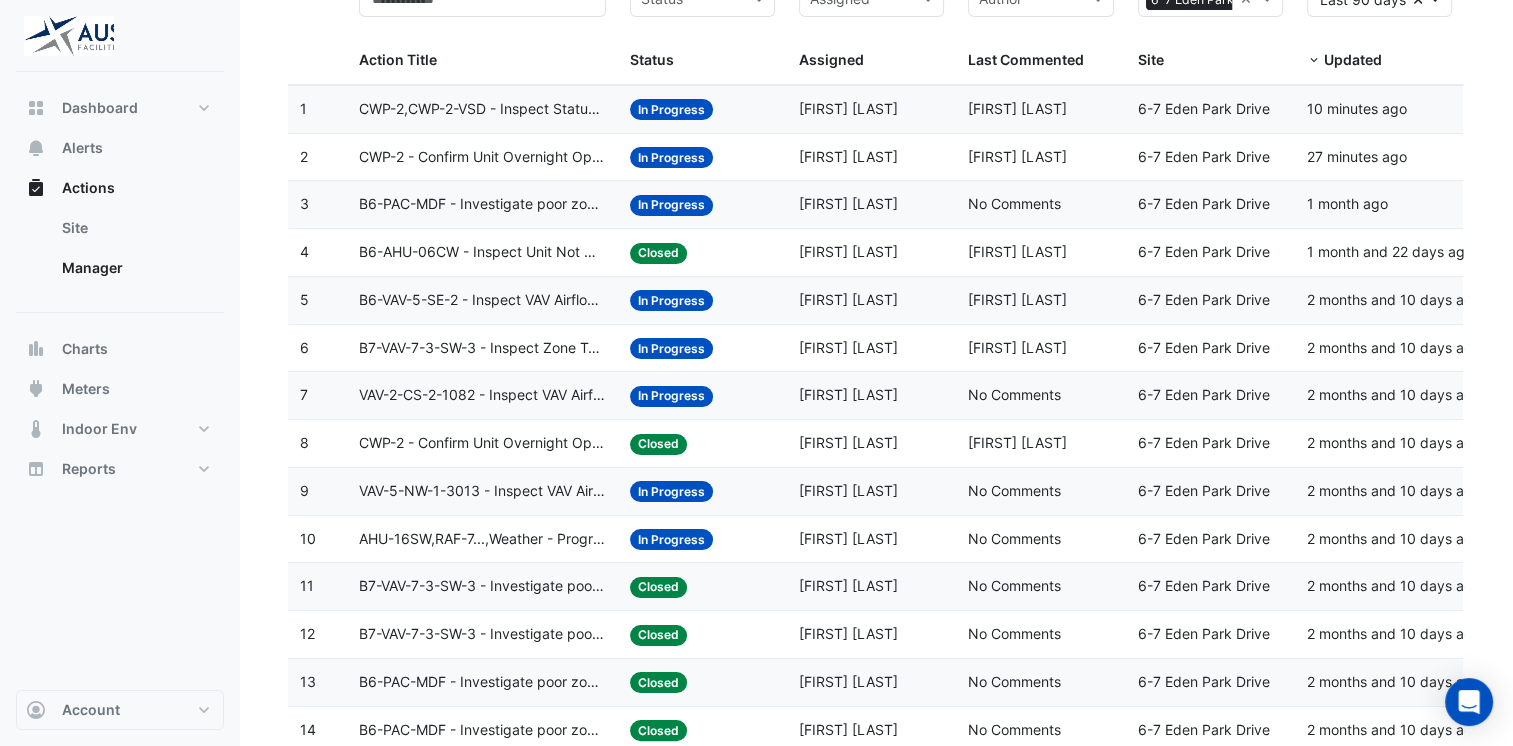 click on "B6-PAC-MDF - Investigate poor zone temp" 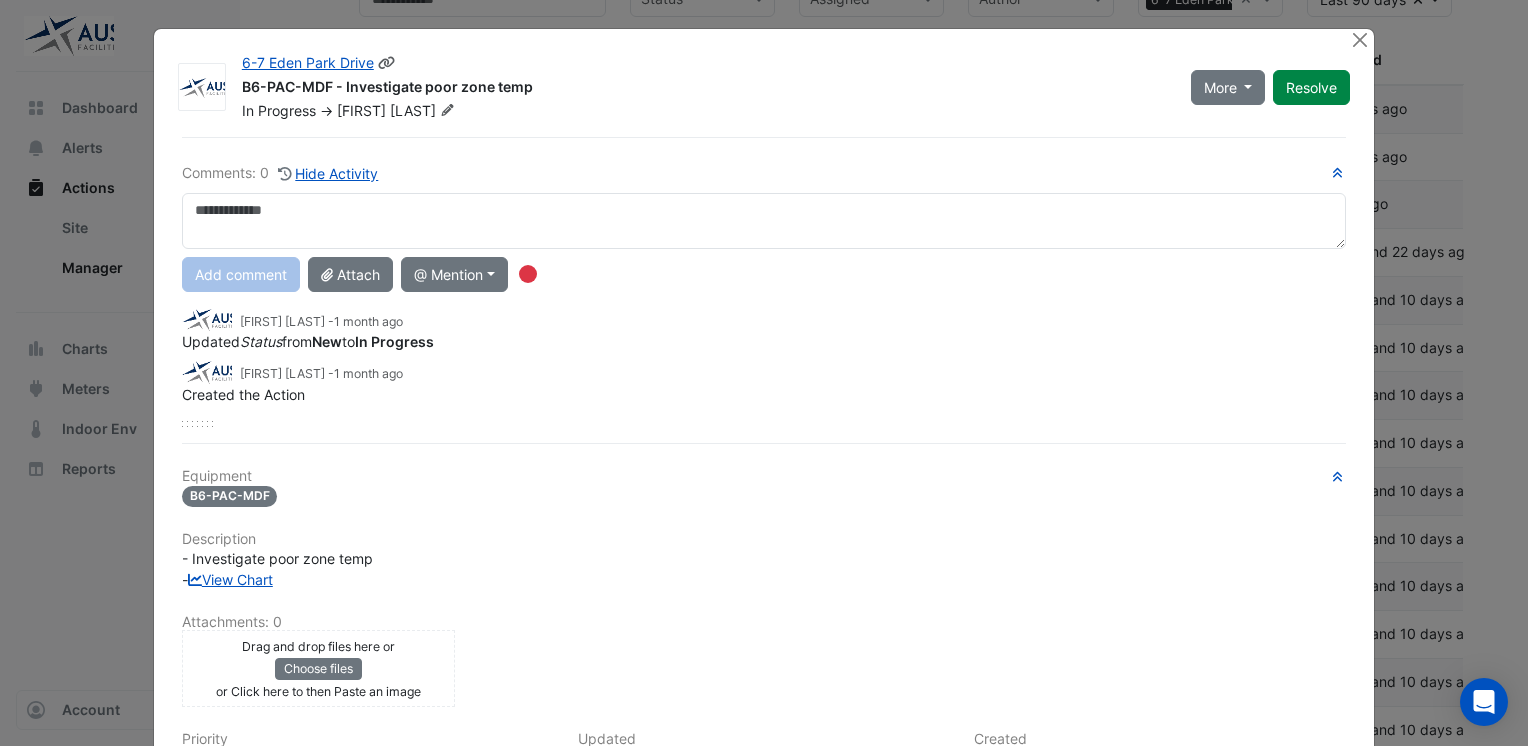 click on "[FIRST]" 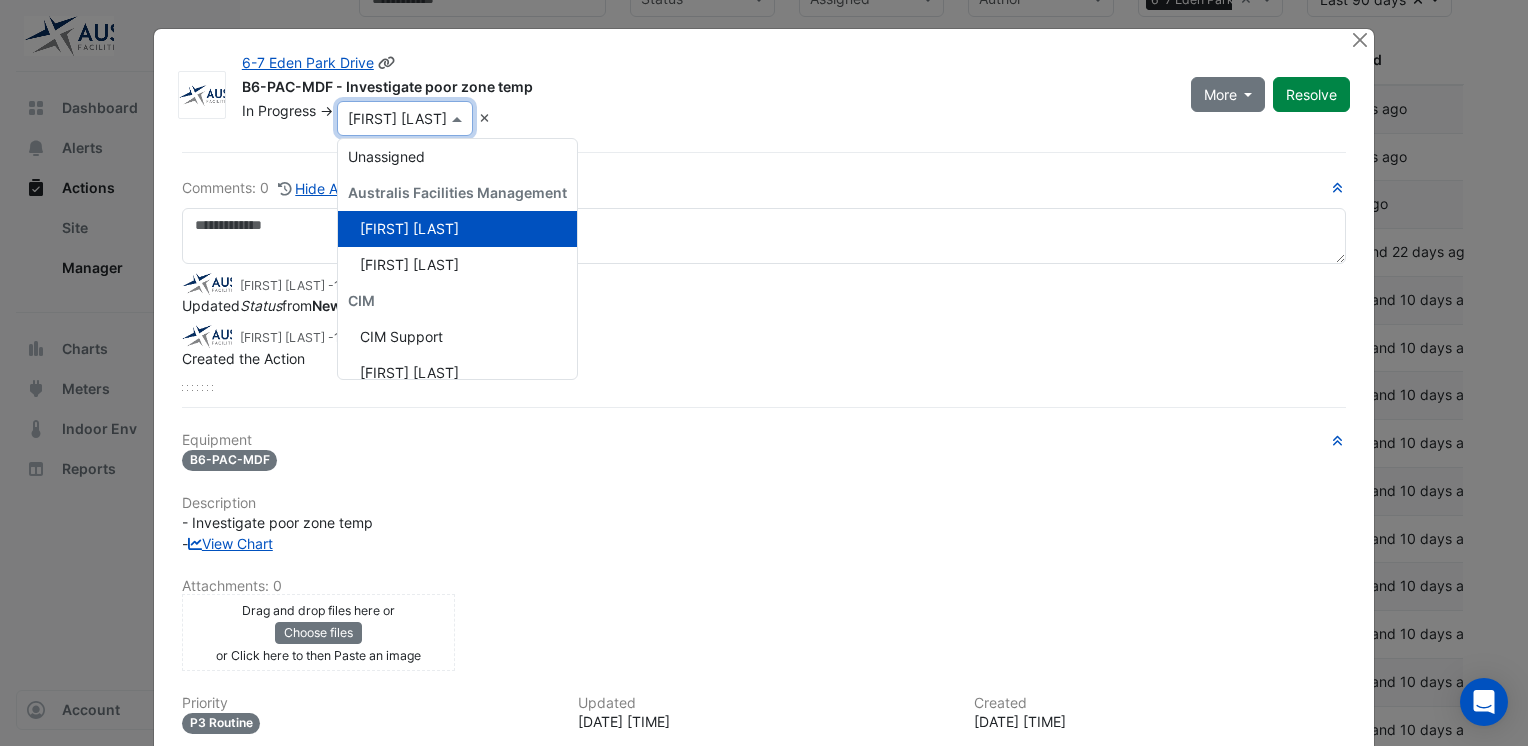 click on "[FIRST] [LAST]" at bounding box center [409, 228] 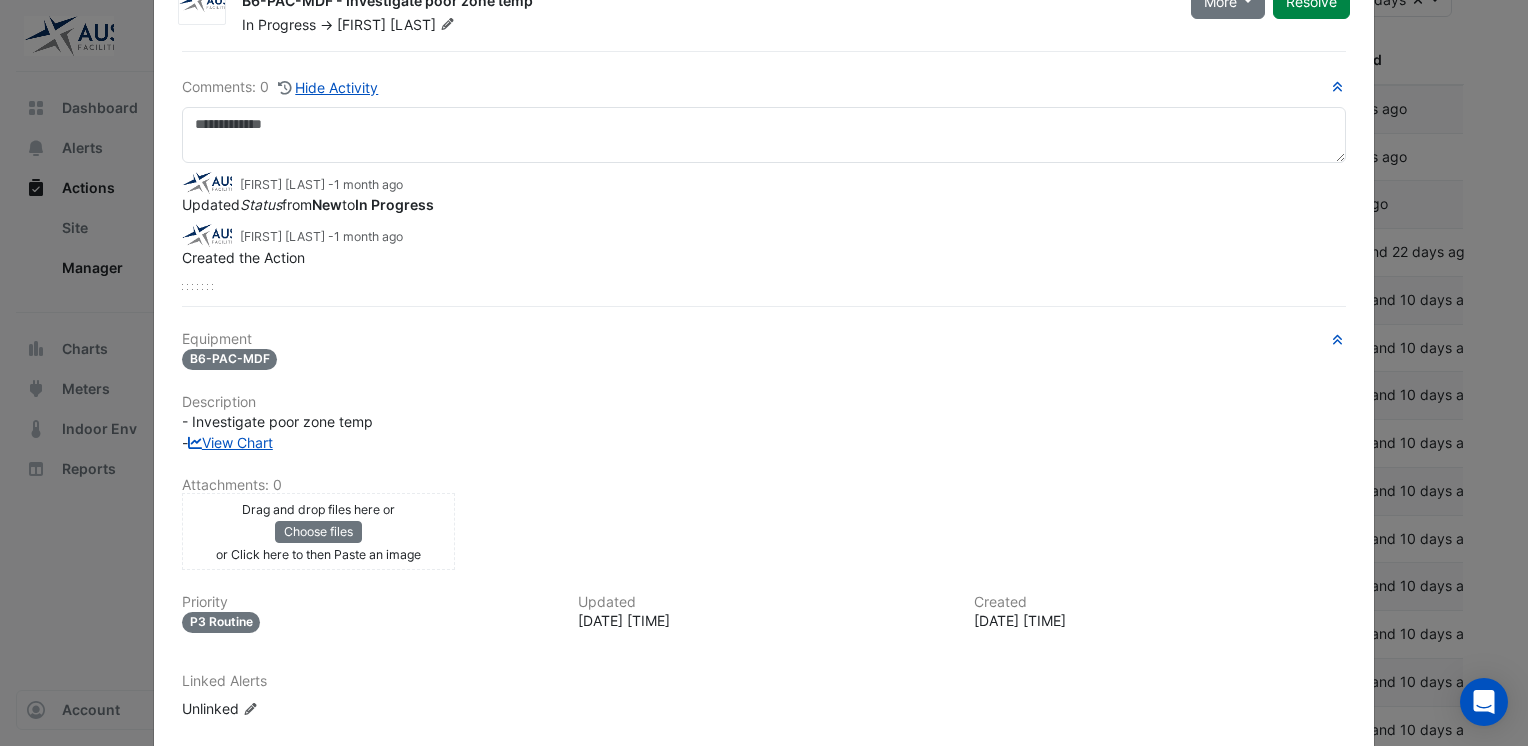 scroll, scrollTop: 187, scrollLeft: 0, axis: vertical 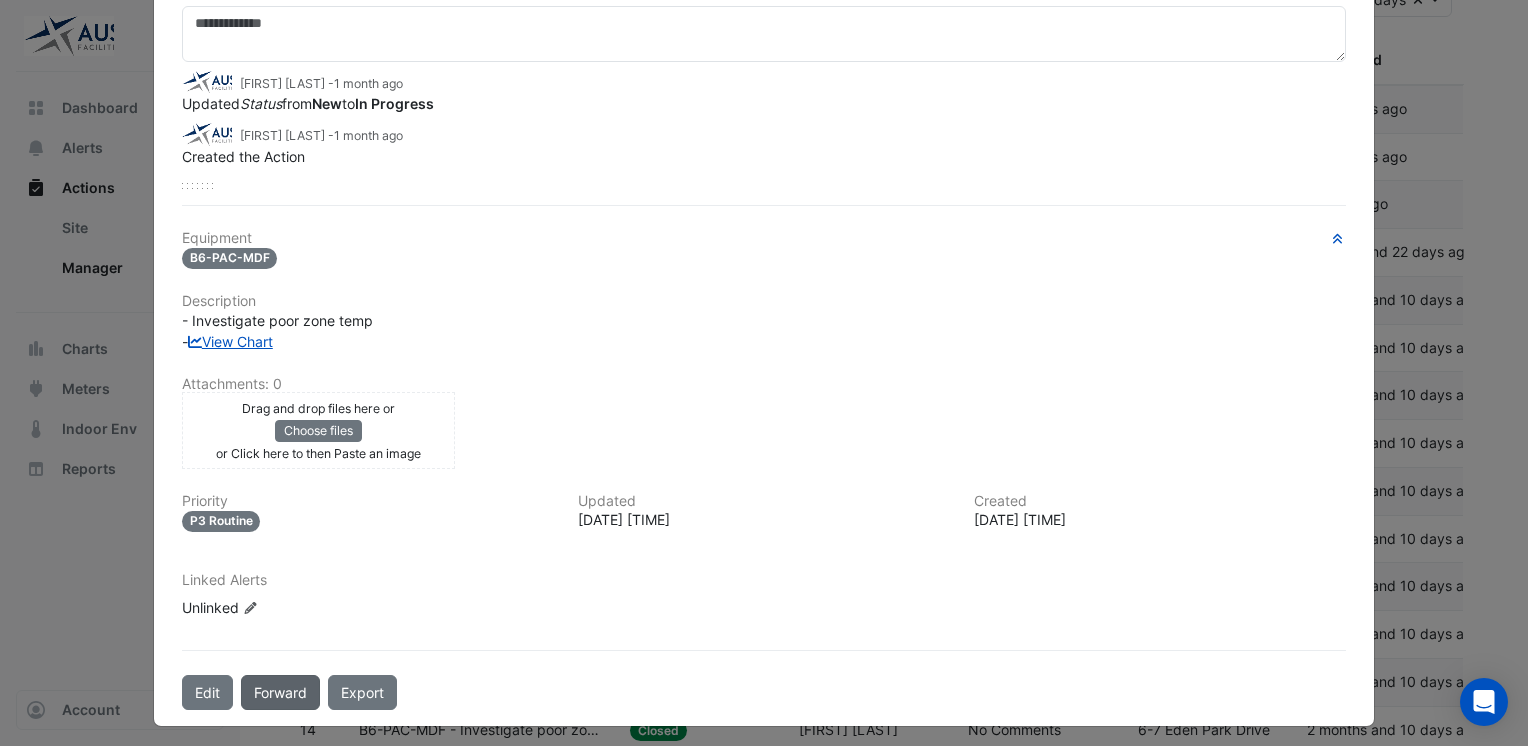 click on "Forward" 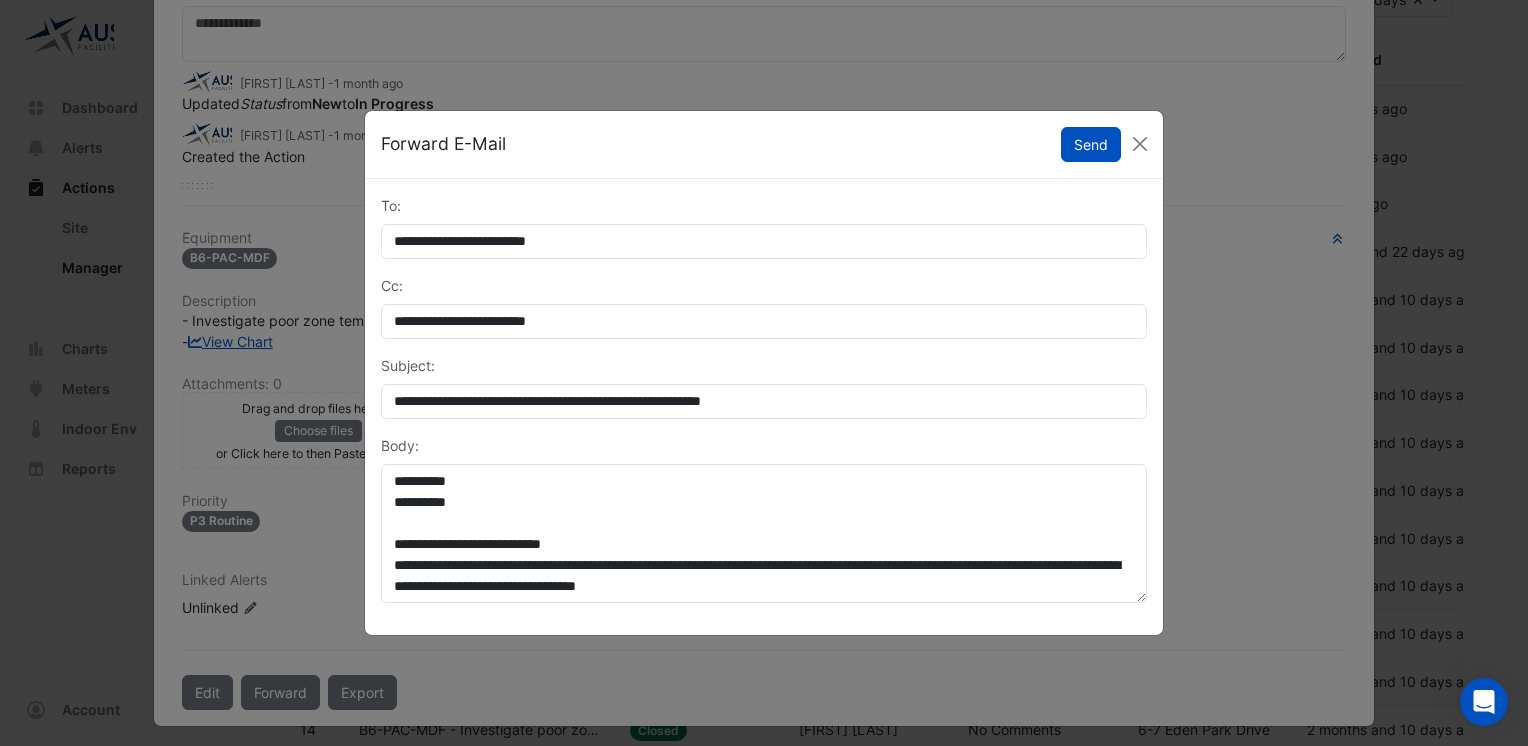 scroll, scrollTop: 125, scrollLeft: 0, axis: vertical 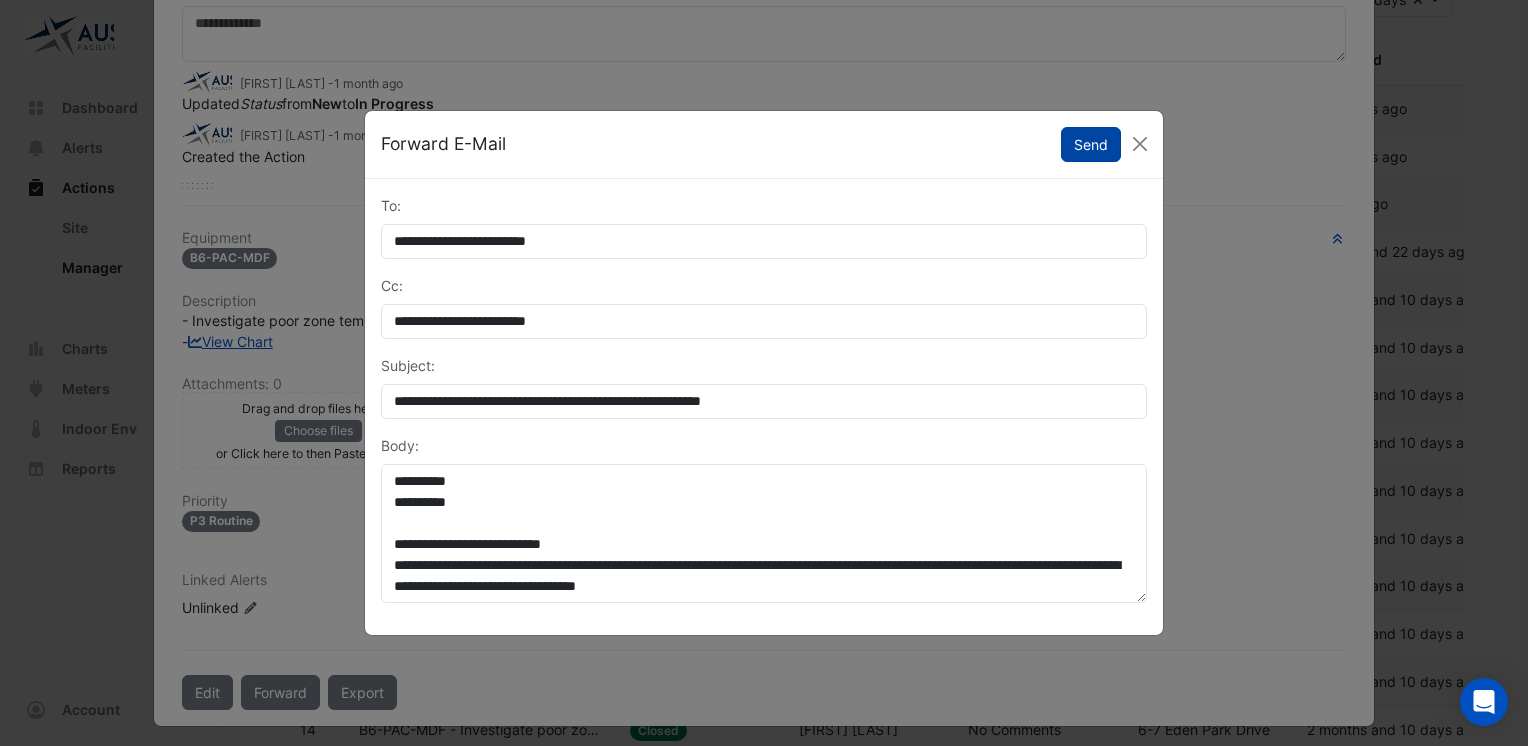 click on "Send" 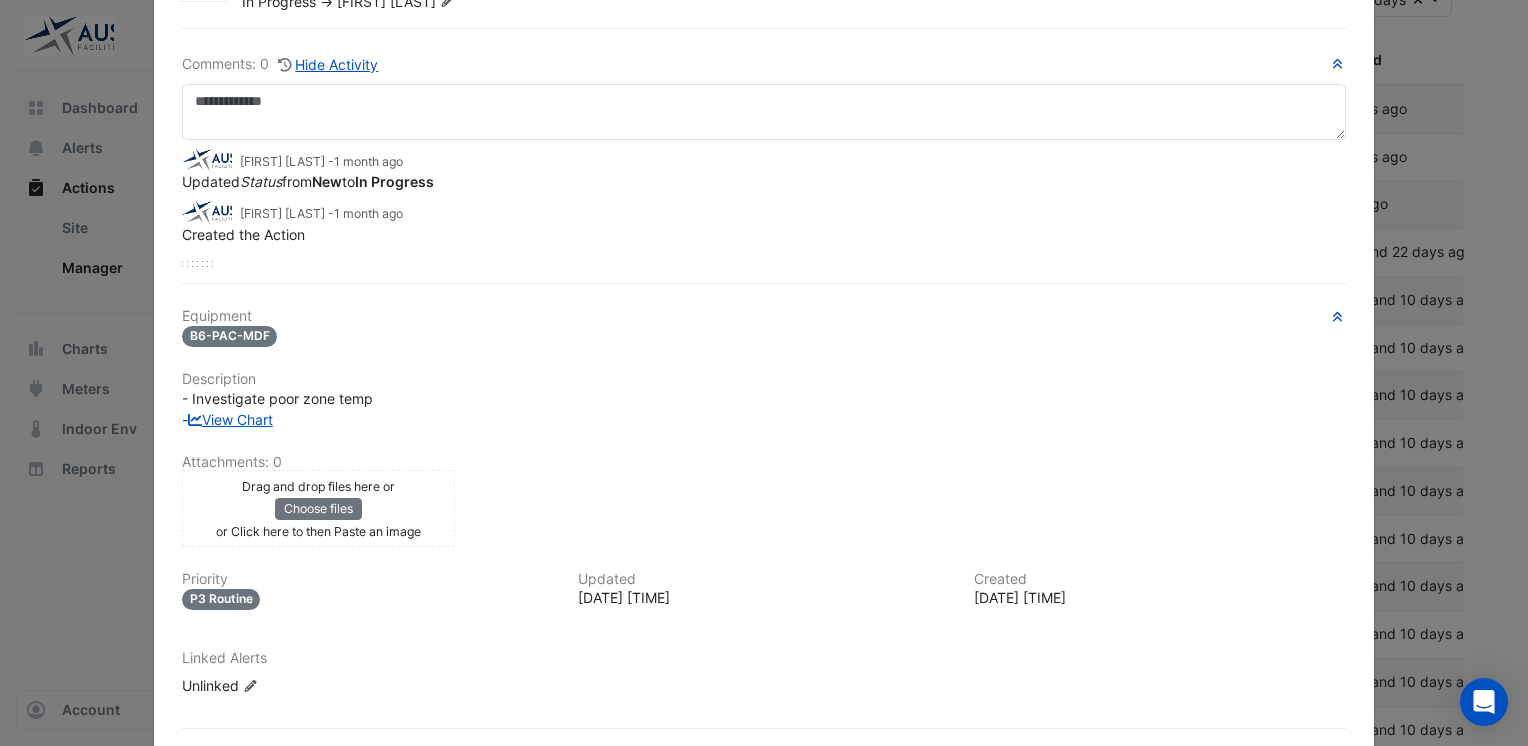 scroll, scrollTop: 0, scrollLeft: 0, axis: both 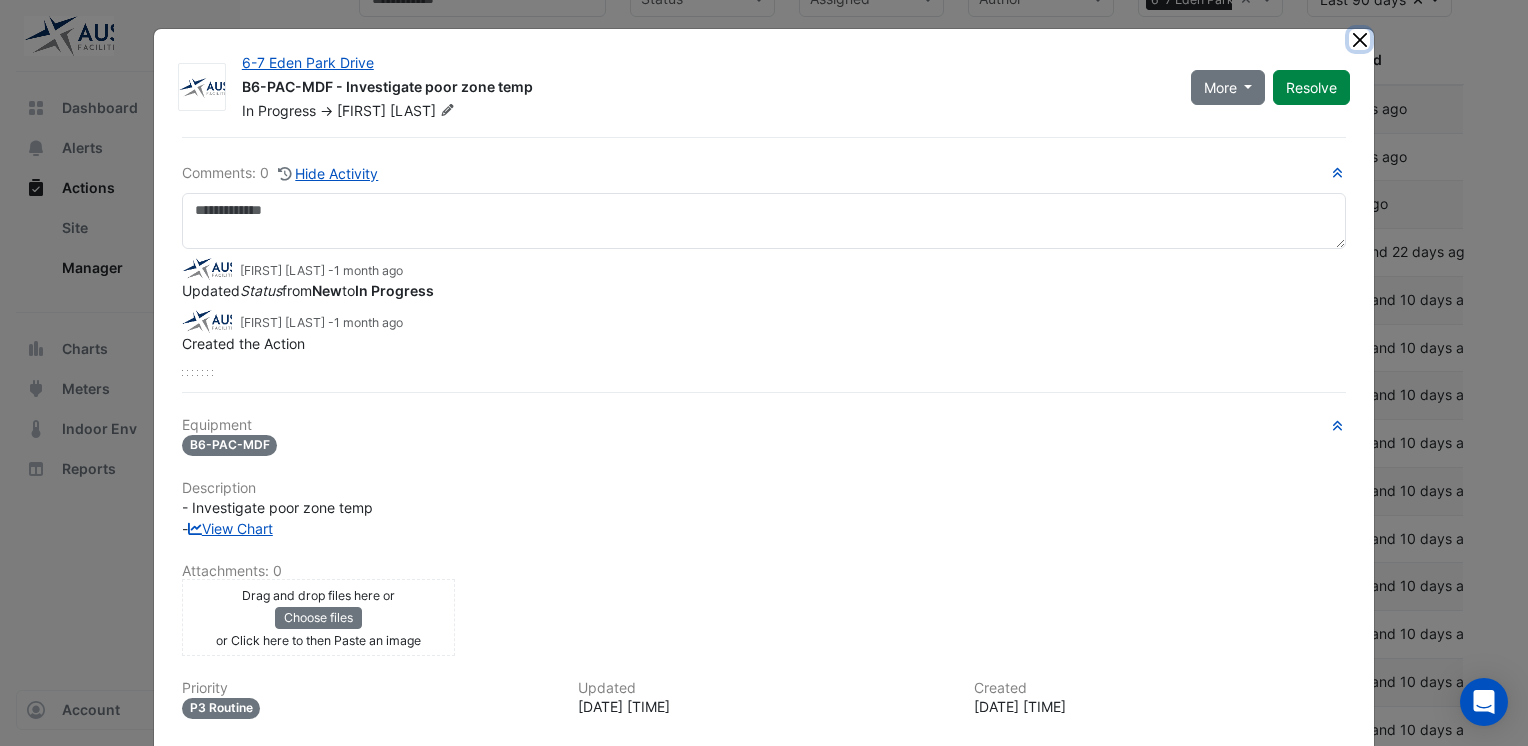 click 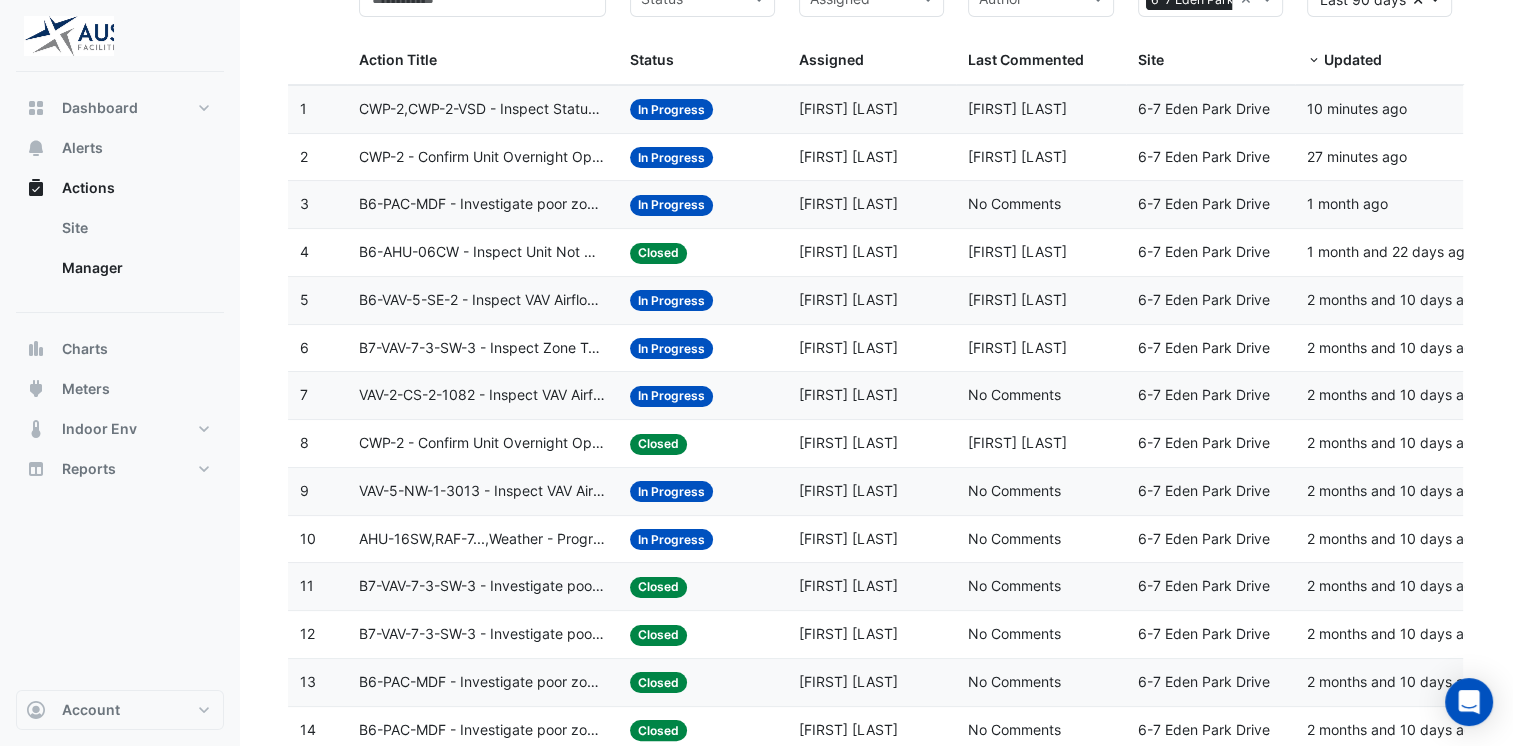 click on "In Progress" 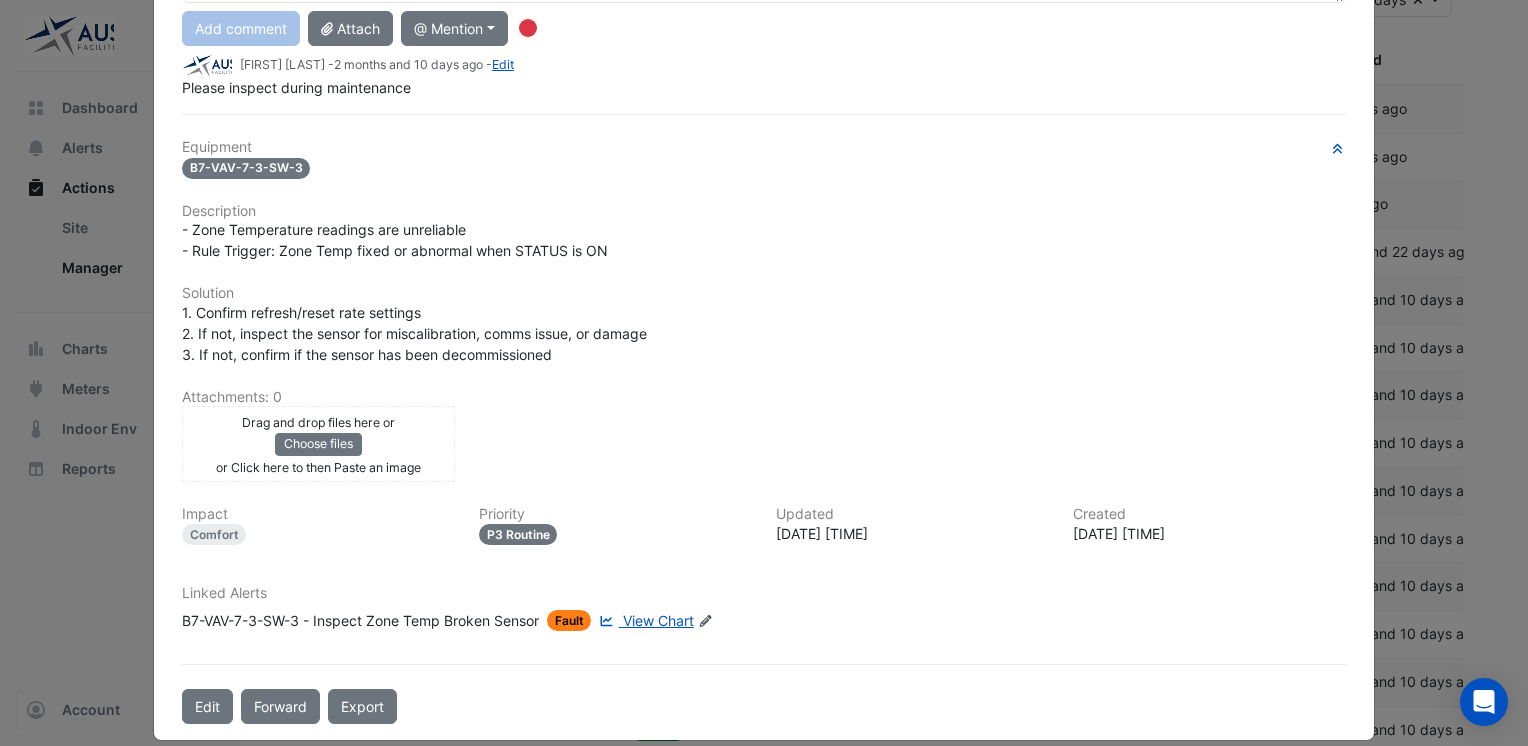 scroll, scrollTop: 260, scrollLeft: 0, axis: vertical 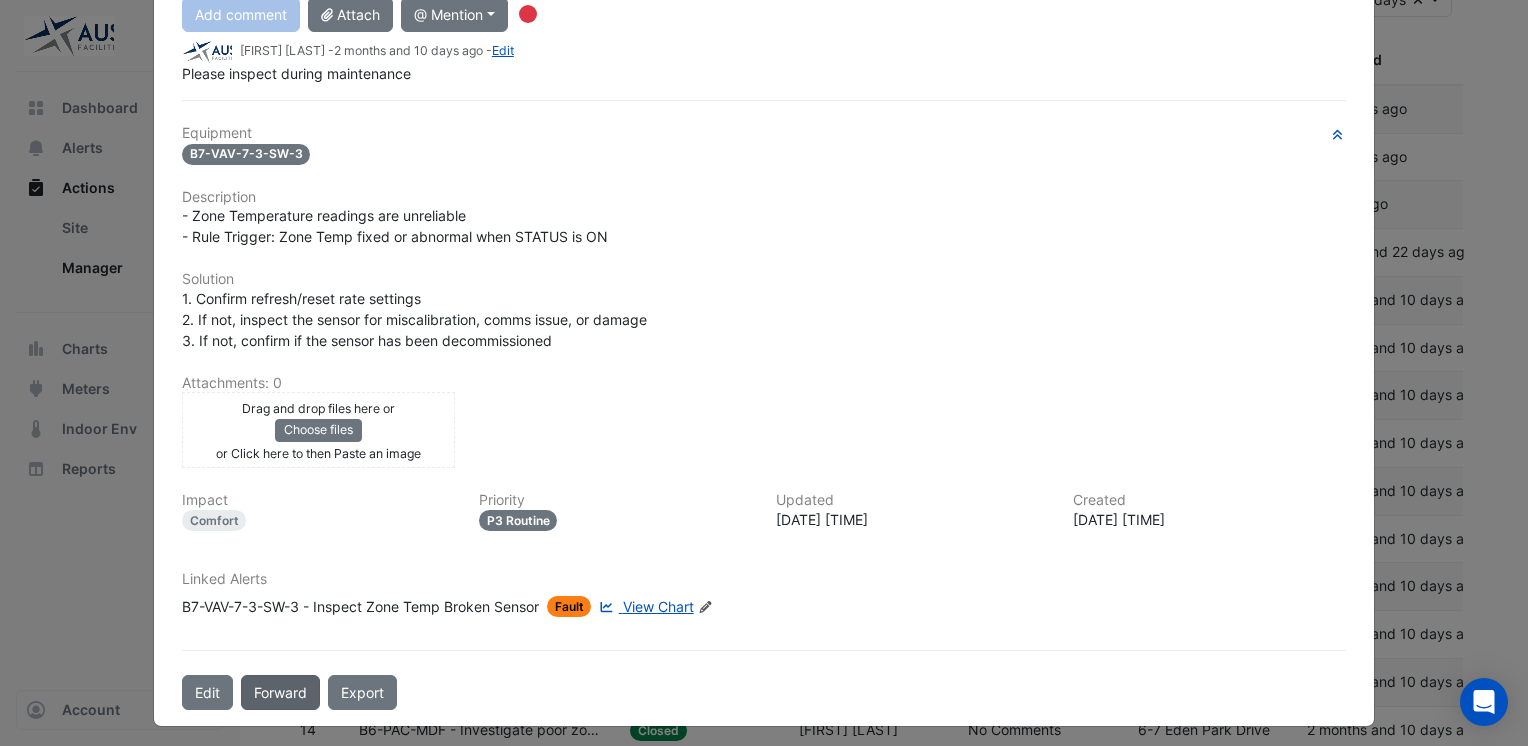 click on "Forward" 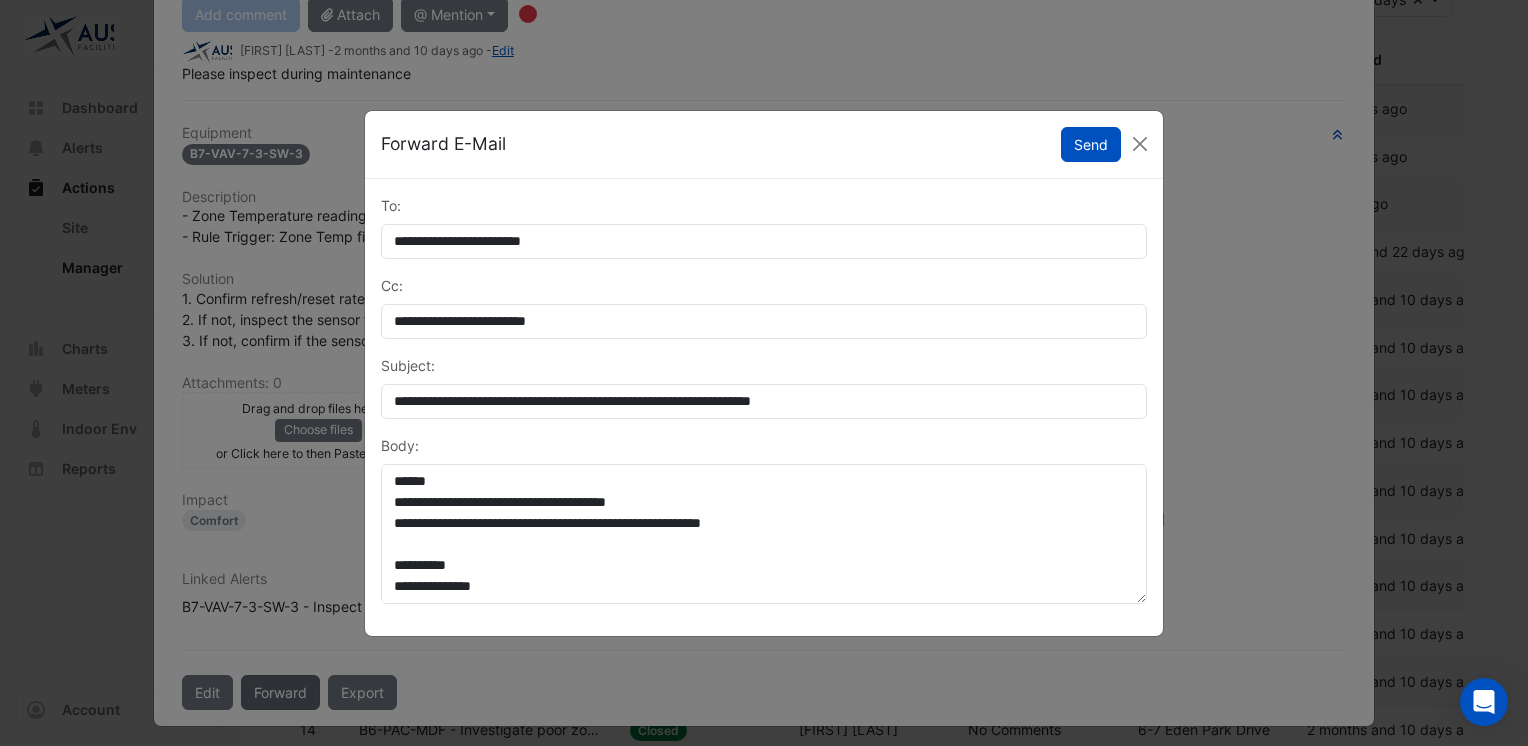 scroll, scrollTop: 217, scrollLeft: 0, axis: vertical 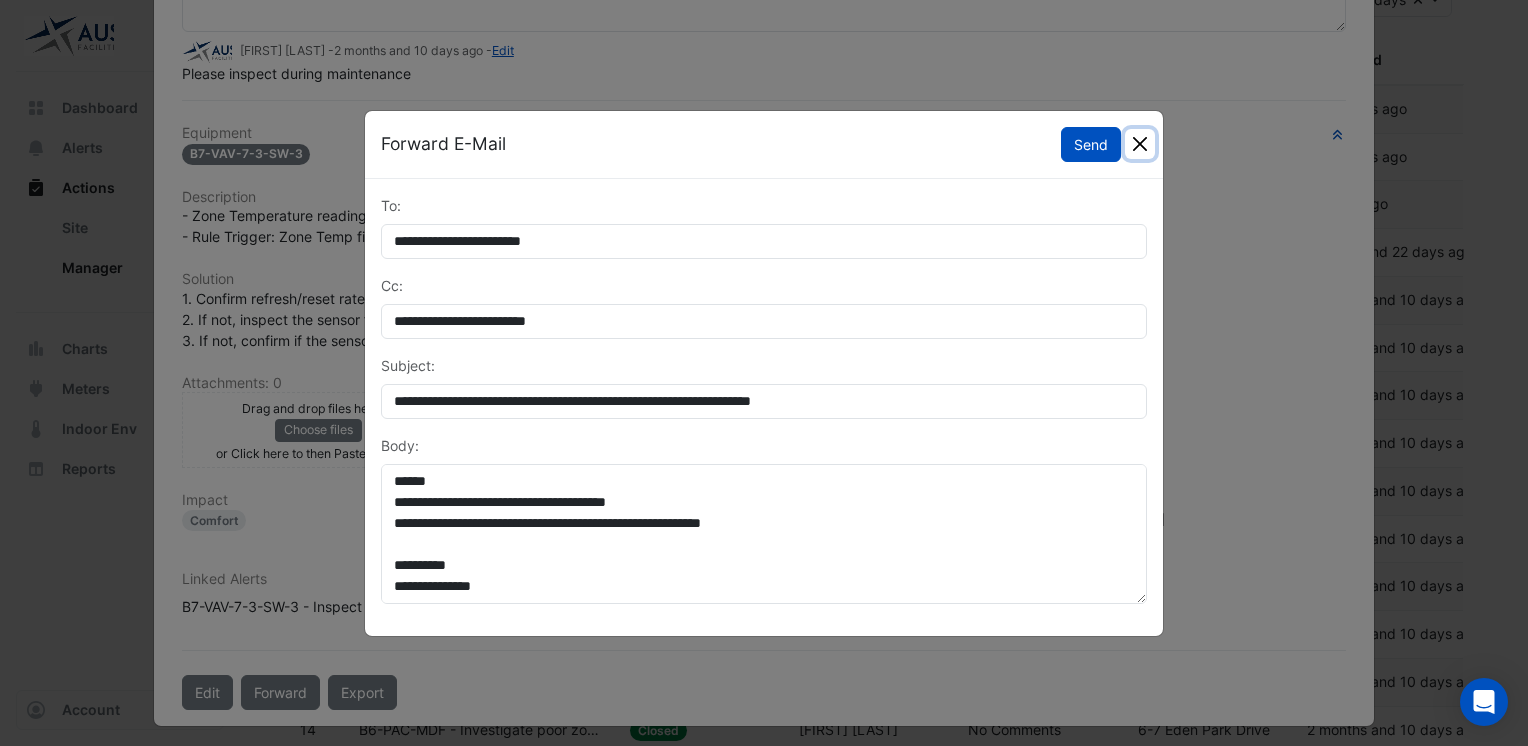 click 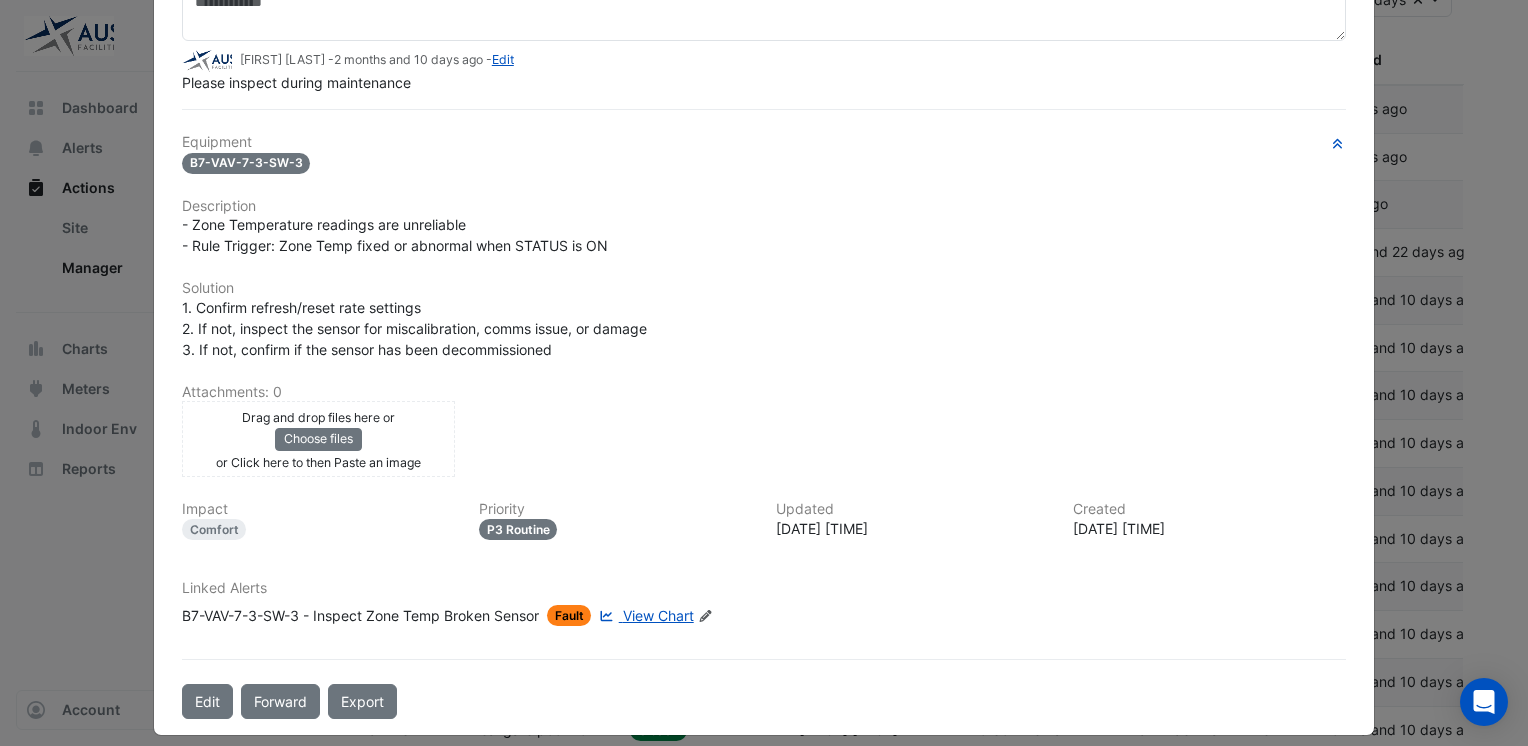 scroll, scrollTop: 217, scrollLeft: 0, axis: vertical 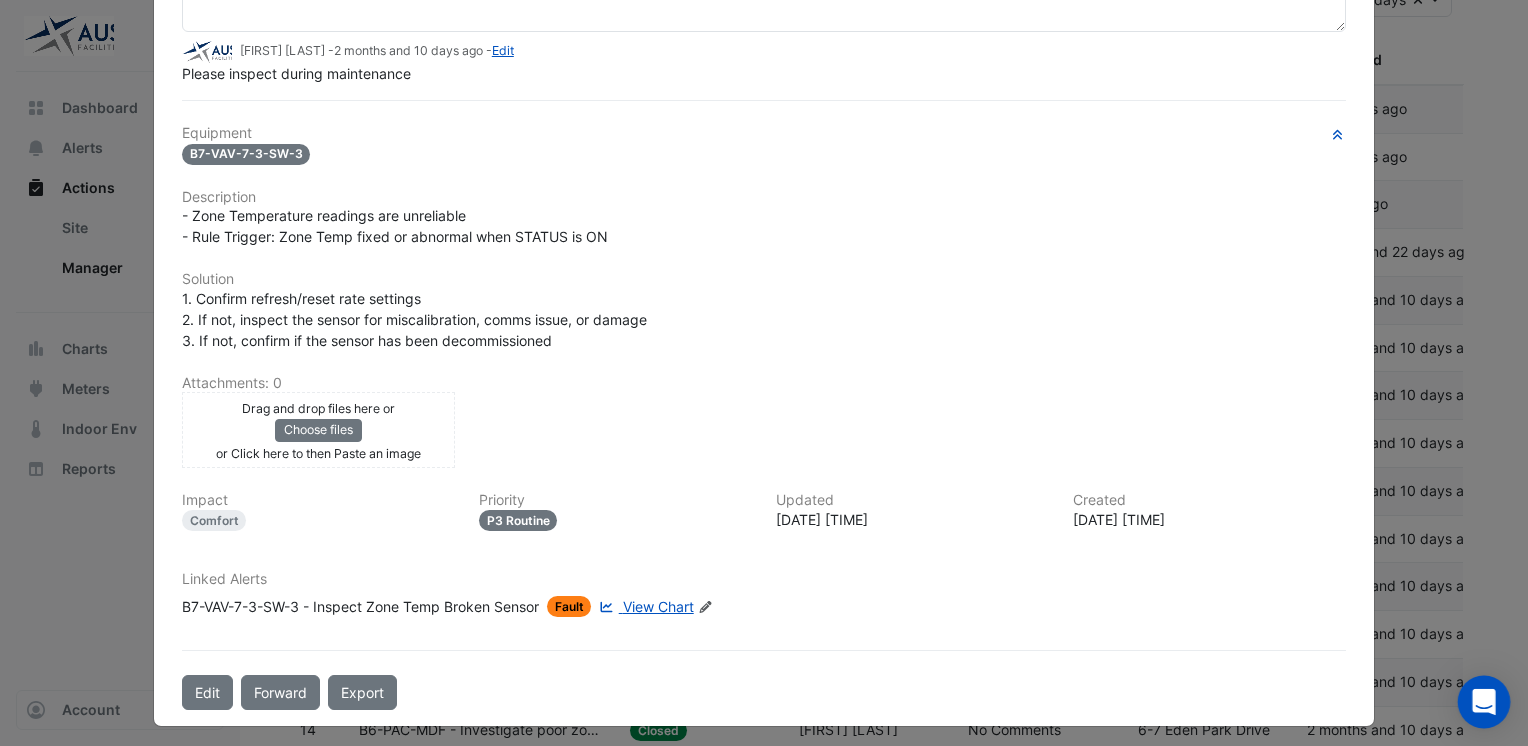 click 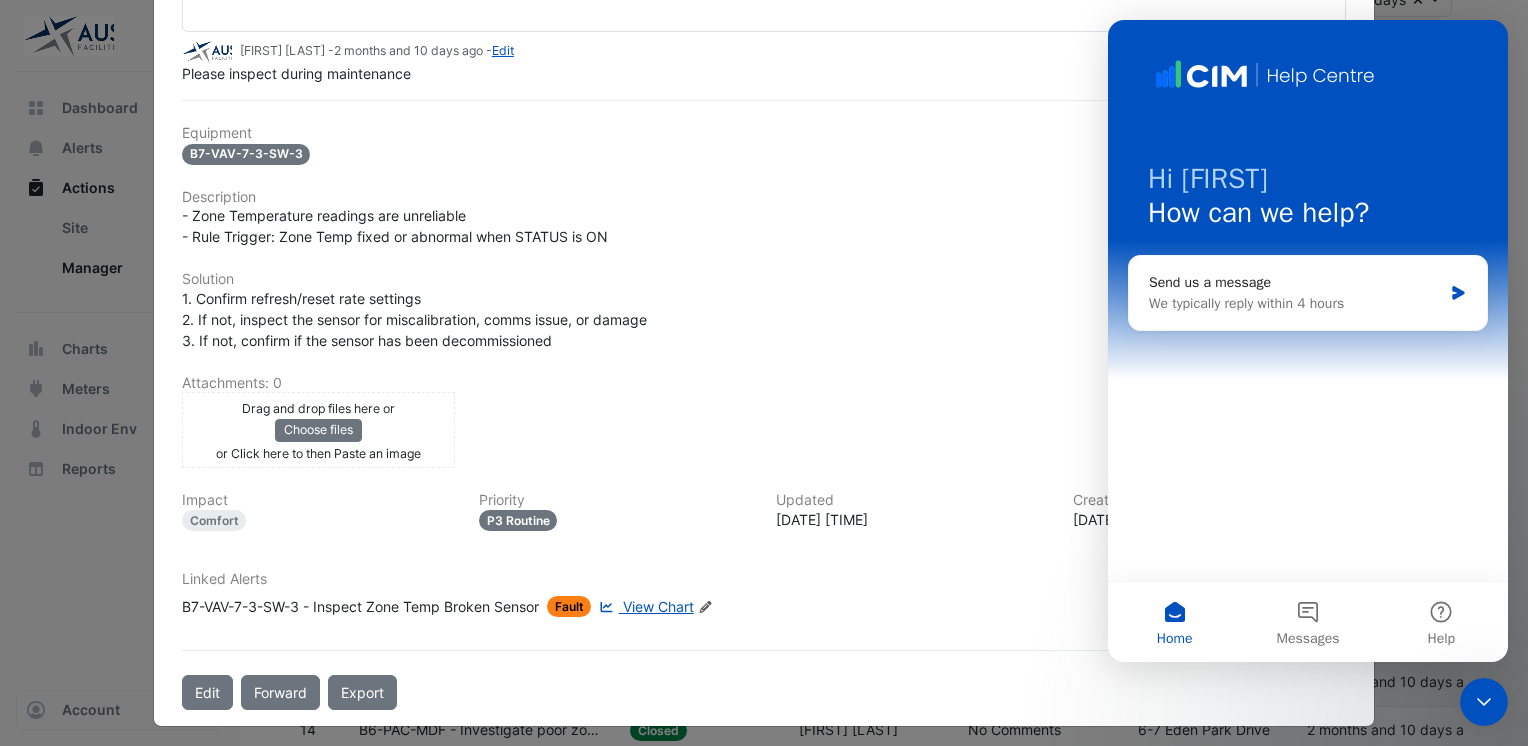 scroll, scrollTop: 0, scrollLeft: 0, axis: both 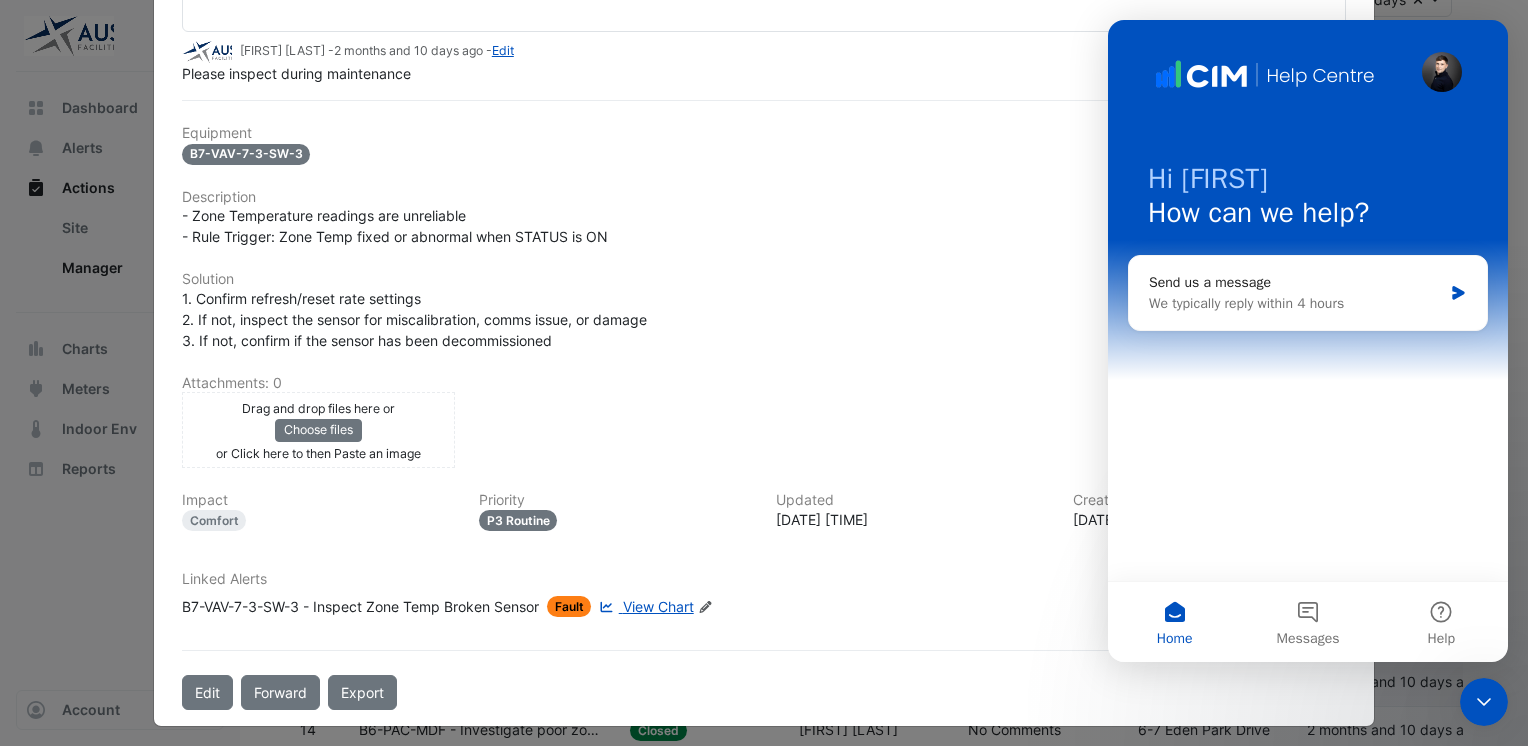click on "Description" 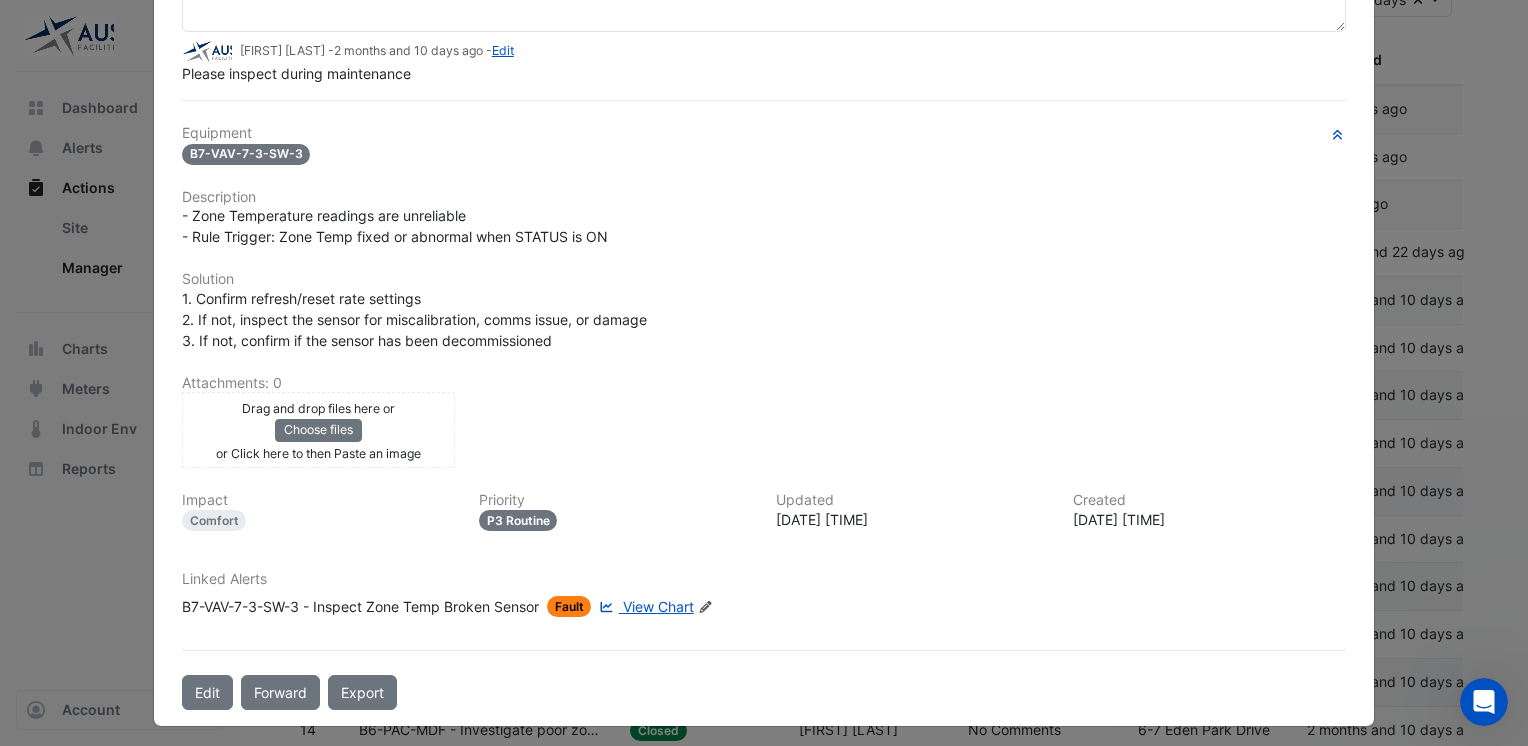scroll, scrollTop: 0, scrollLeft: 0, axis: both 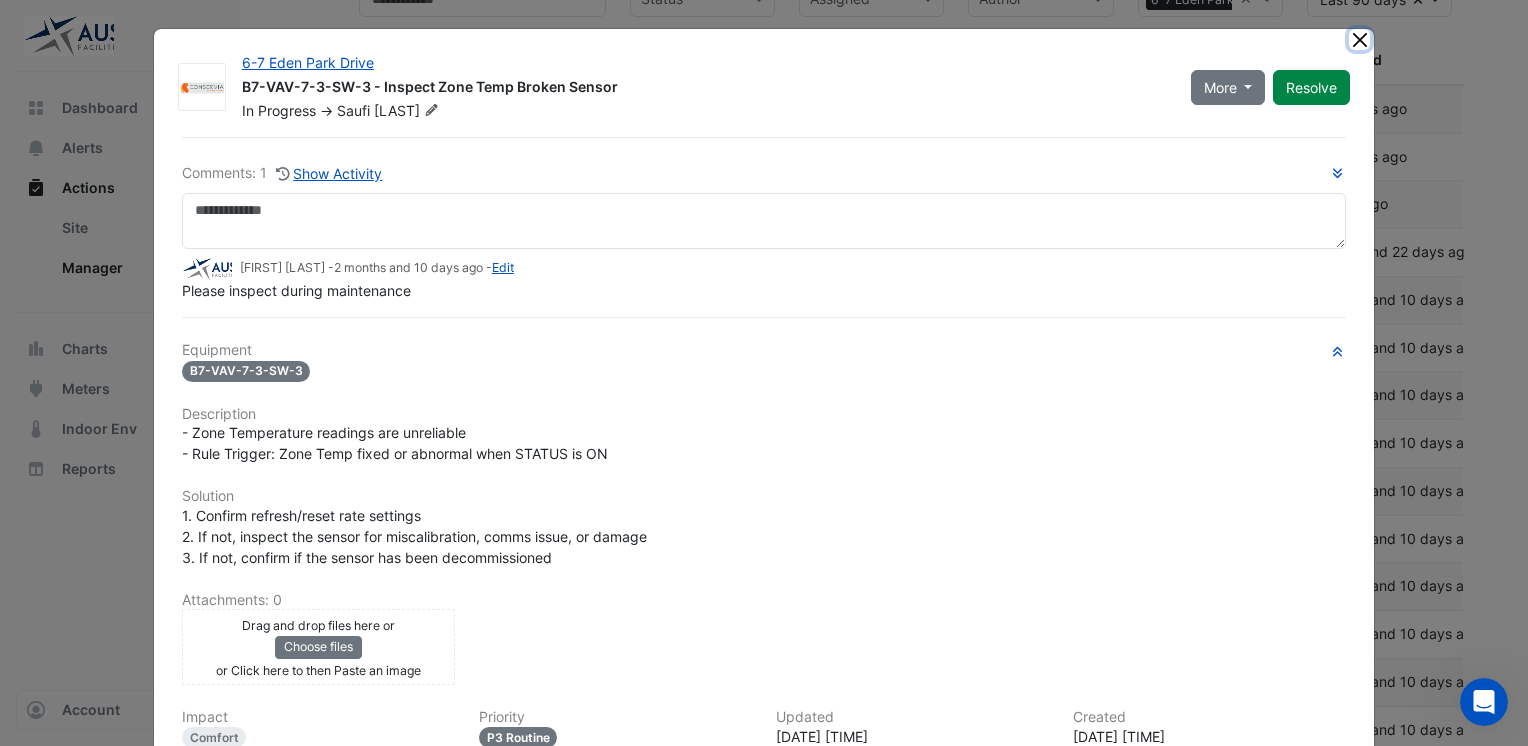 click 